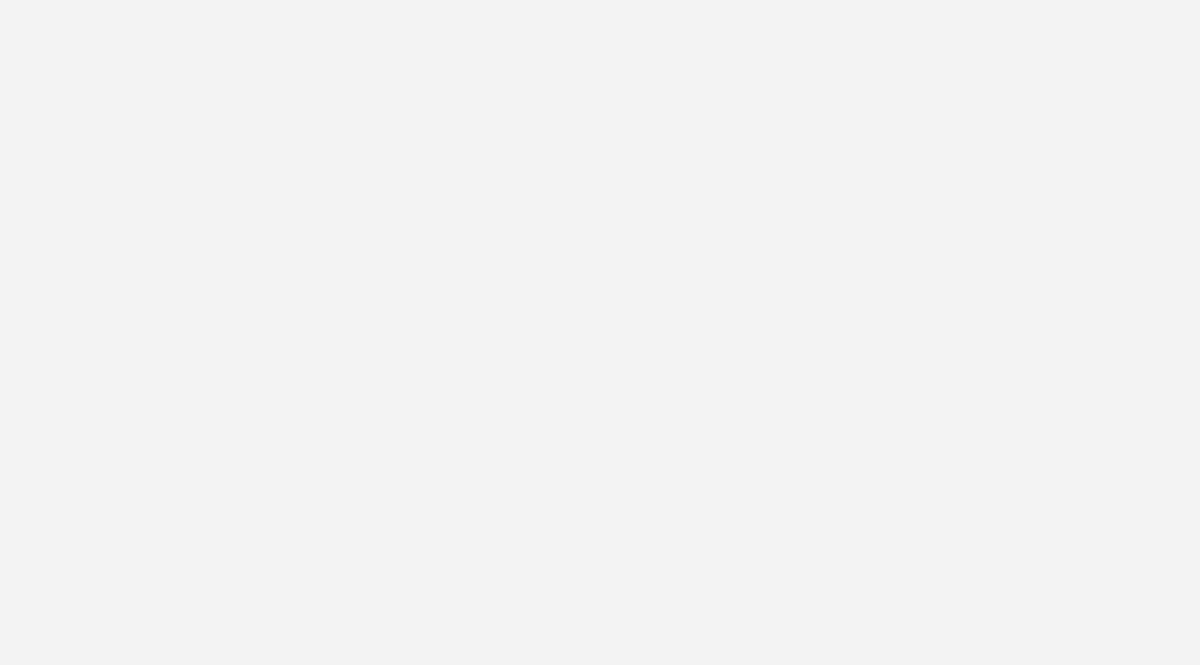 scroll, scrollTop: 0, scrollLeft: 0, axis: both 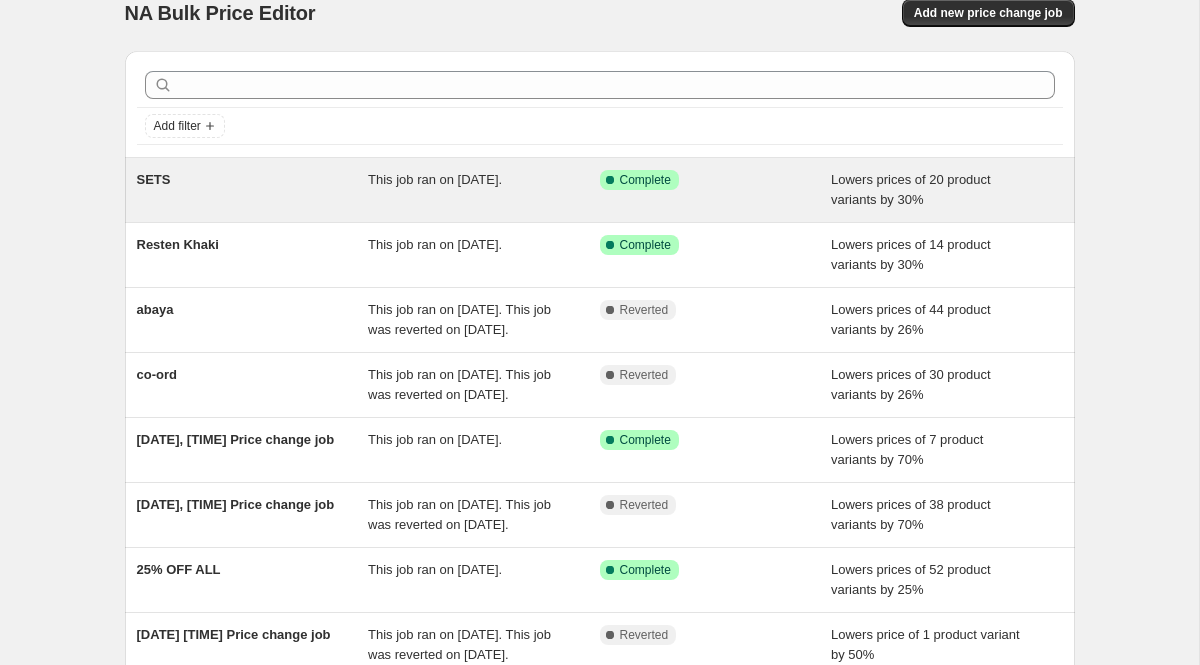click on "This job ran on 31. juli 2025." at bounding box center (435, 179) 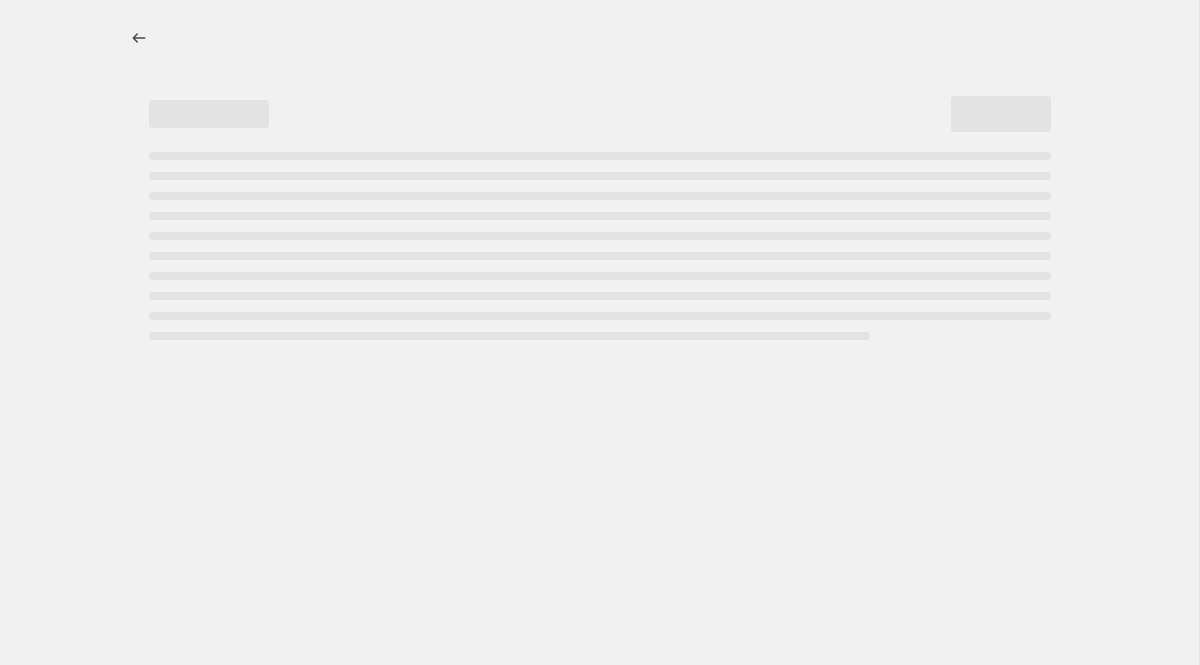 select on "percentage" 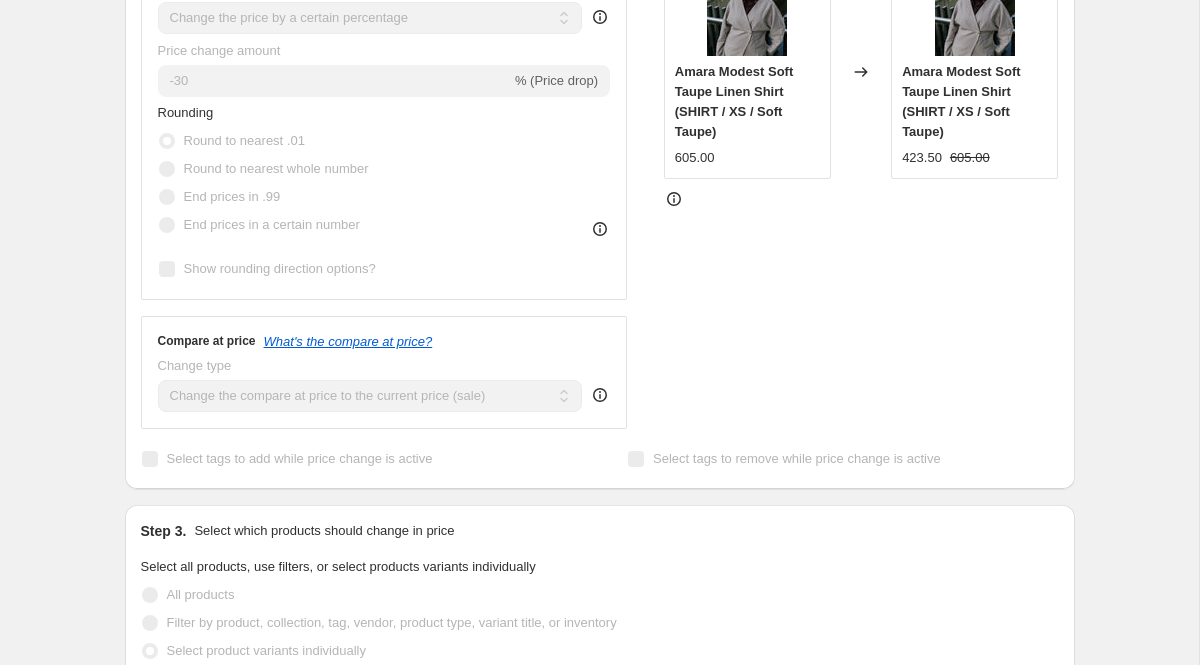scroll, scrollTop: 0, scrollLeft: 0, axis: both 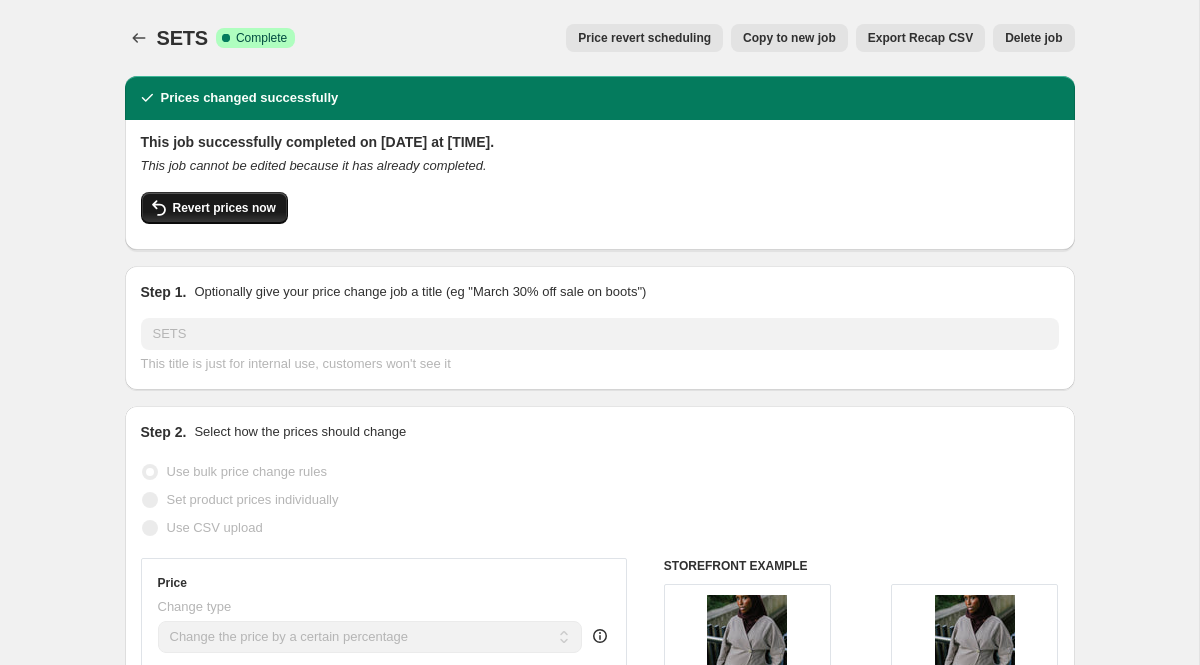 click on "Revert prices now" at bounding box center [224, 208] 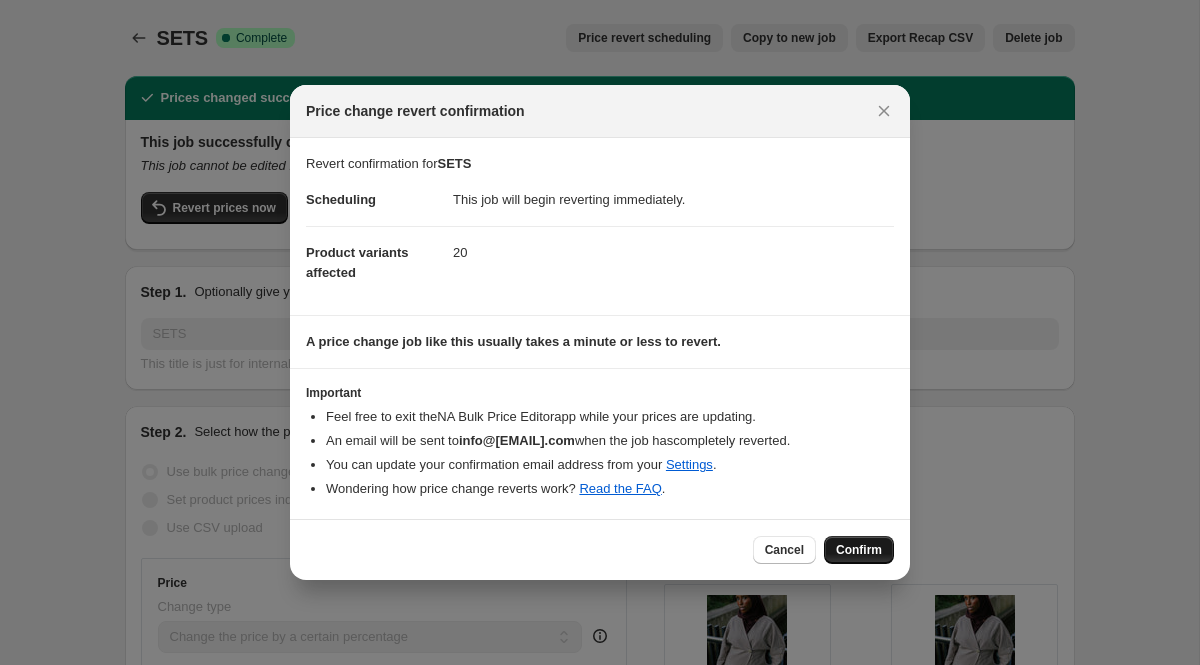 click on "Confirm" at bounding box center [859, 550] 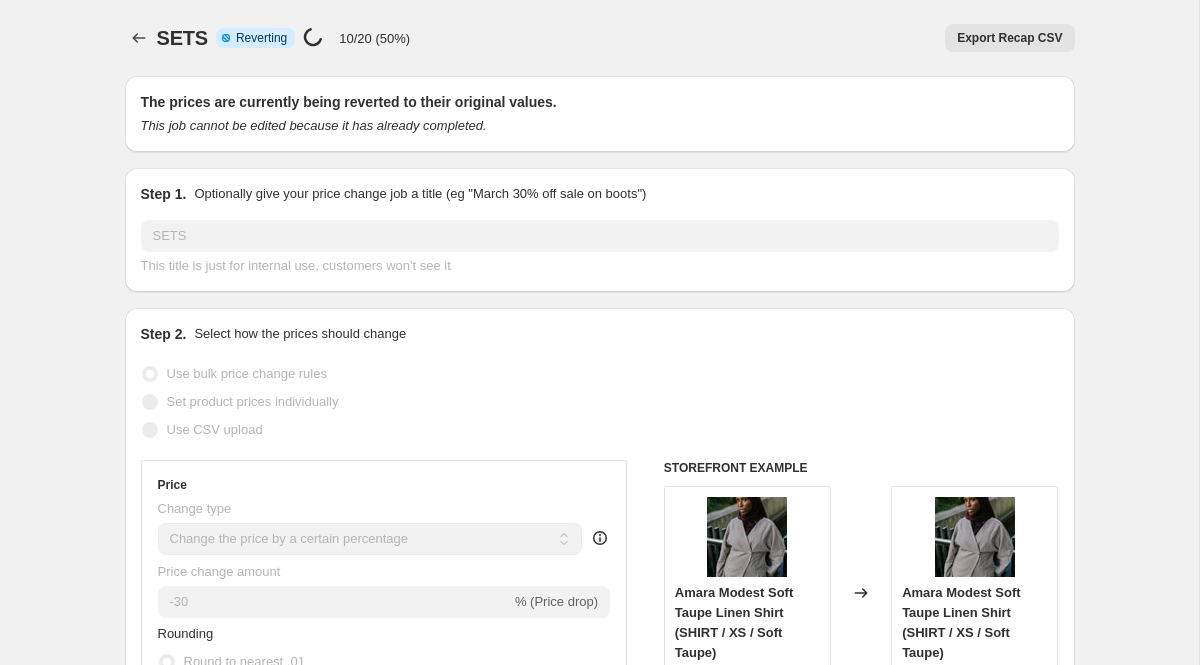 select on "percentage" 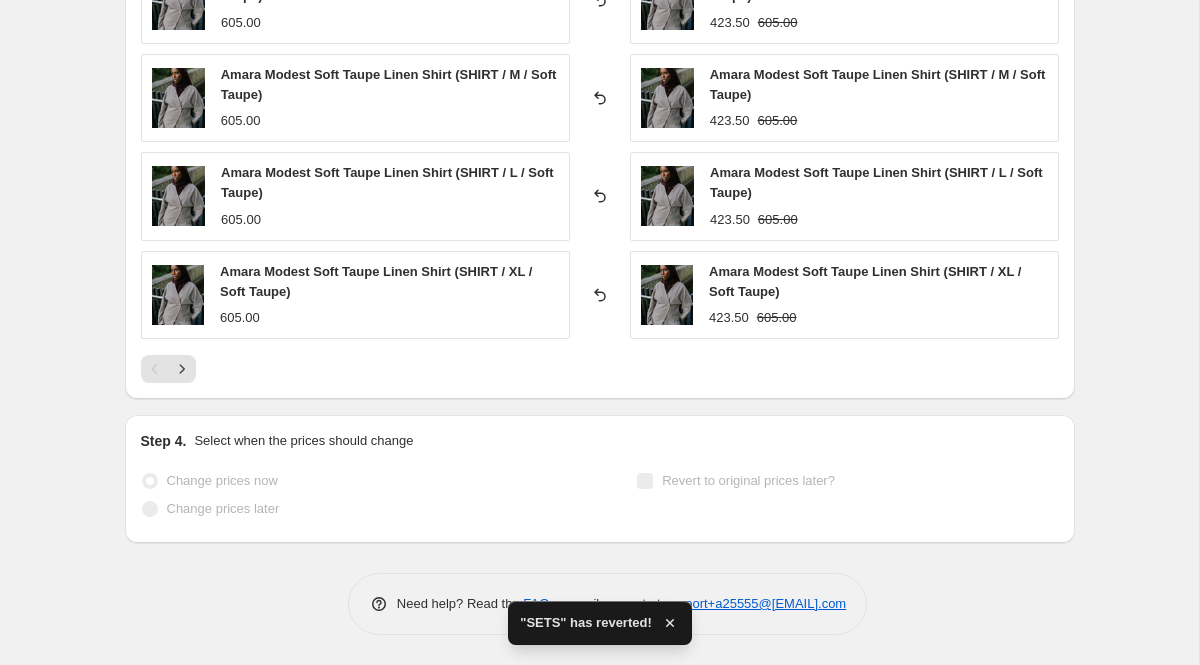 scroll, scrollTop: 0, scrollLeft: 0, axis: both 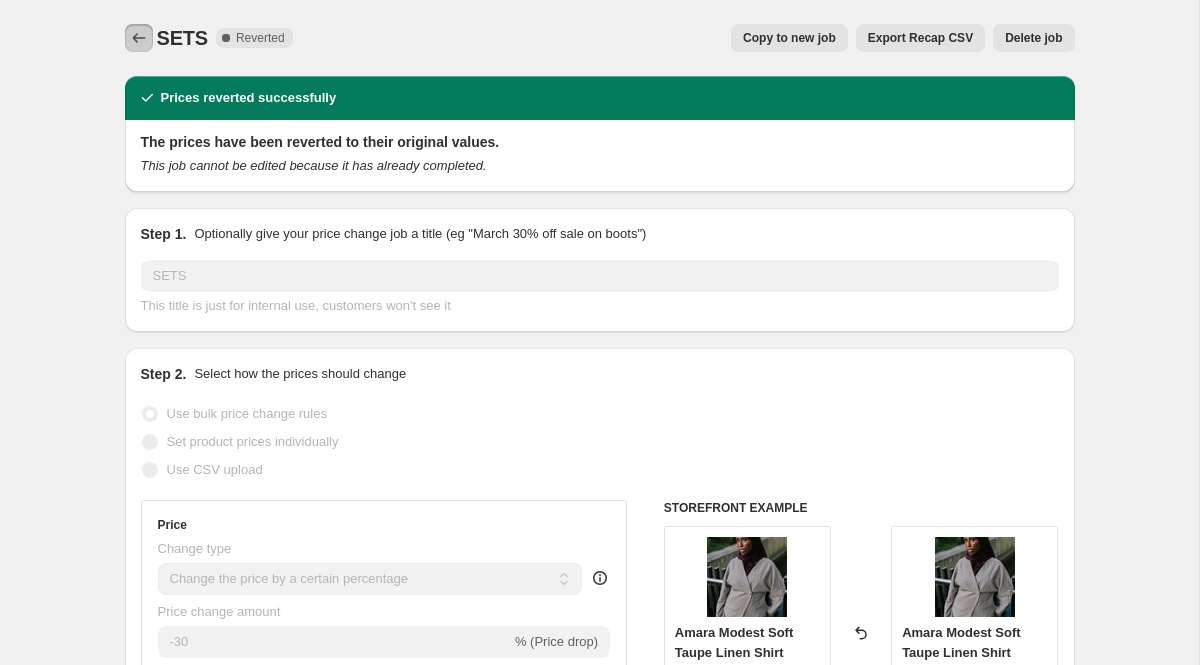 click at bounding box center (139, 38) 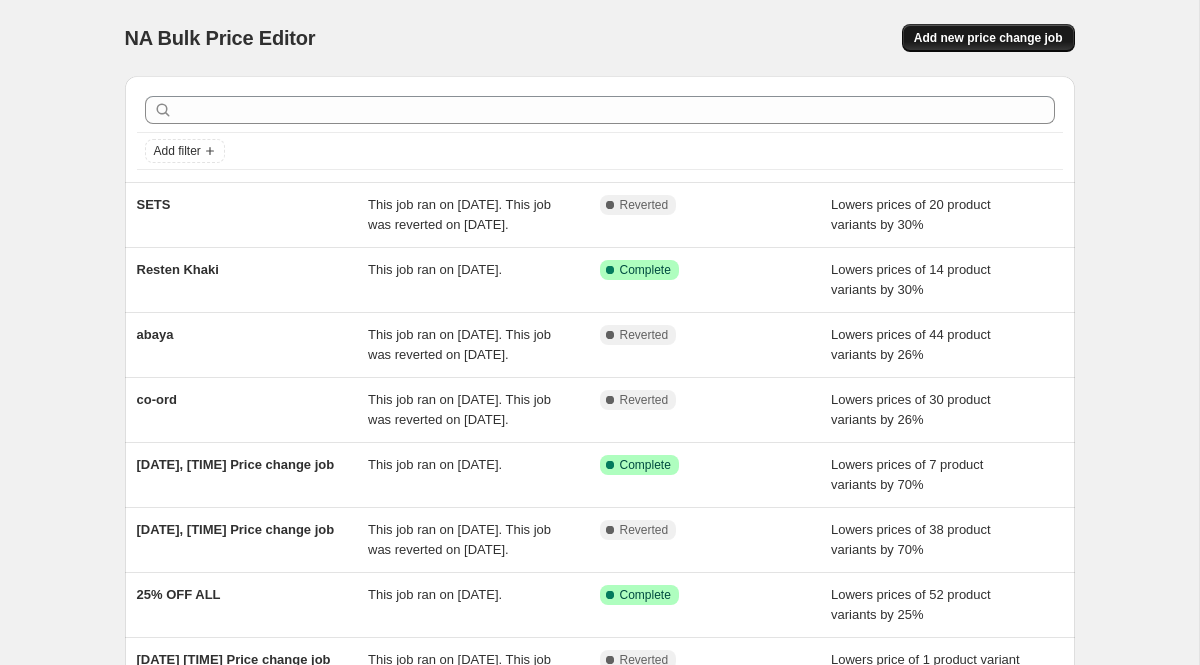 click on "Add new price change job" at bounding box center (988, 38) 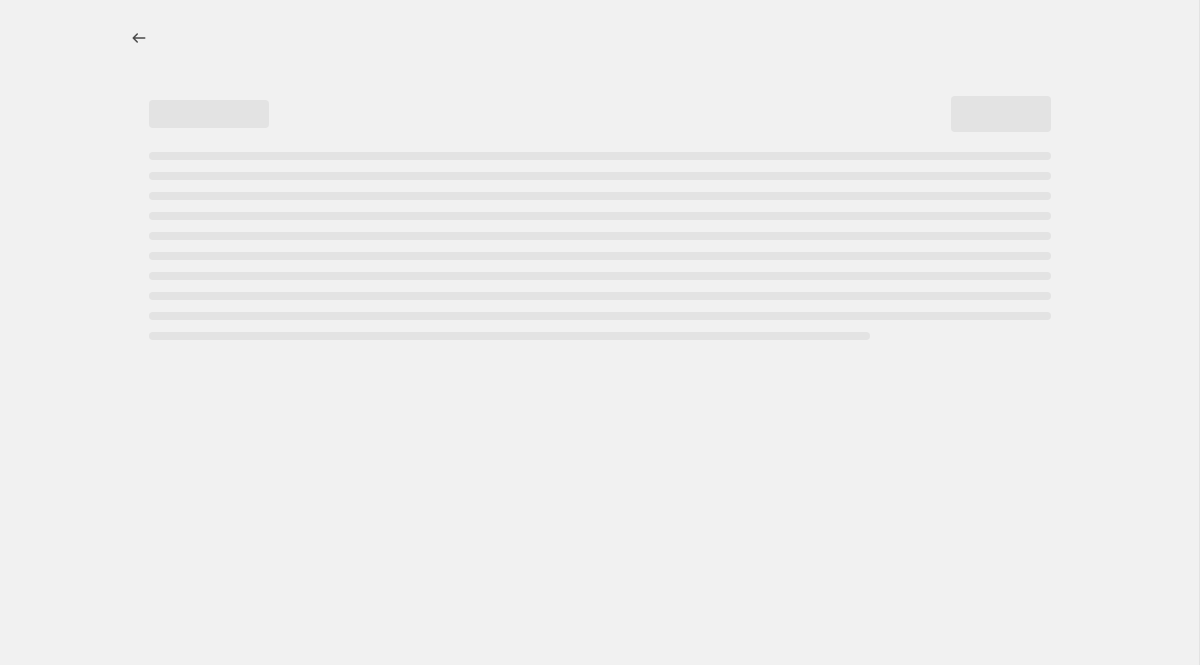 select on "percentage" 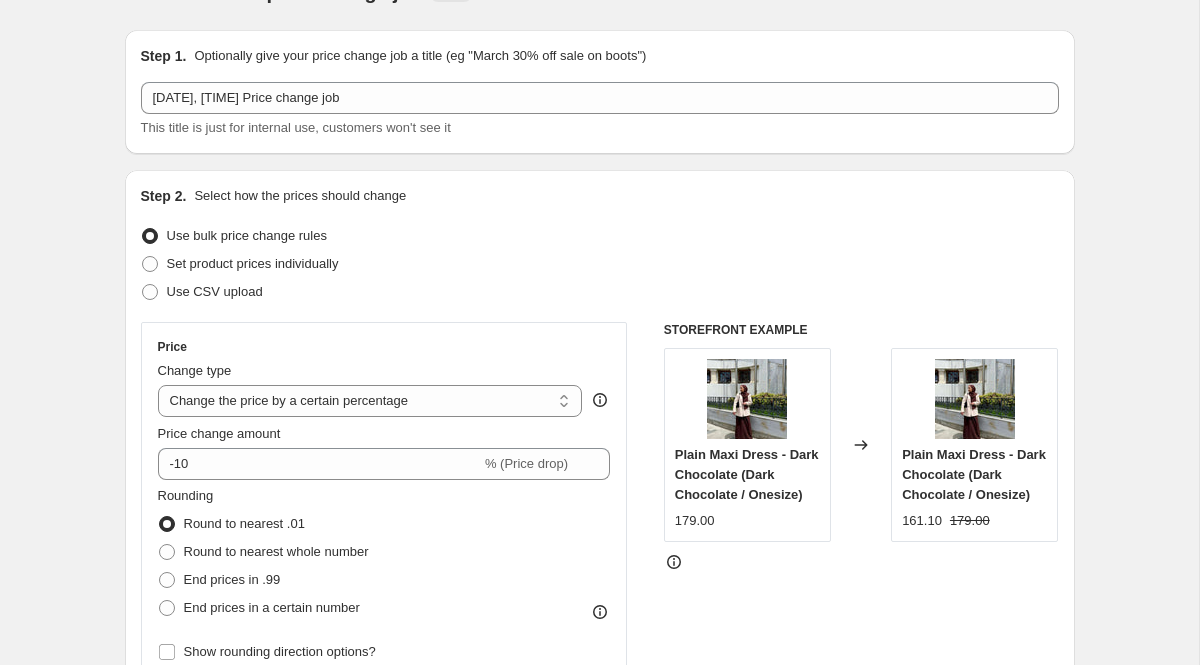 scroll, scrollTop: 0, scrollLeft: 0, axis: both 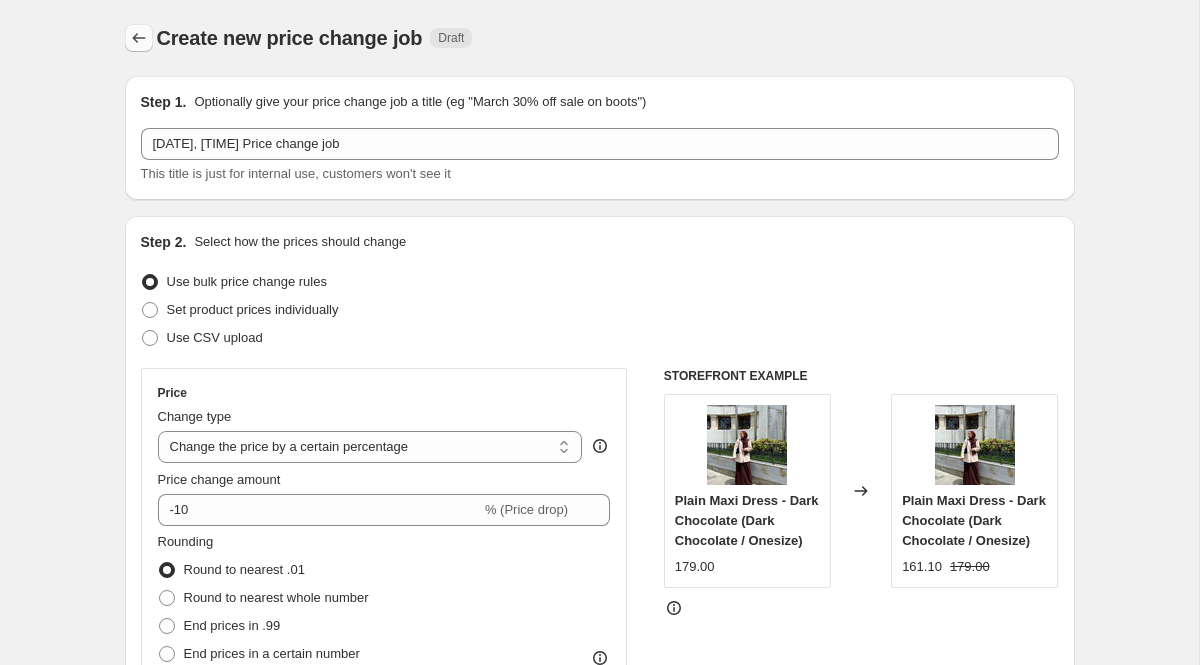 click 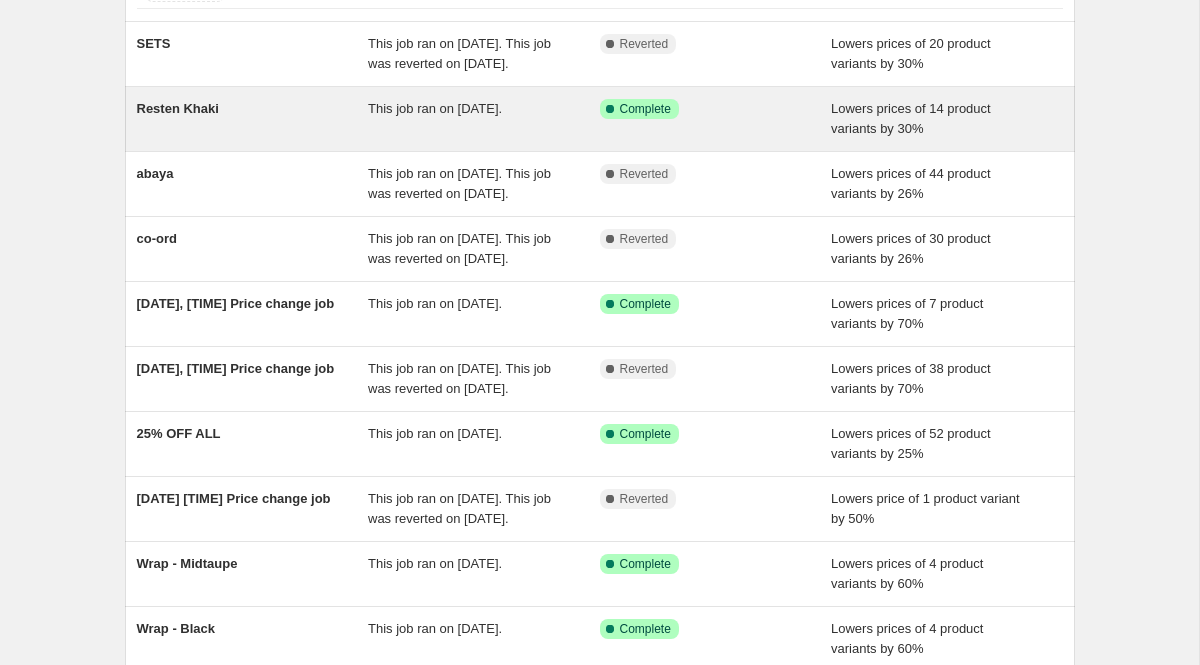 scroll, scrollTop: 0, scrollLeft: 0, axis: both 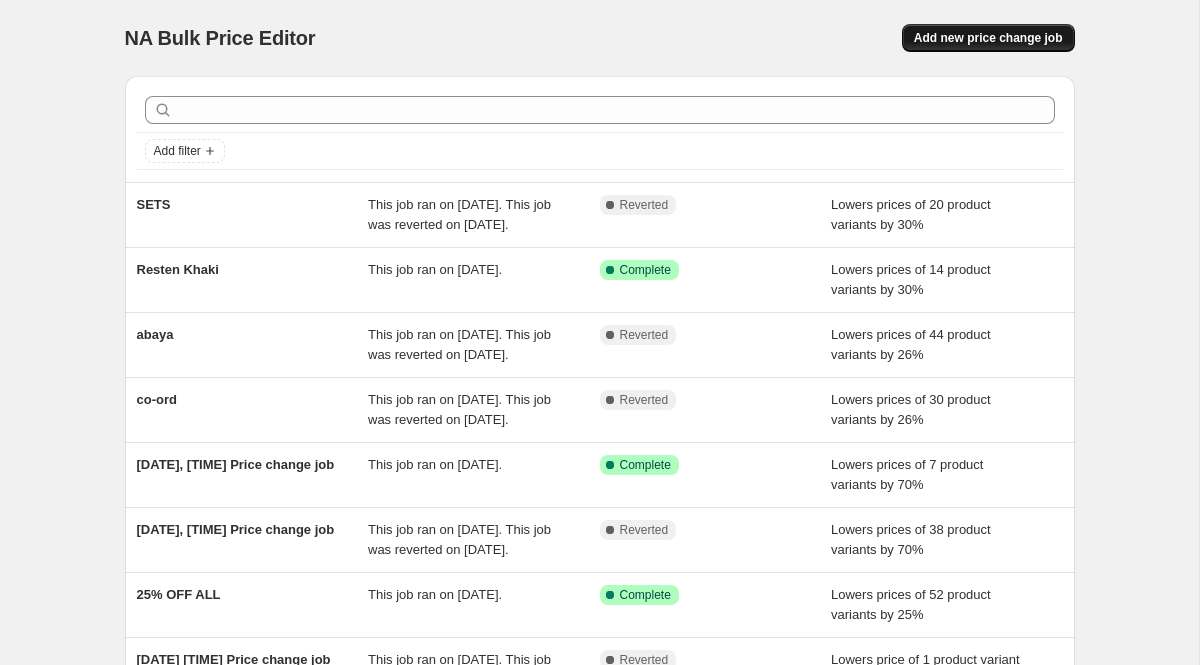 click on "Add new price change job" at bounding box center [988, 38] 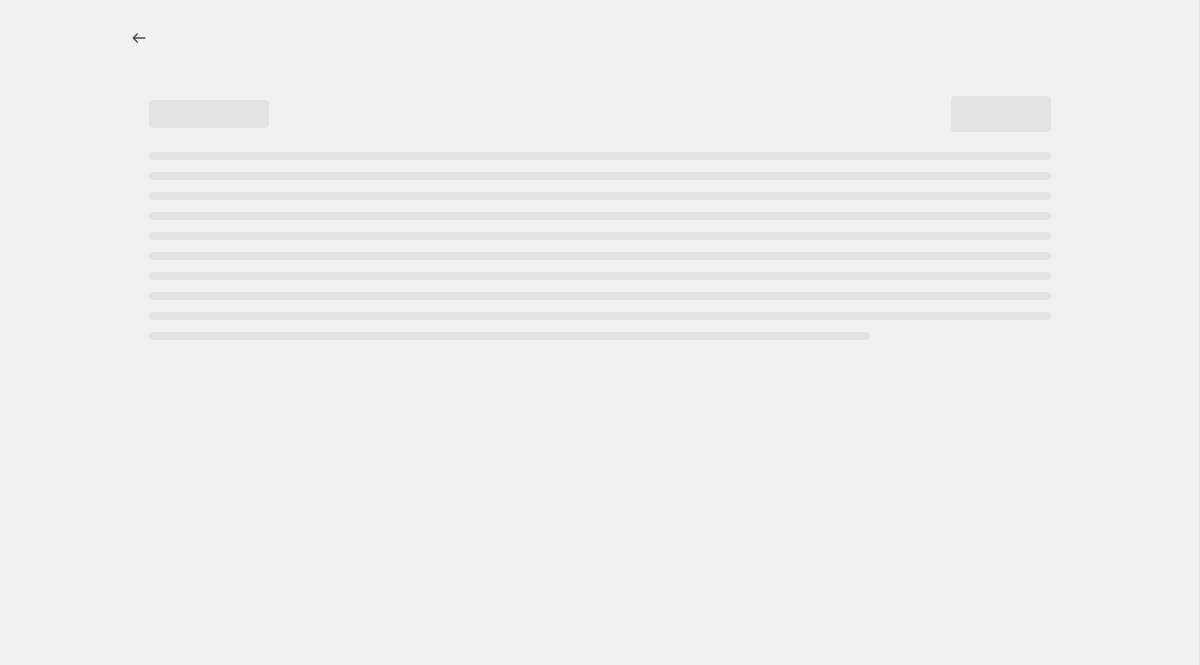 select on "percentage" 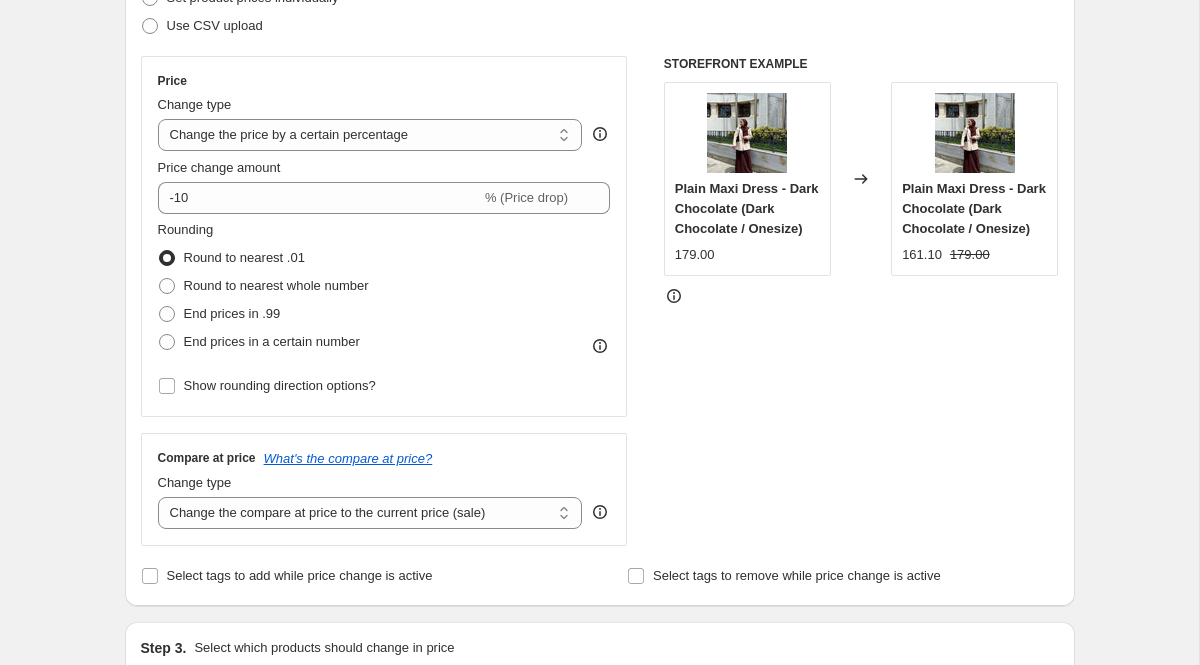 scroll, scrollTop: 315, scrollLeft: 0, axis: vertical 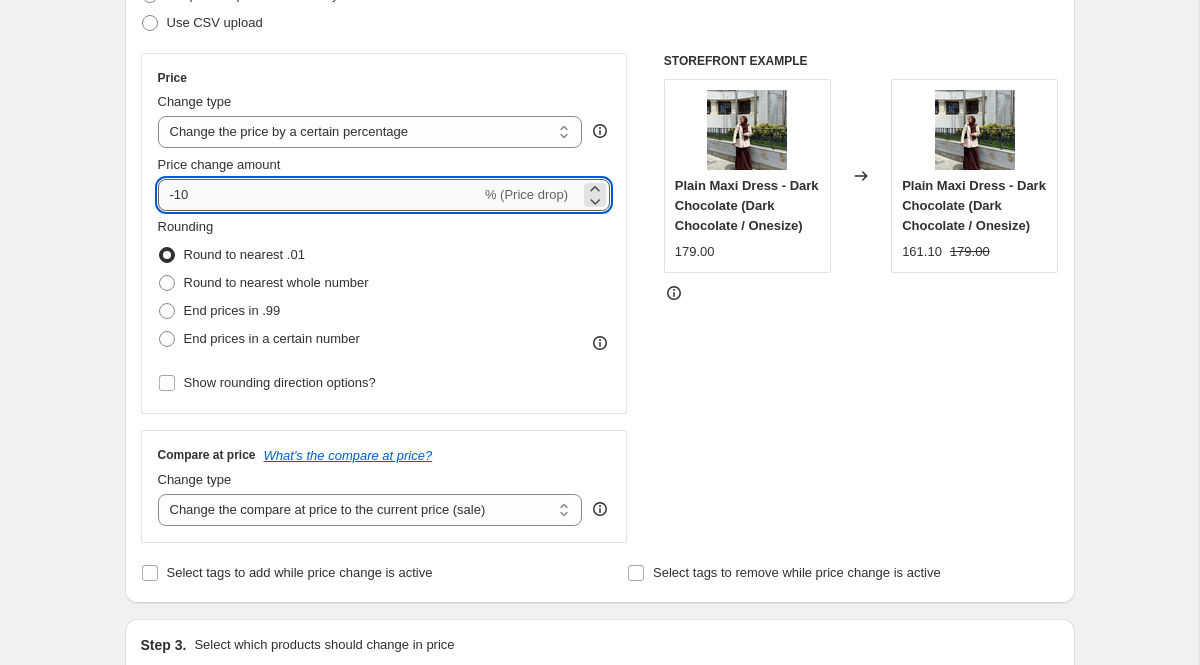 click on "-10" at bounding box center [319, 195] 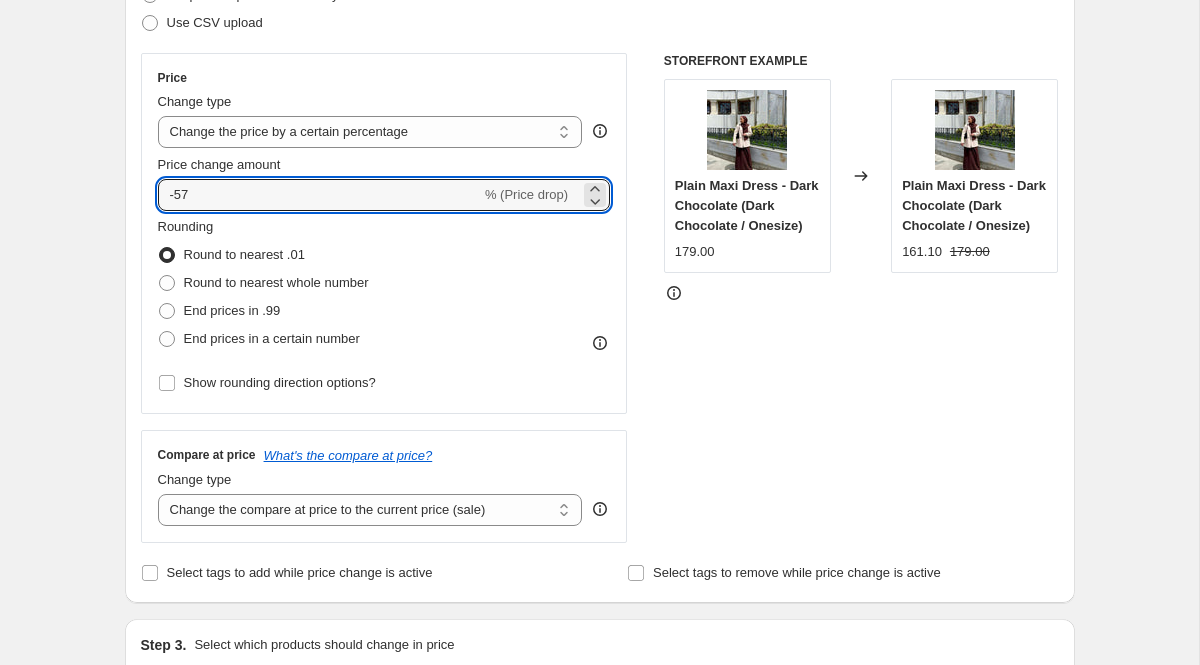 click on "STOREFRONT EXAMPLE Plain Maxi Dress - Dark Chocolate (Dark Chocolate / Onesize) 179.00 Changed to Plain Maxi Dress - Dark Chocolate (Dark Chocolate / Onesize) 161.10 179.00" at bounding box center (861, 298) 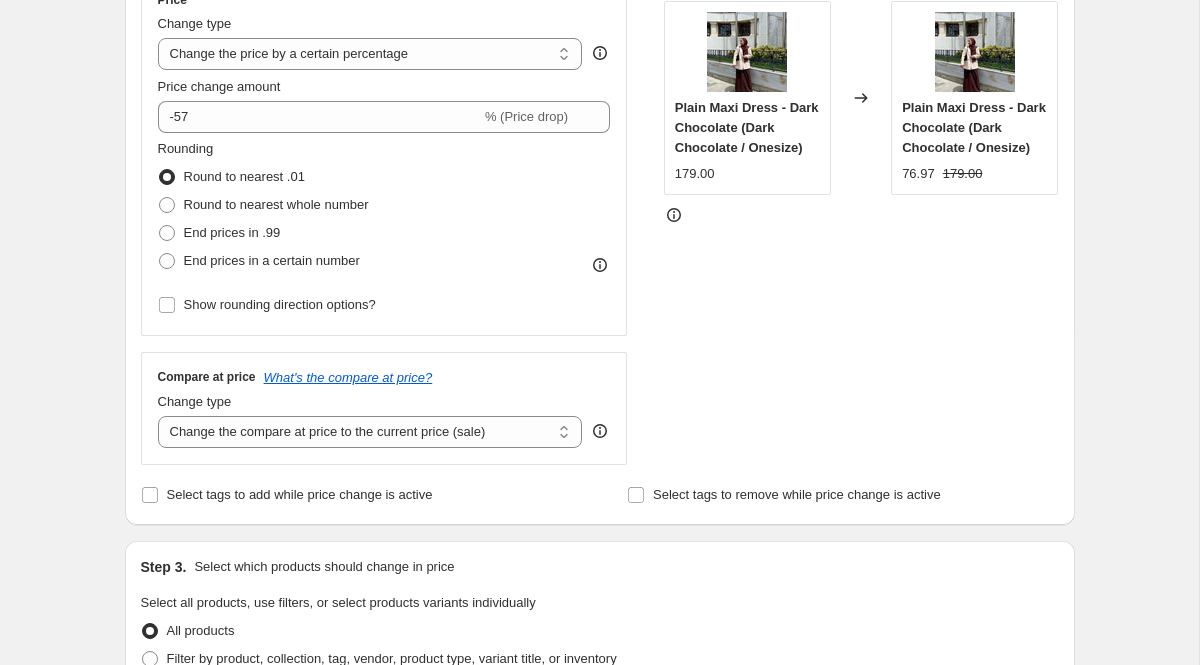 scroll, scrollTop: 389, scrollLeft: 0, axis: vertical 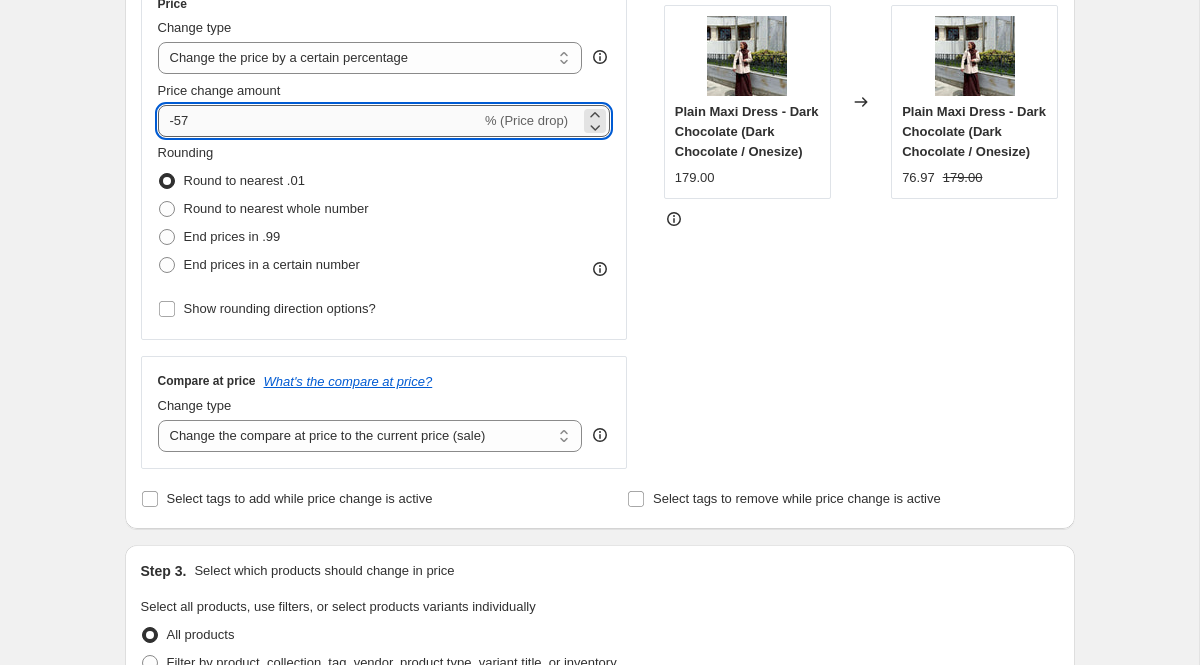 click on "-57" at bounding box center (319, 121) 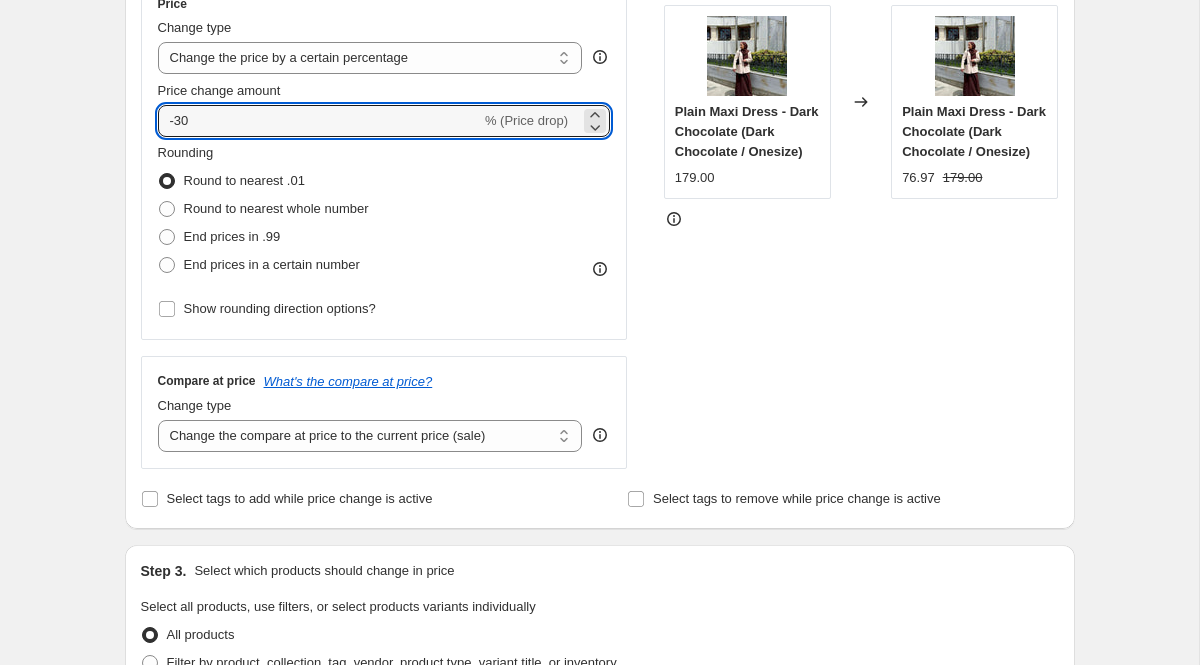 type on "-30" 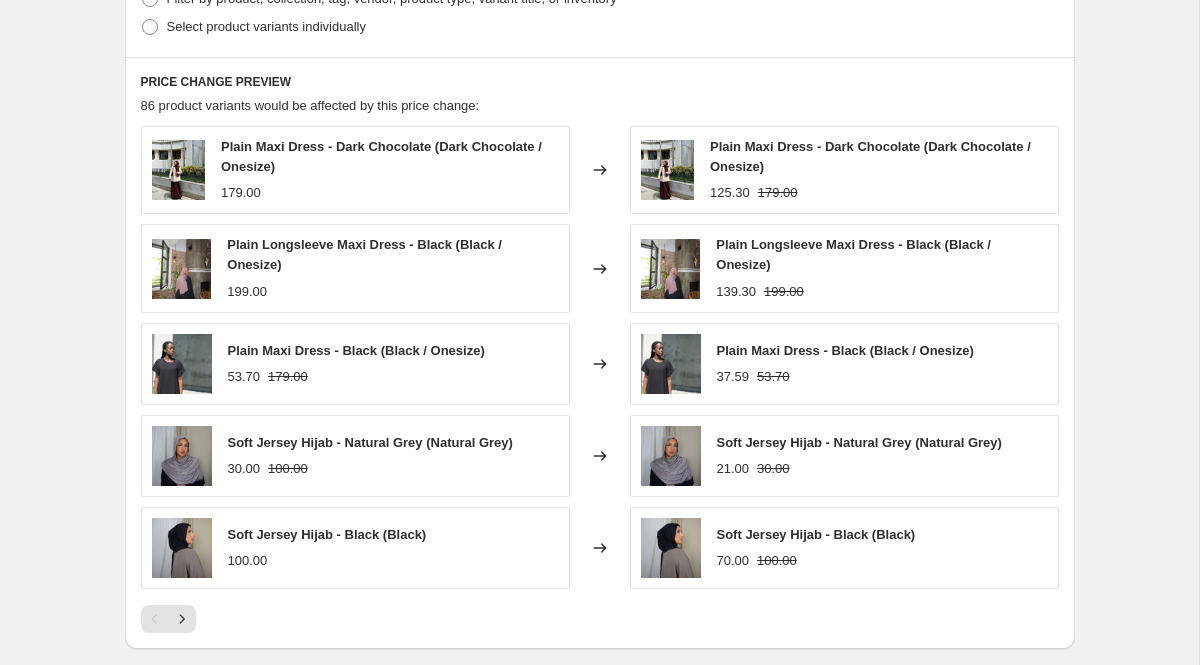 scroll, scrollTop: 865, scrollLeft: 0, axis: vertical 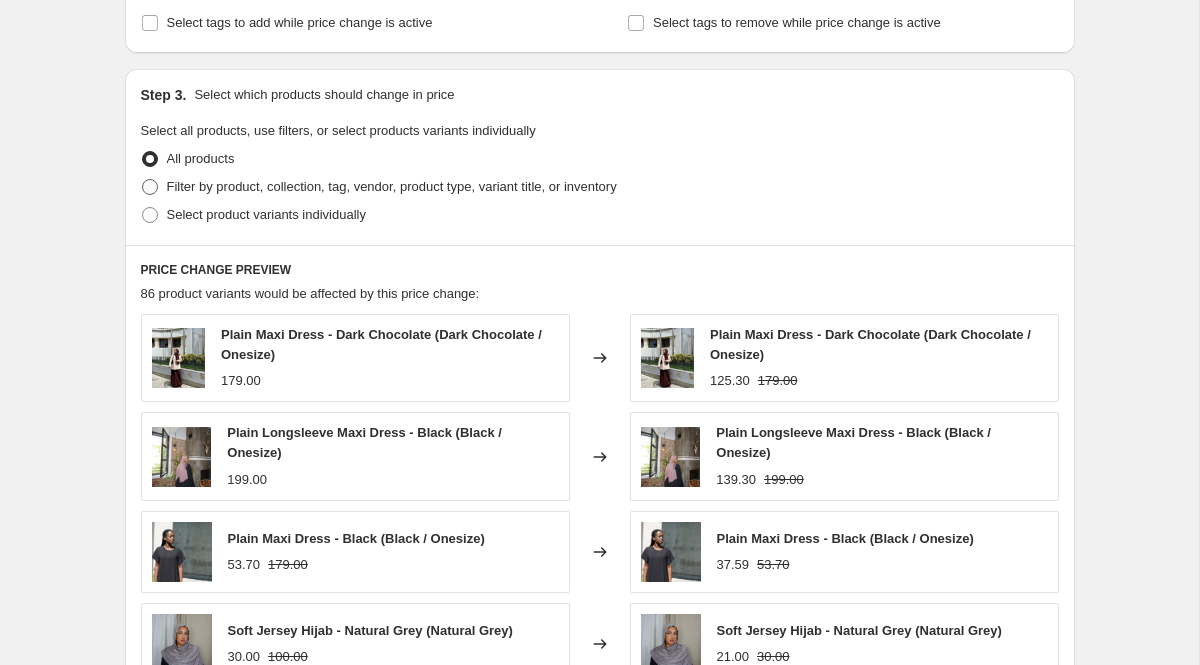 click at bounding box center [150, 187] 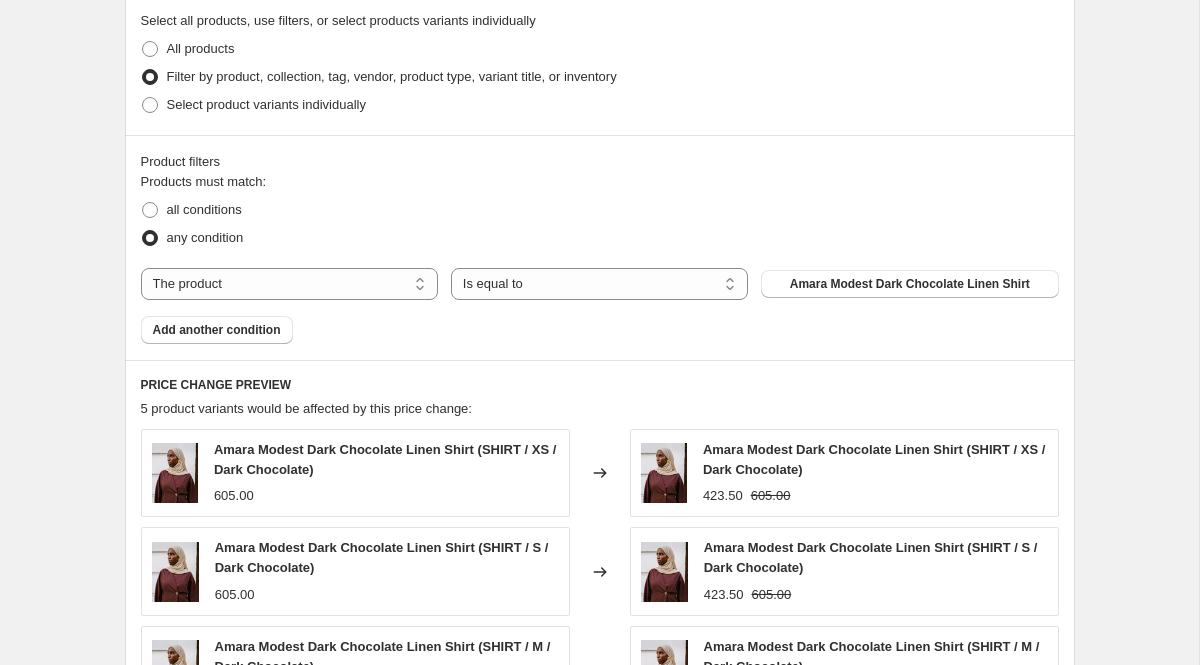 scroll, scrollTop: 1020, scrollLeft: 0, axis: vertical 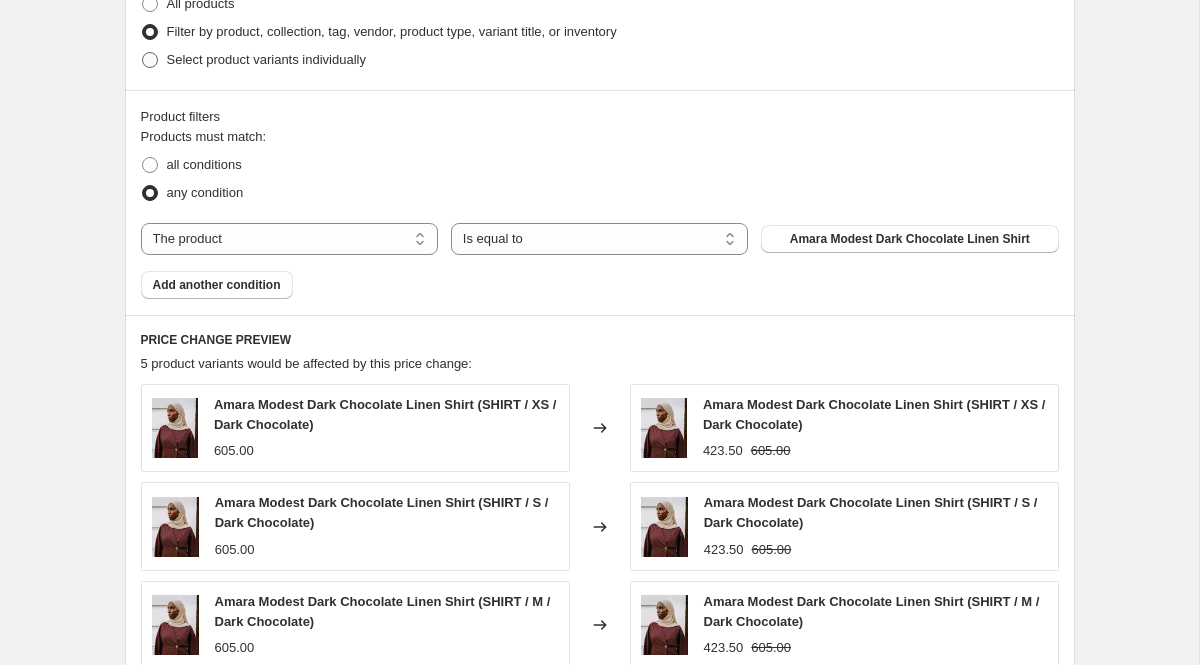 click at bounding box center (150, 60) 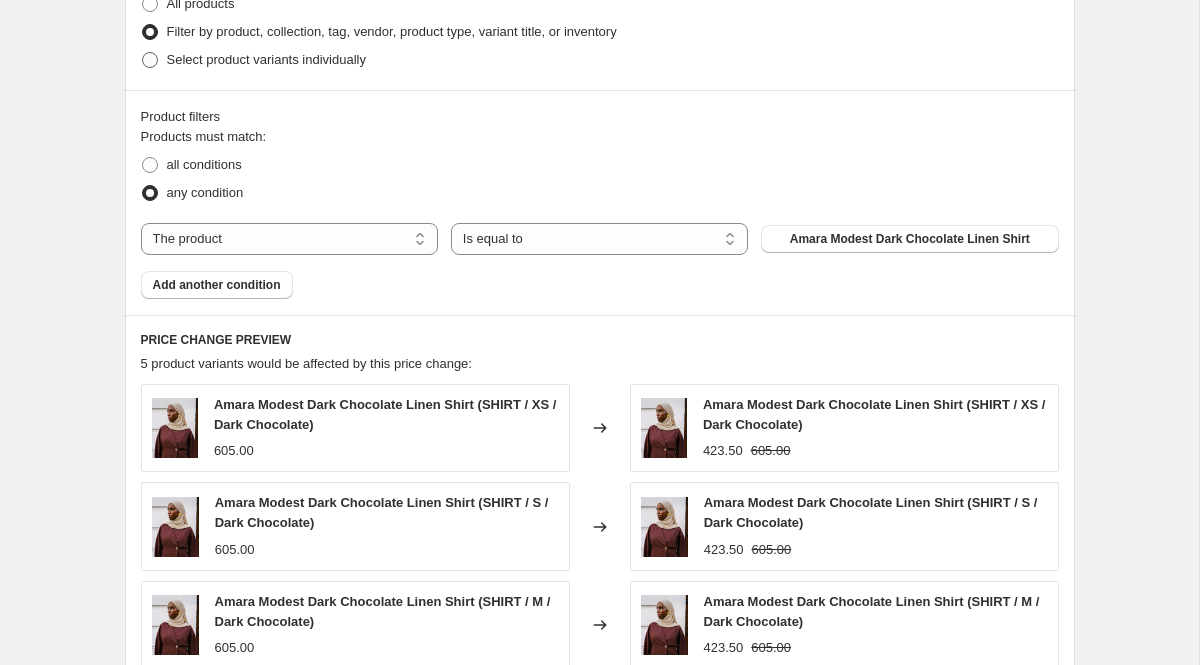 radio on "true" 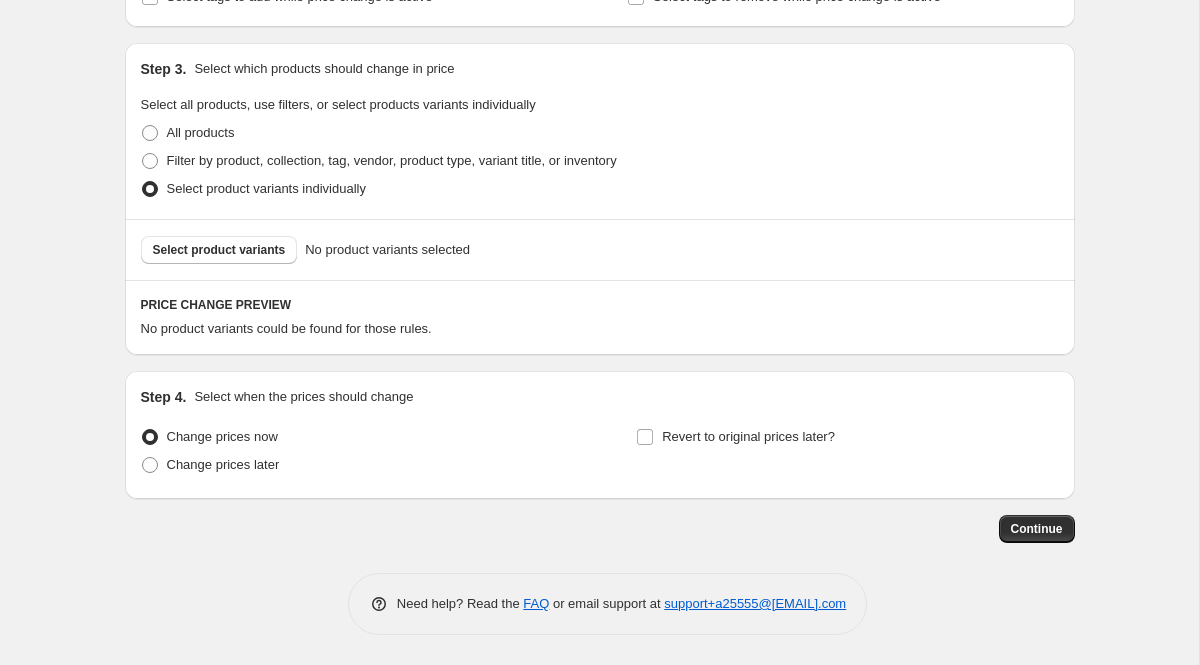 scroll, scrollTop: 891, scrollLeft: 0, axis: vertical 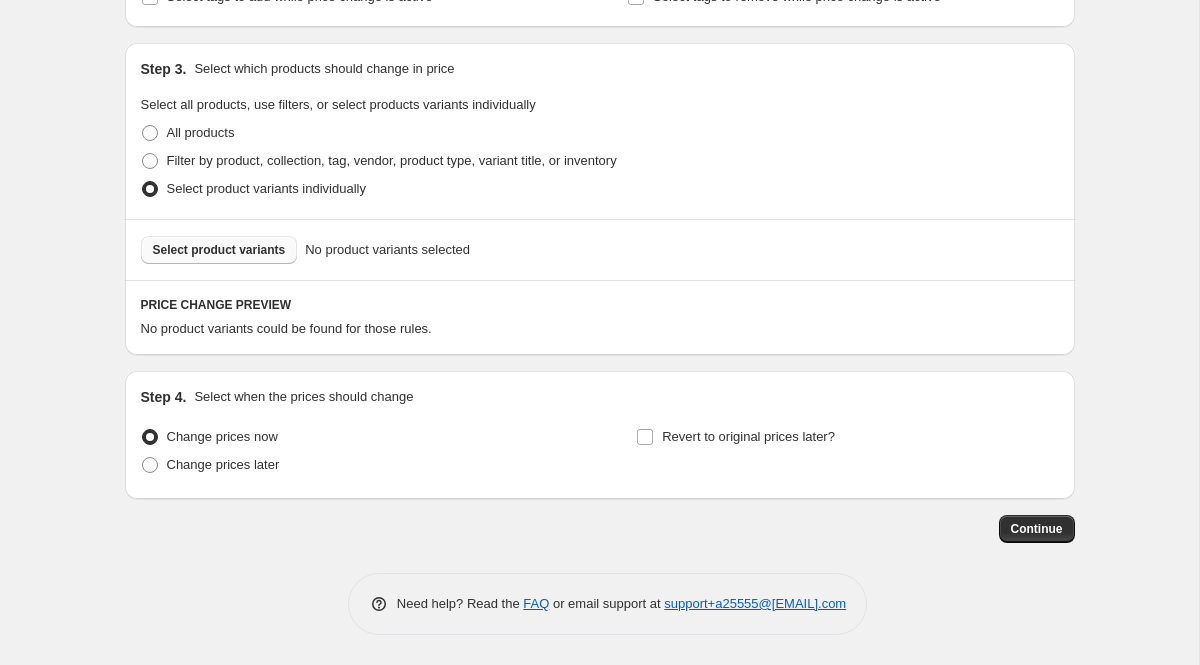 click on "Select product variants" at bounding box center [219, 250] 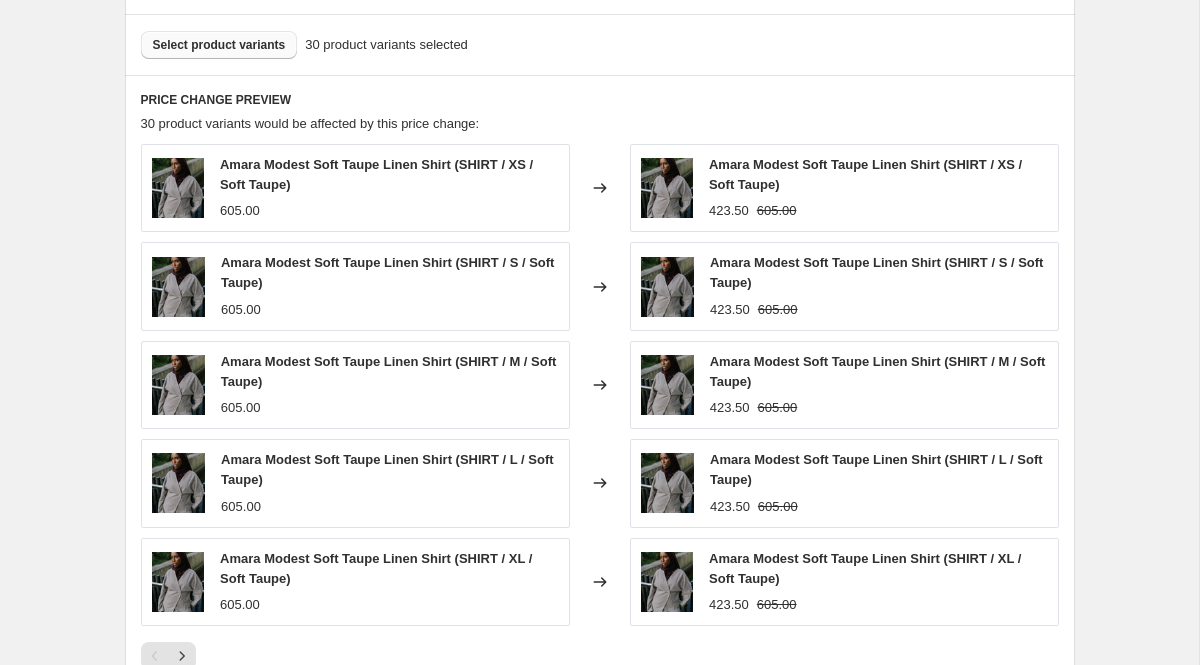 scroll, scrollTop: 1427, scrollLeft: 0, axis: vertical 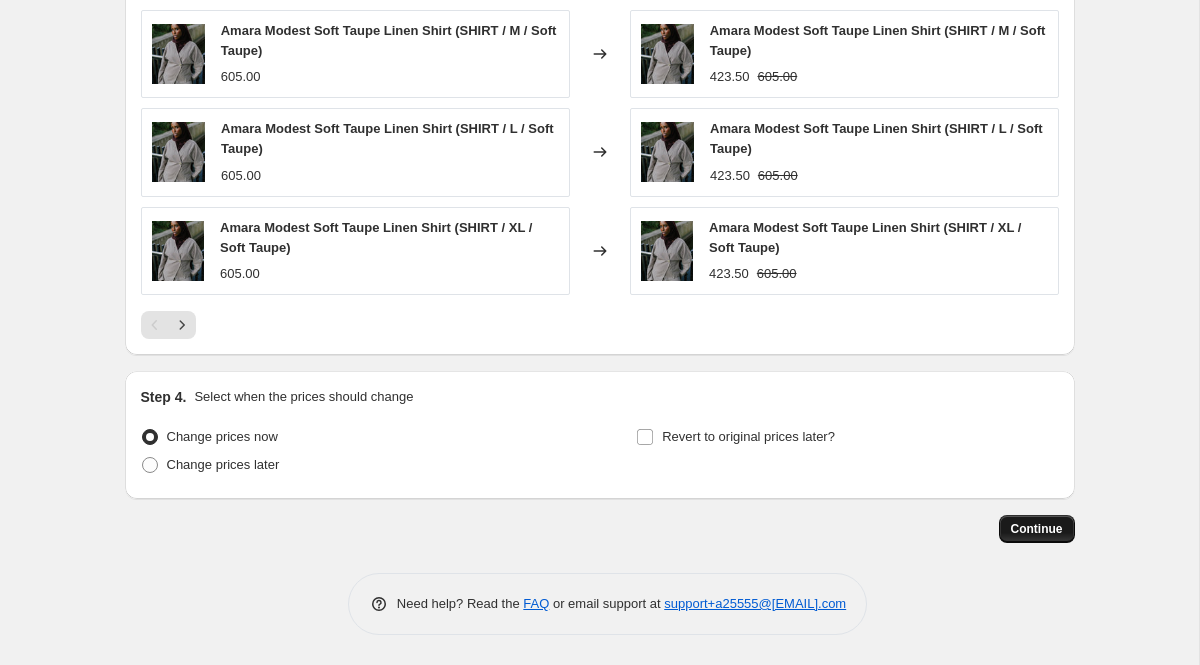 click on "Continue" at bounding box center (1037, 529) 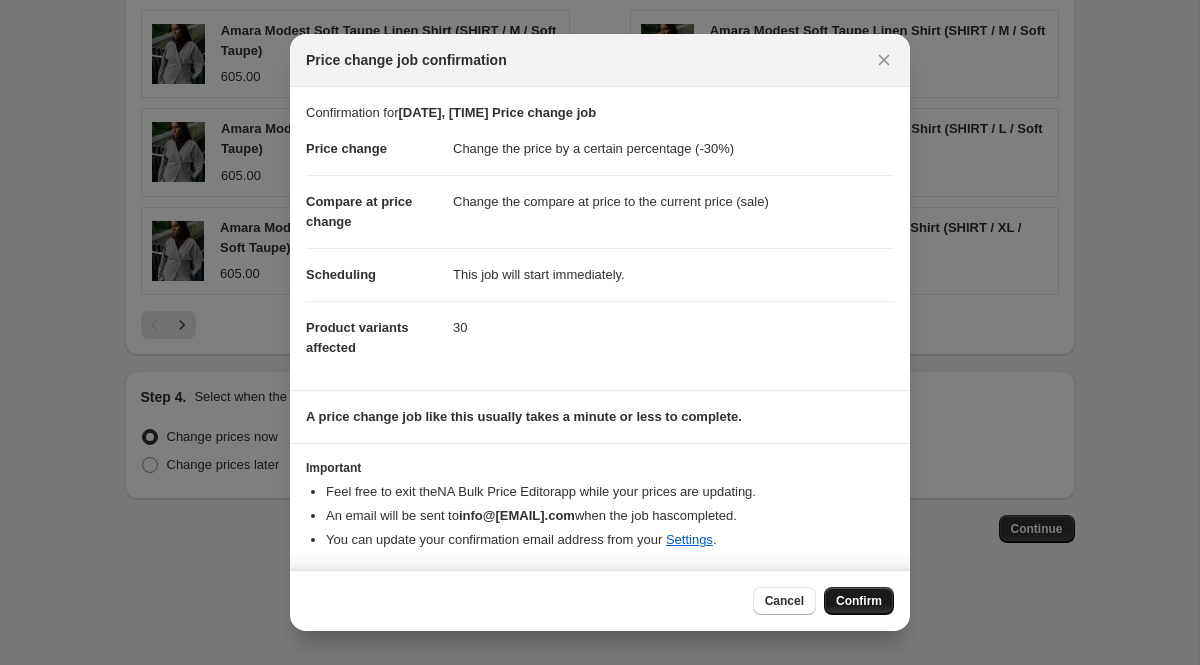 click on "Confirm" at bounding box center [859, 601] 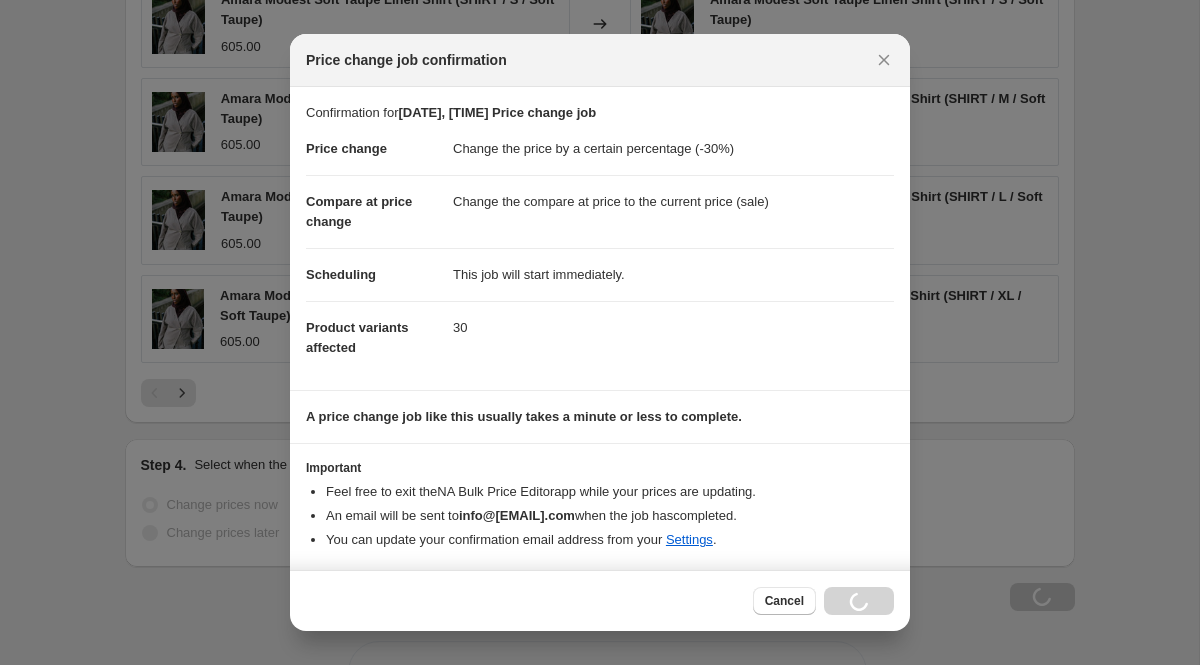 scroll, scrollTop: 1495, scrollLeft: 0, axis: vertical 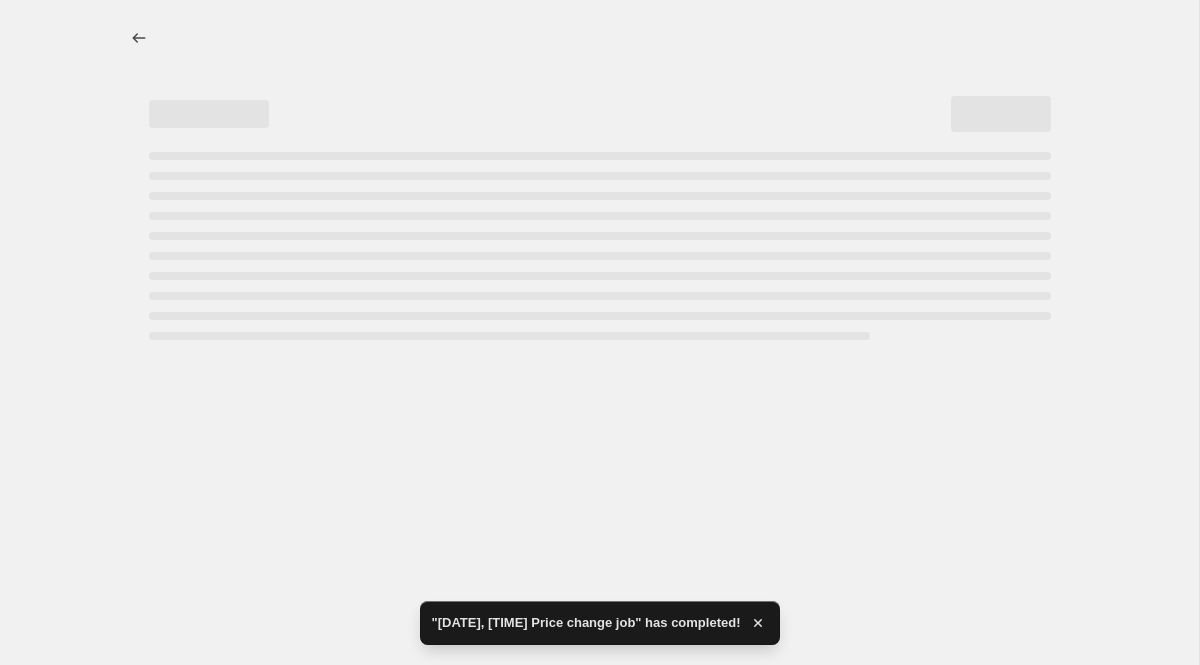 select on "percentage" 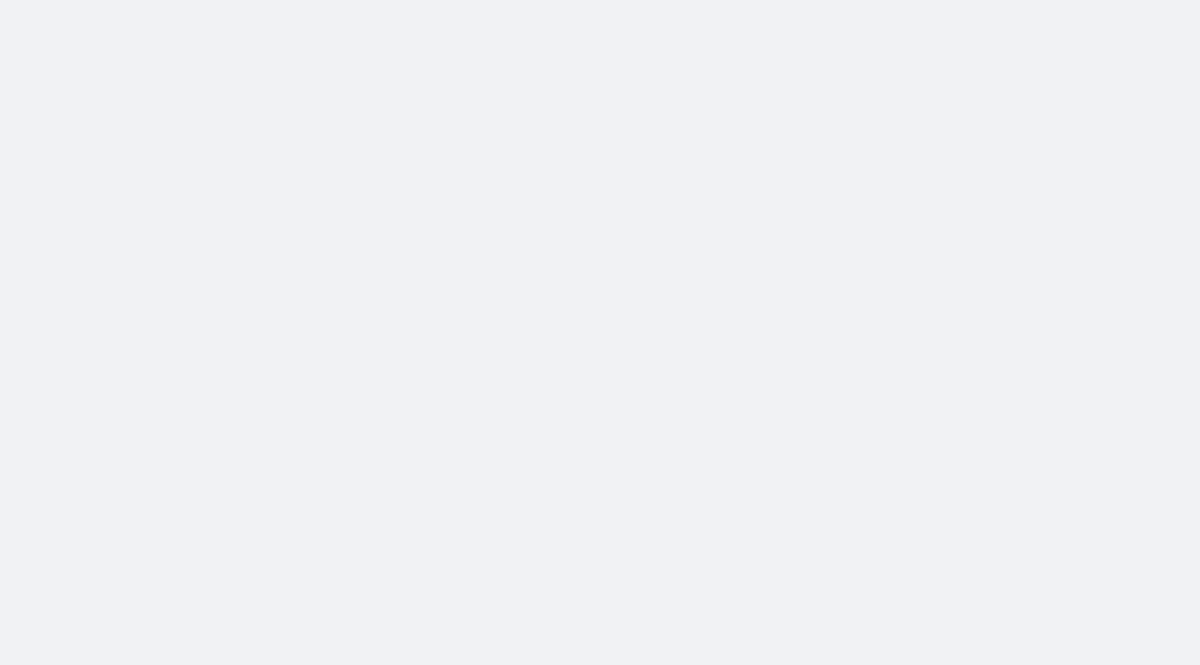 scroll, scrollTop: 0, scrollLeft: 0, axis: both 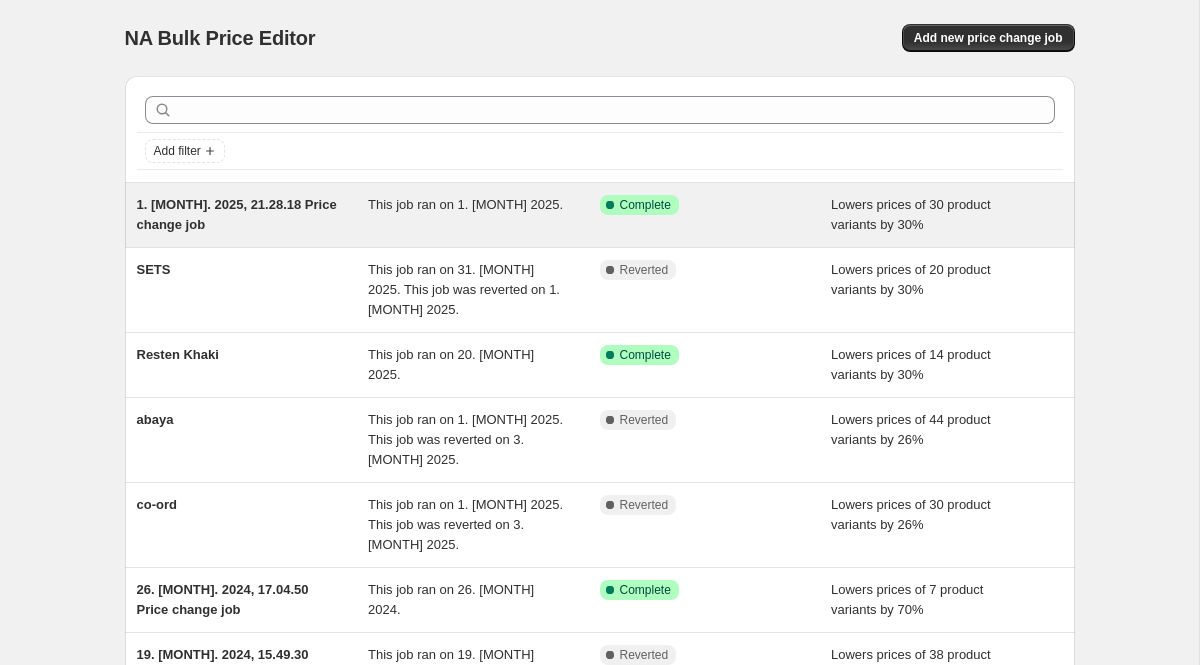 click on "This job ran on 1. [MONTH] 2025." at bounding box center (484, 215) 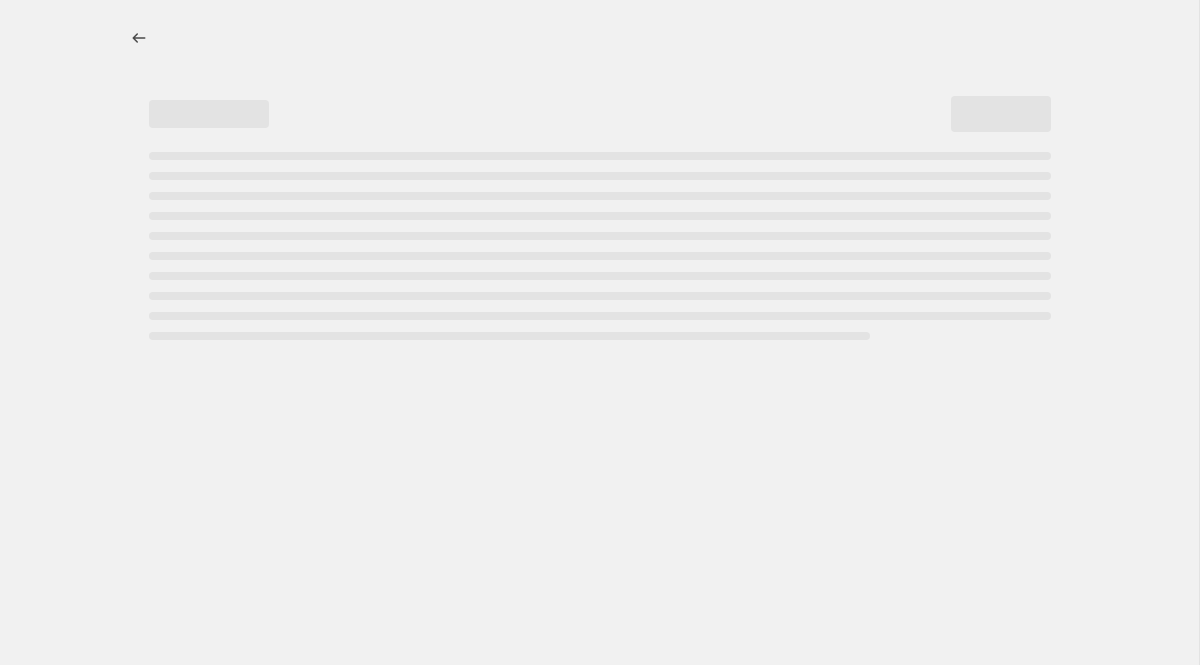 select on "percentage" 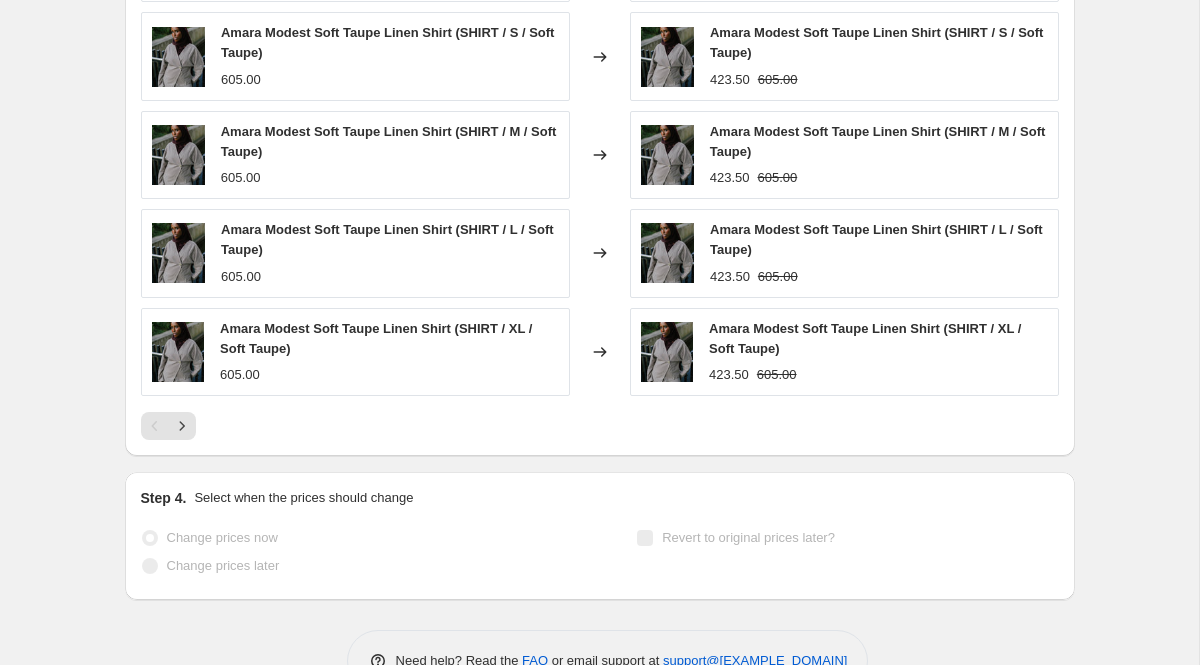 scroll, scrollTop: 1573, scrollLeft: 0, axis: vertical 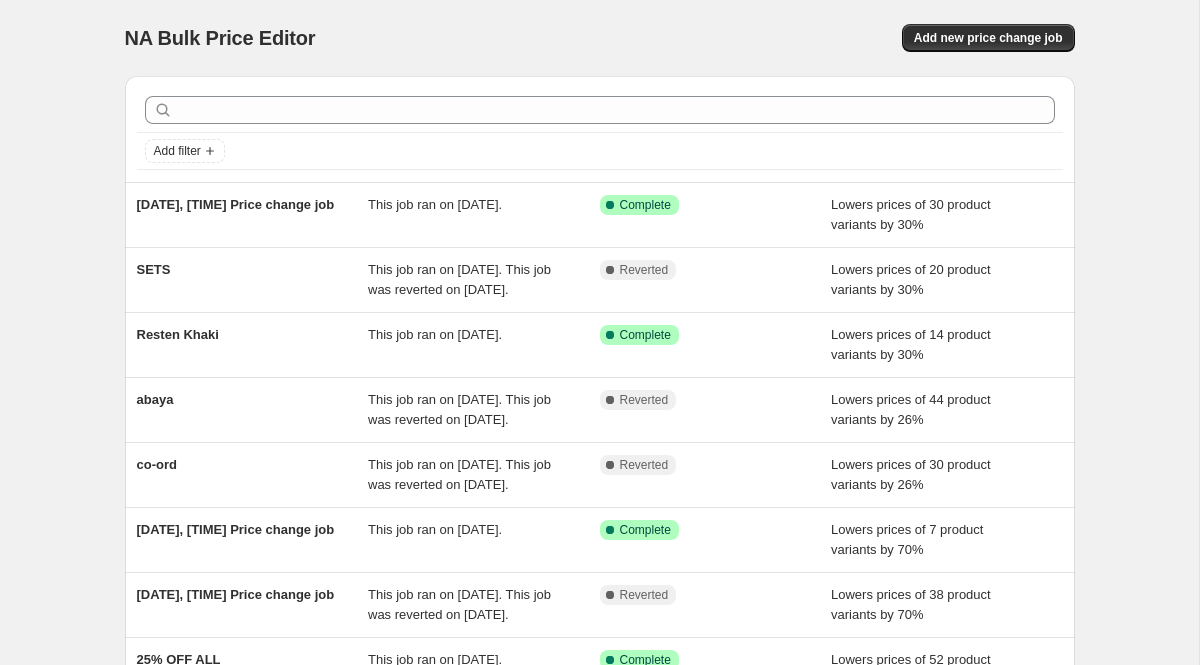 click on "NA Bulk Price Editor. This page is ready NA Bulk Price Editor Add new price change job" at bounding box center (600, 38) 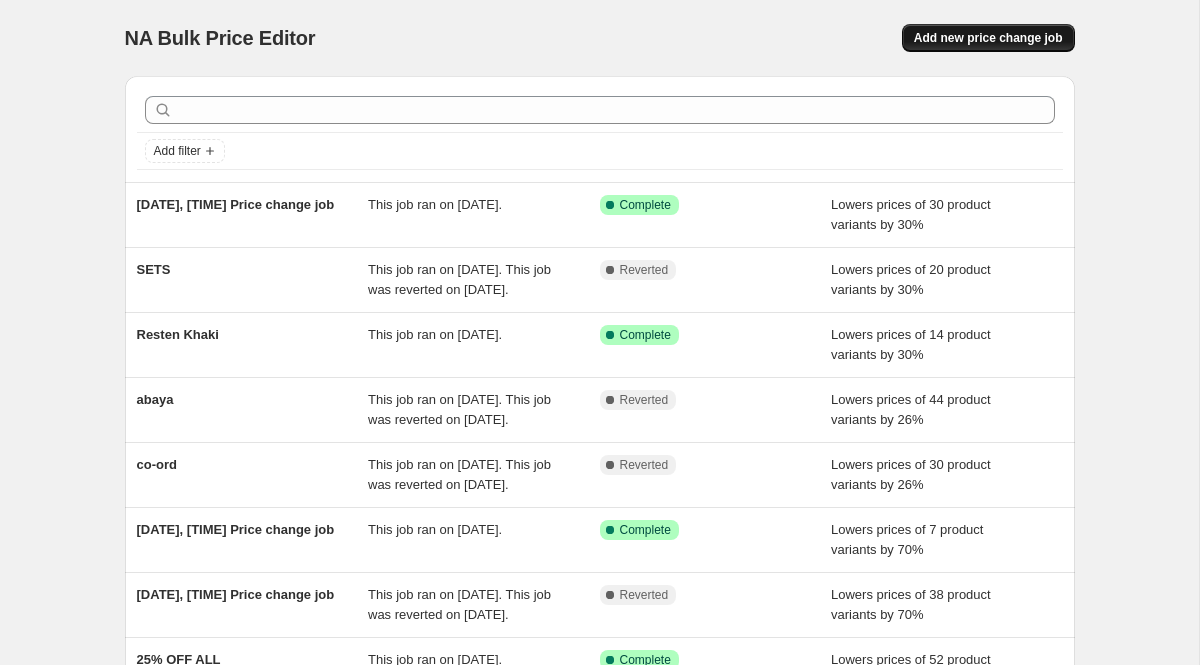 click on "Add new price change job" at bounding box center (988, 38) 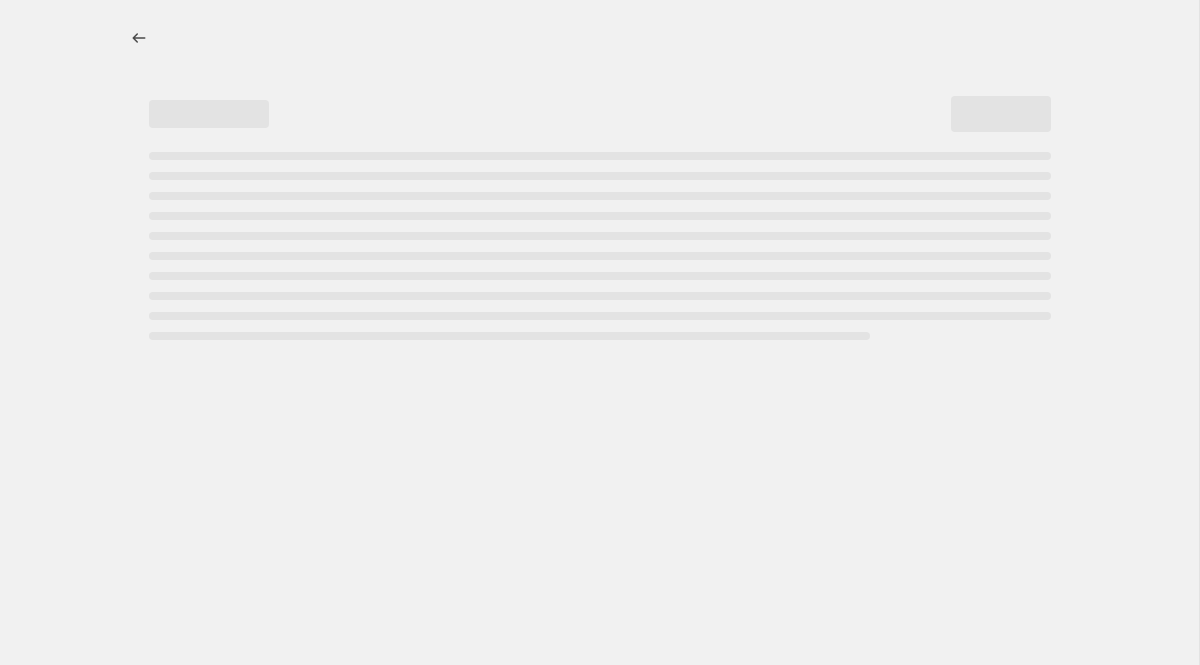 select on "percentage" 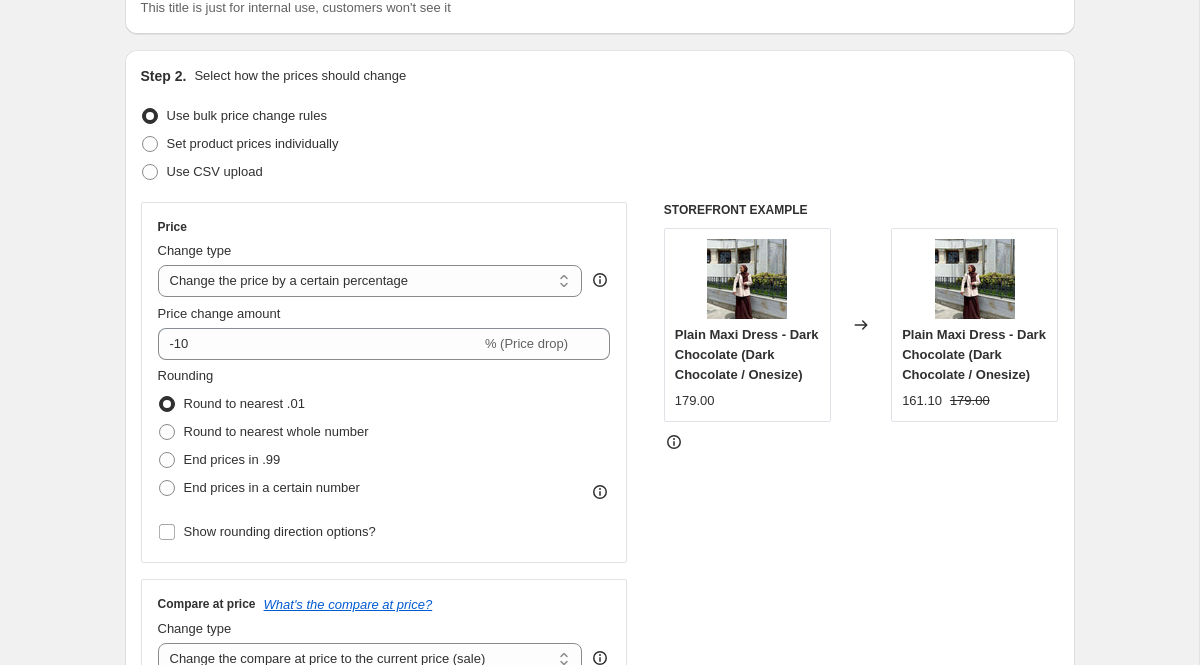 scroll, scrollTop: 169, scrollLeft: 0, axis: vertical 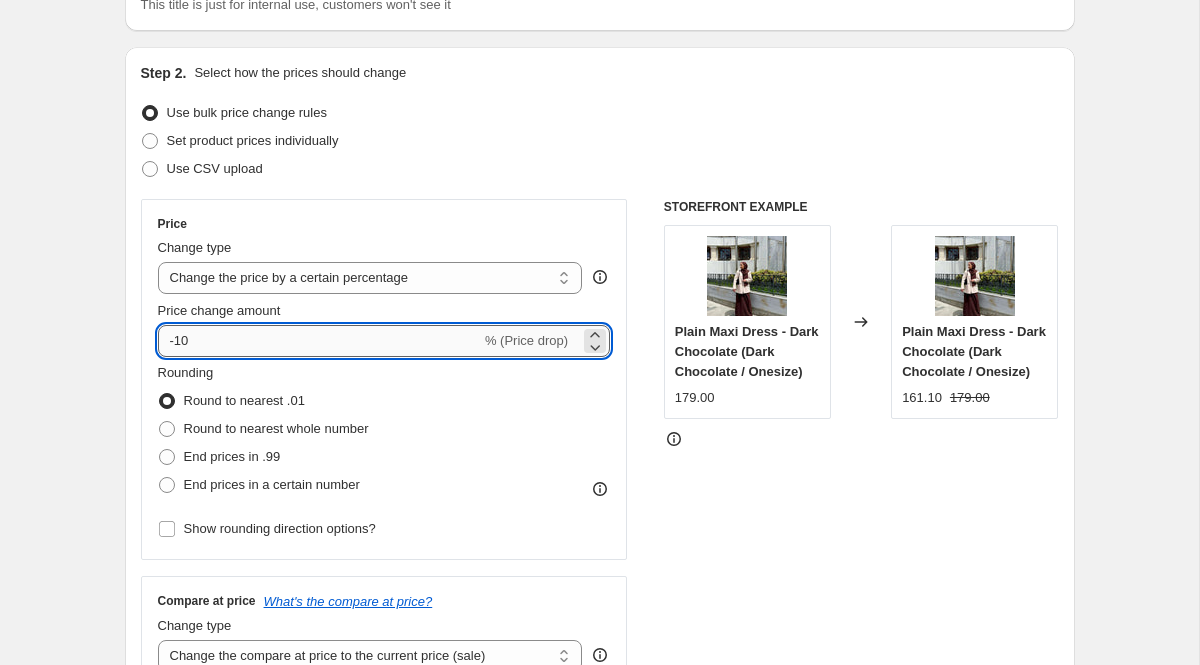 click on "-10" at bounding box center [319, 341] 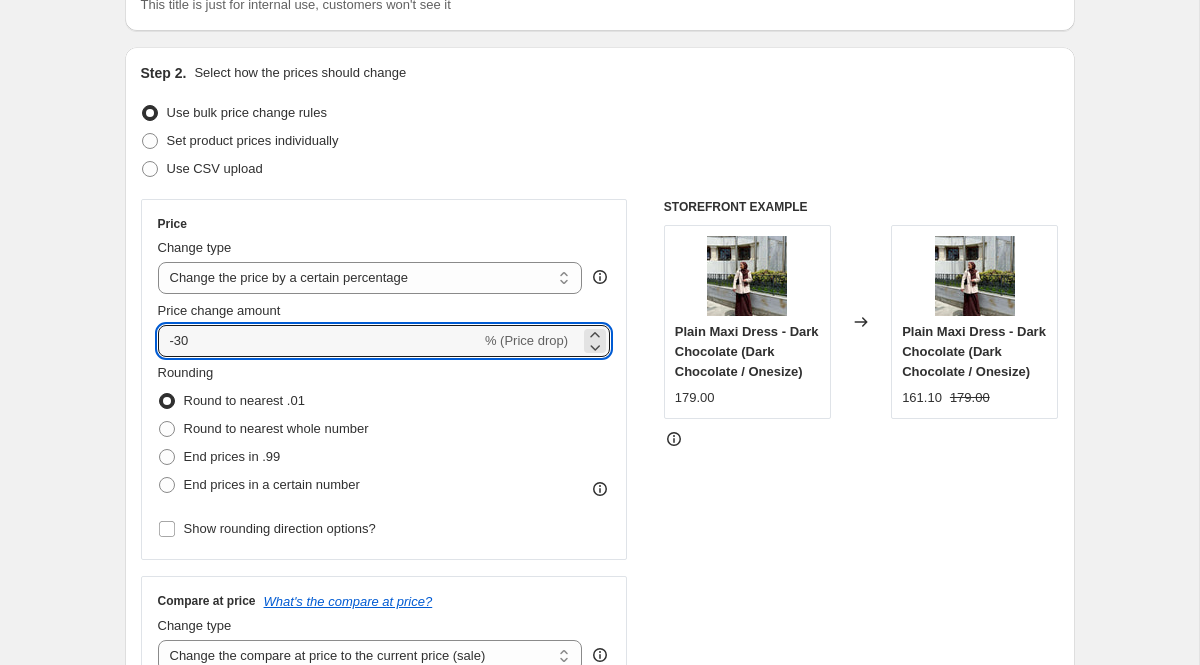 type on "-30" 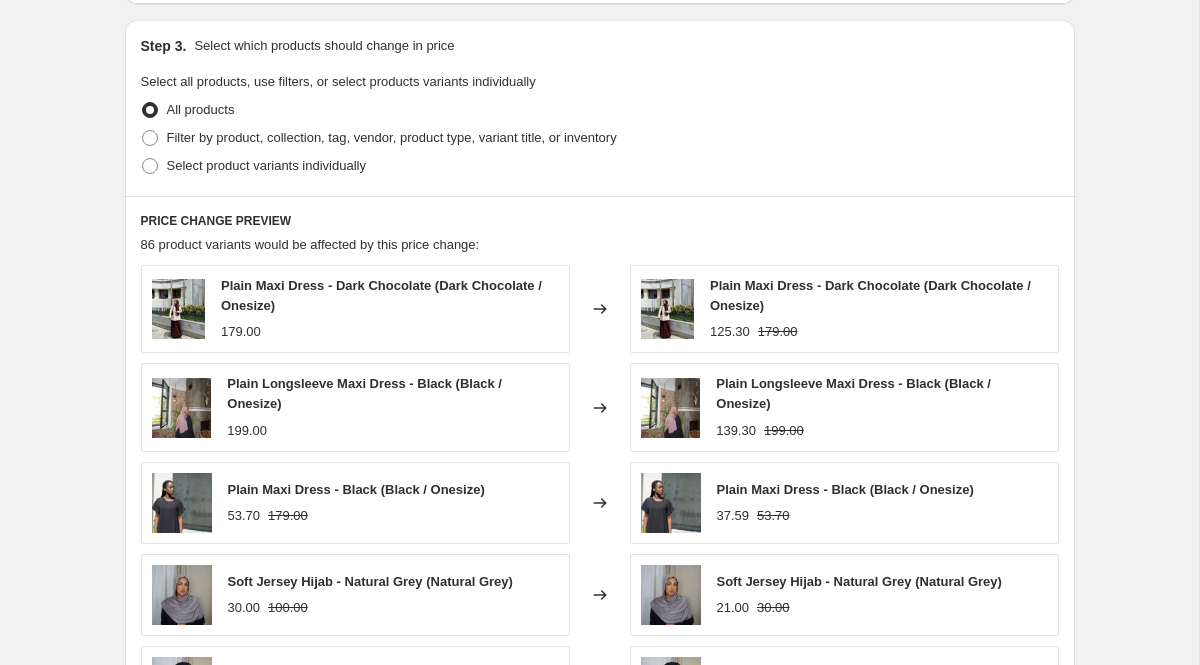 scroll, scrollTop: 907, scrollLeft: 0, axis: vertical 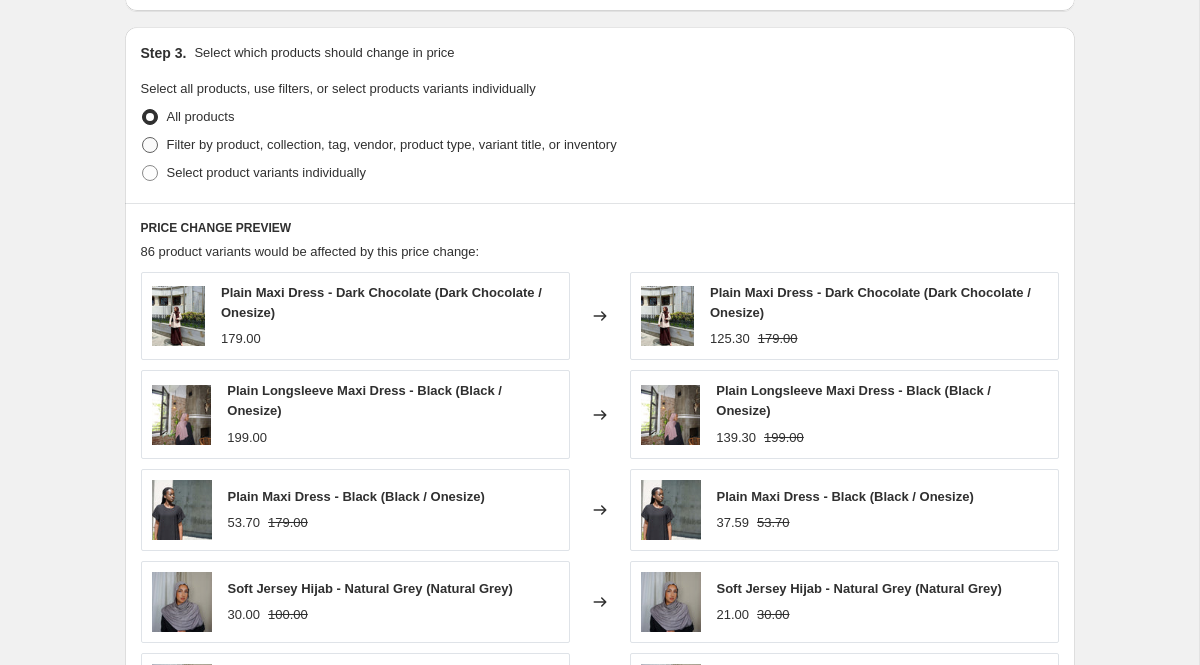 click at bounding box center (150, 145) 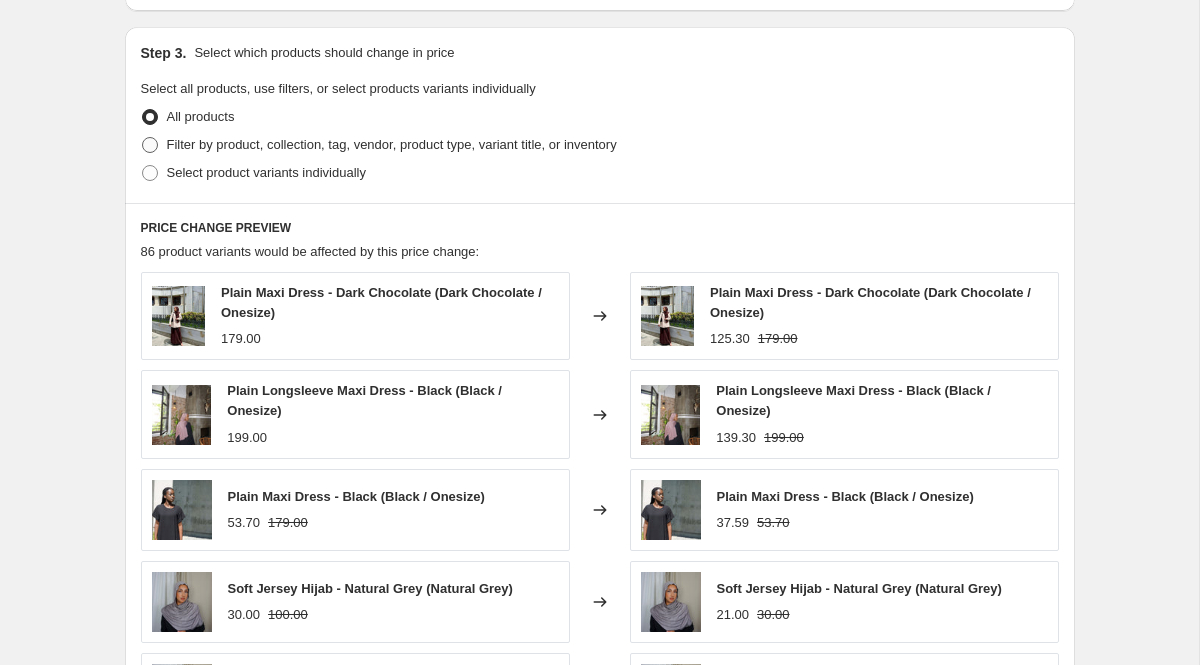 radio on "true" 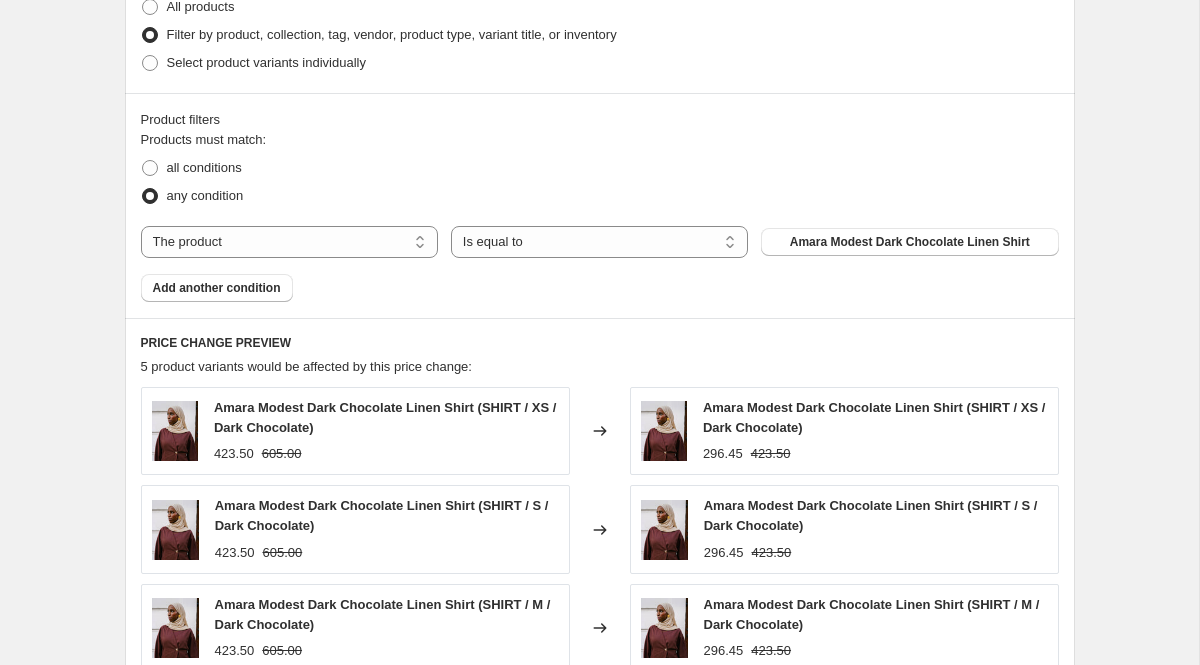 scroll, scrollTop: 1007, scrollLeft: 0, axis: vertical 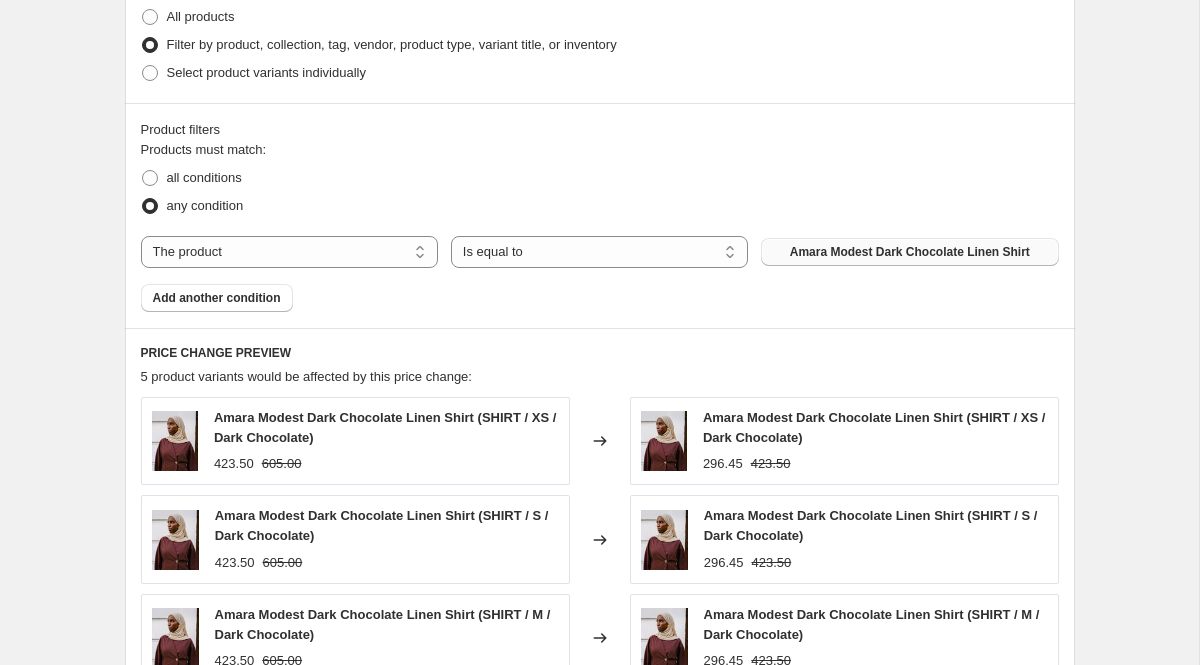 click on "Amara Modest Dark Chocolate Linen Shirt" at bounding box center (910, 252) 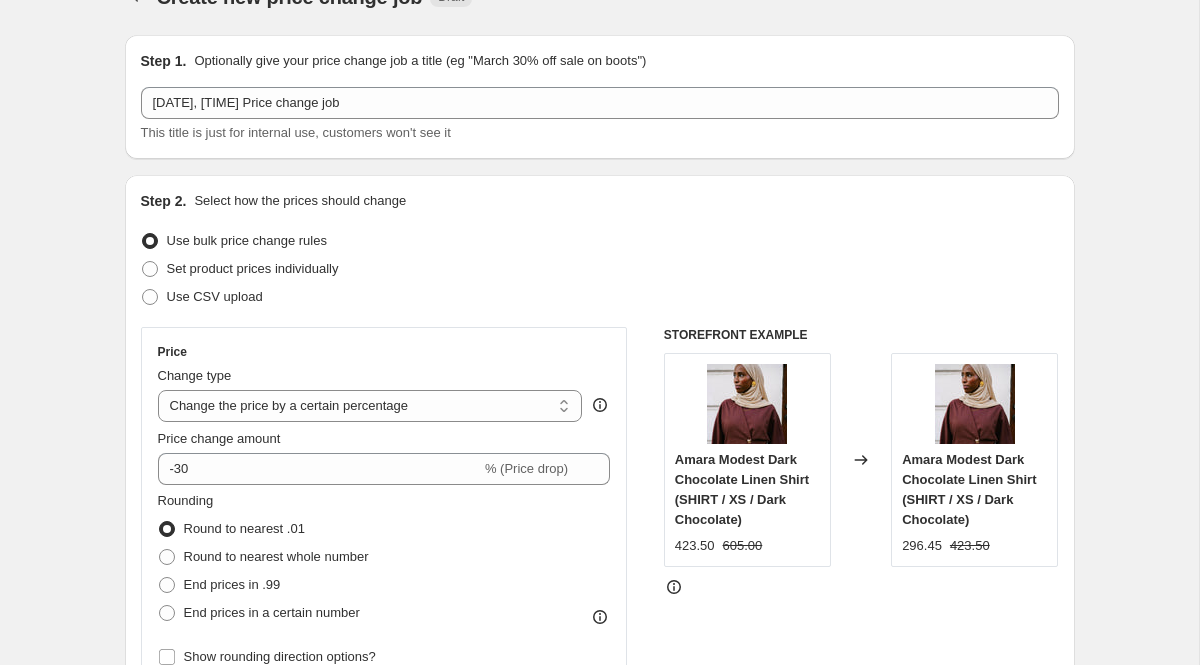 scroll, scrollTop: 0, scrollLeft: 0, axis: both 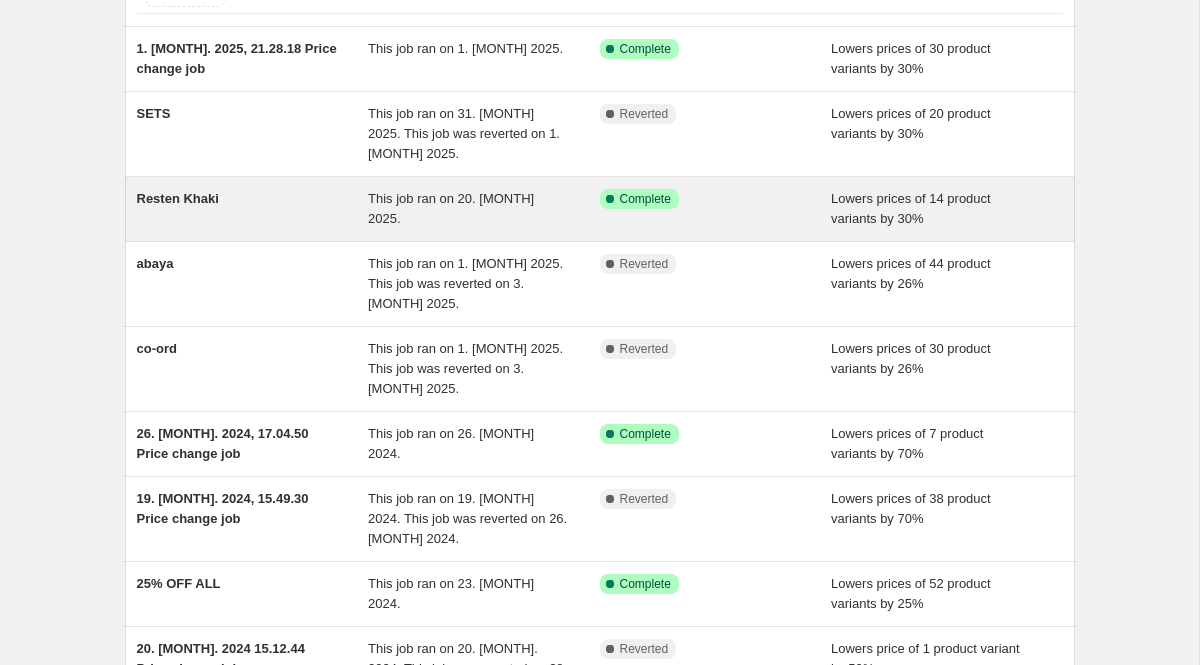click on "Success Complete Complete" at bounding box center (701, 199) 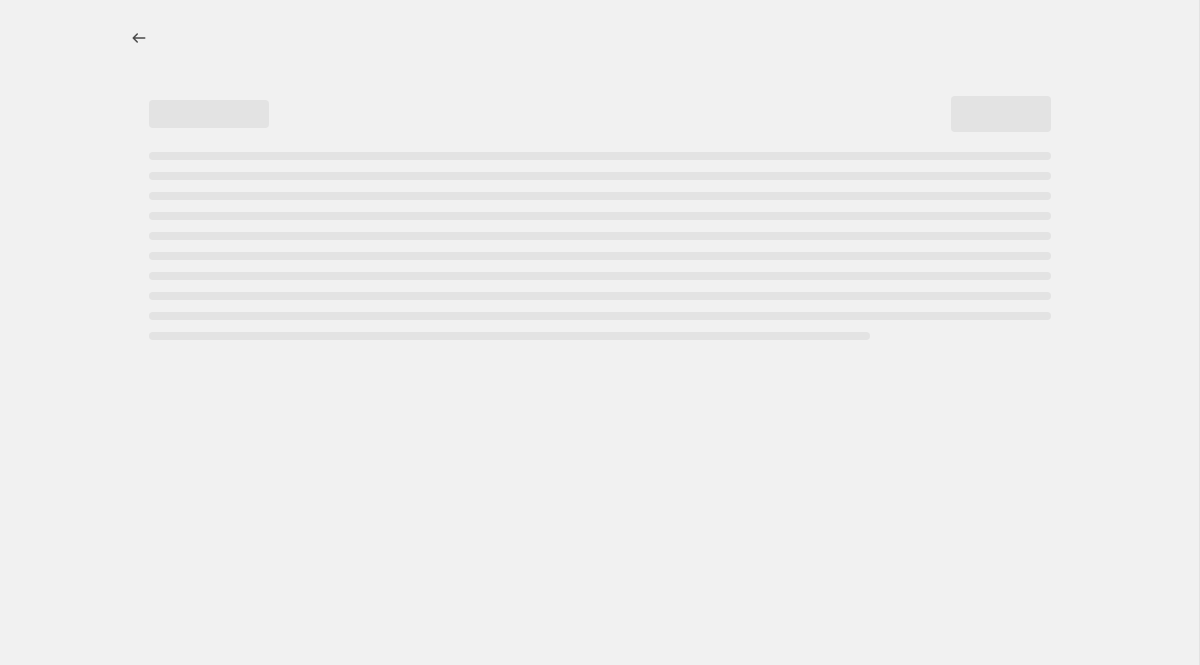 scroll, scrollTop: 0, scrollLeft: 0, axis: both 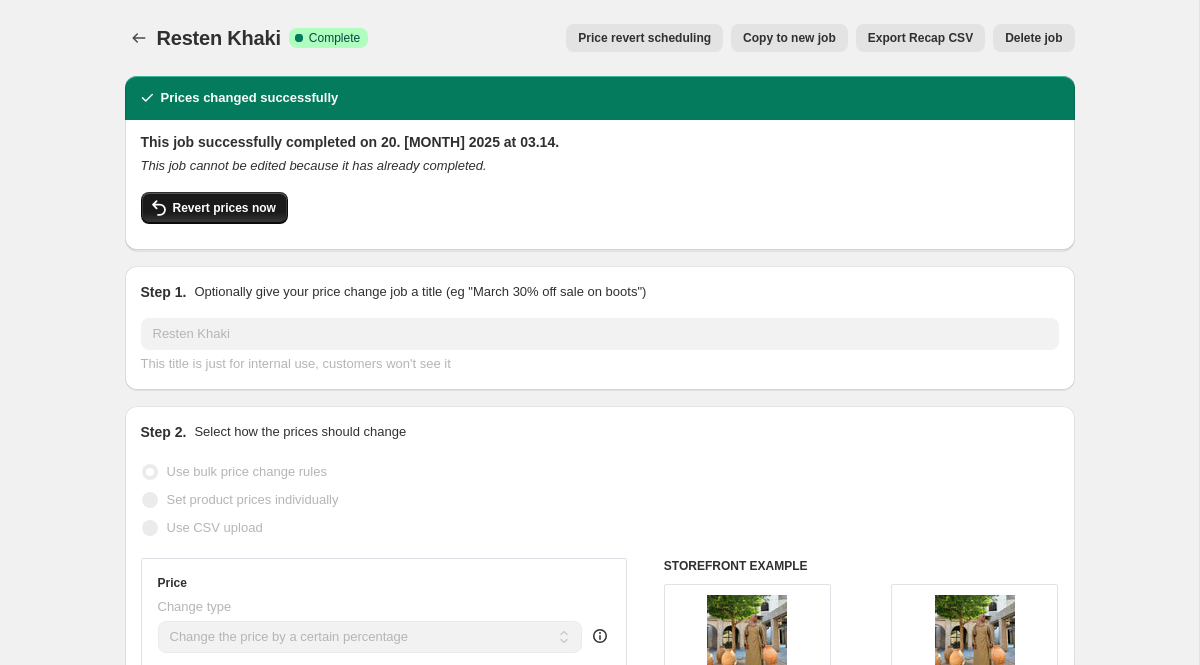 click on "Revert prices now" at bounding box center (224, 208) 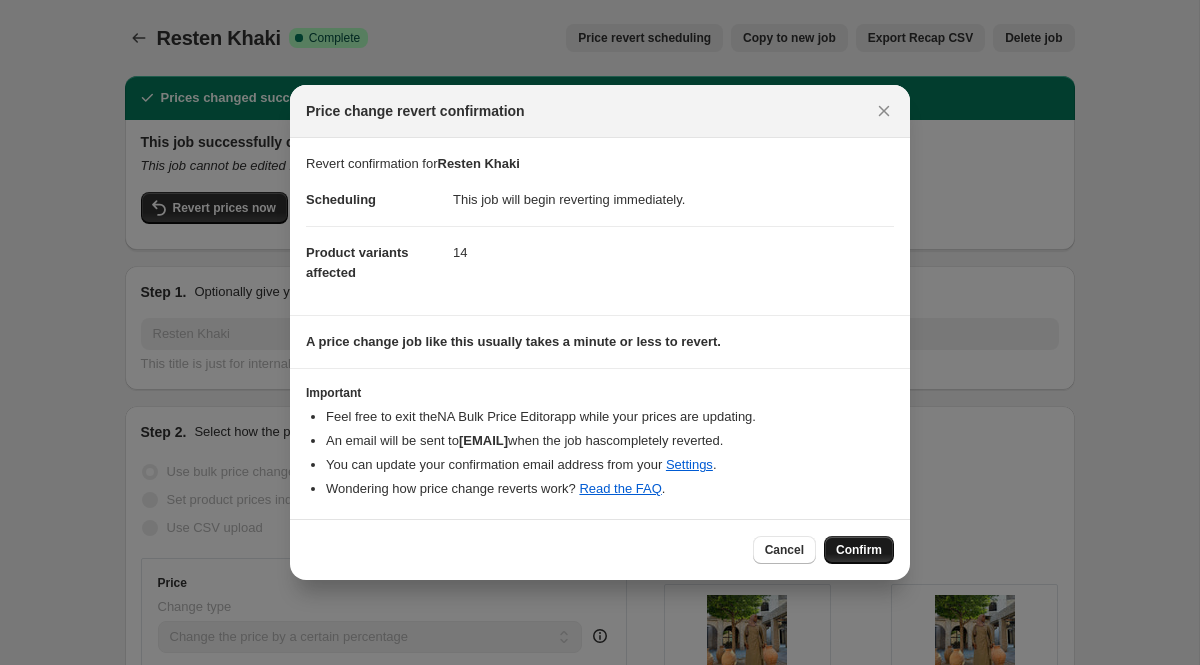 click on "Confirm" at bounding box center [859, 550] 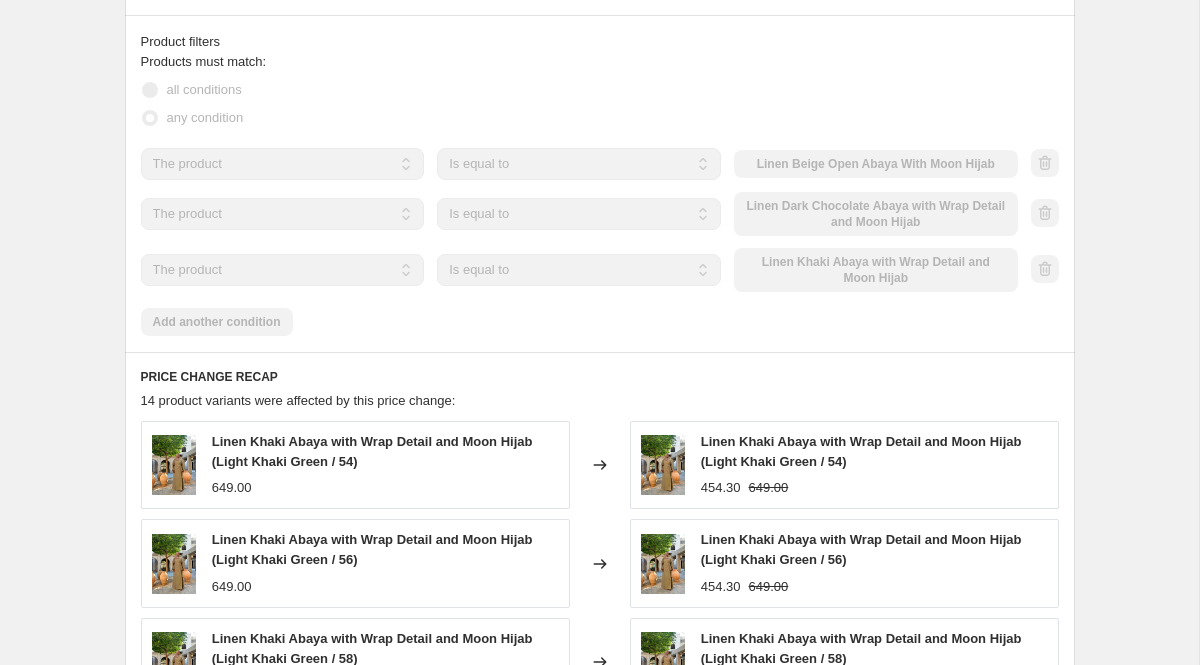 scroll, scrollTop: 0, scrollLeft: 0, axis: both 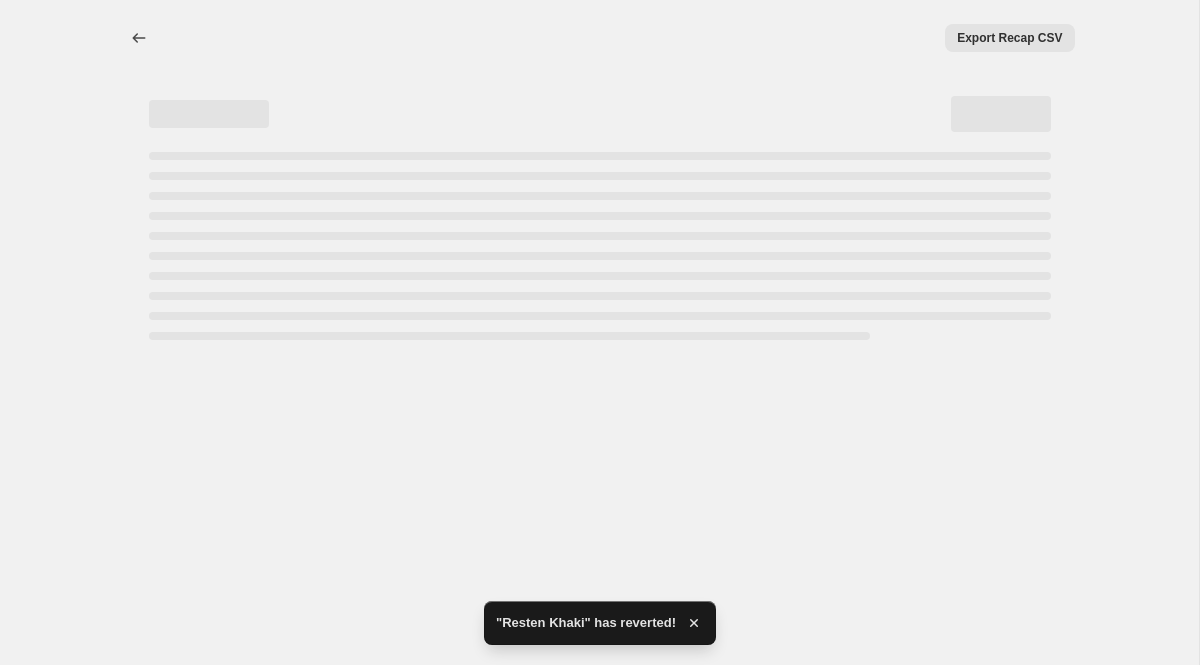 select on "percentage" 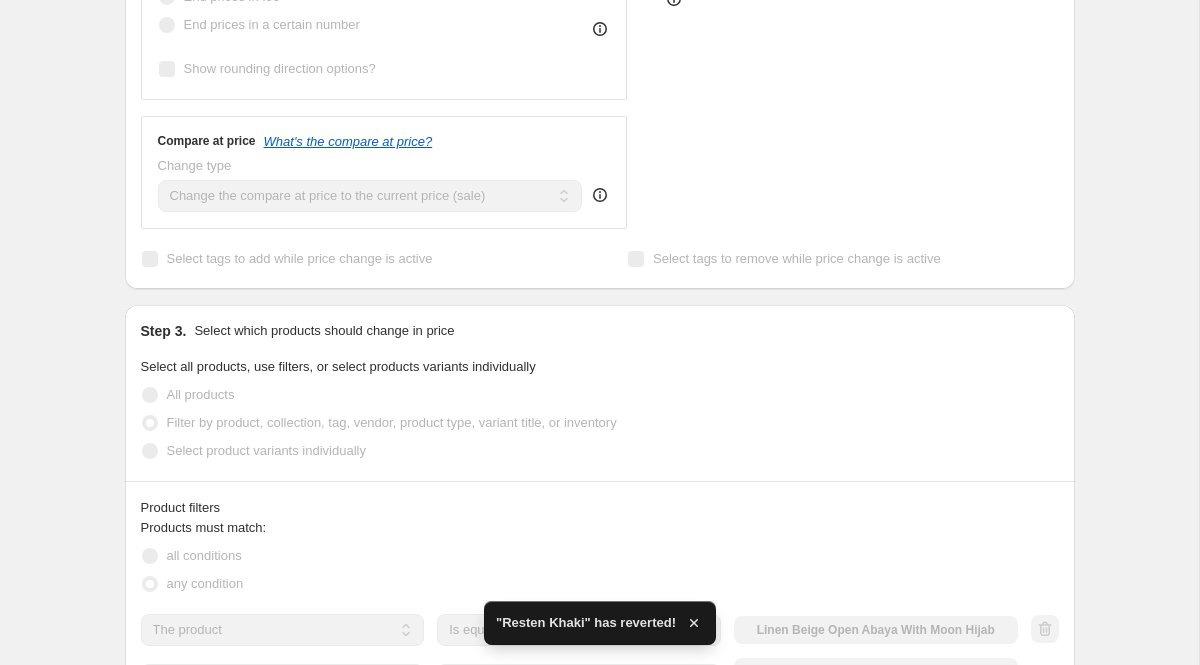 scroll, scrollTop: 0, scrollLeft: 0, axis: both 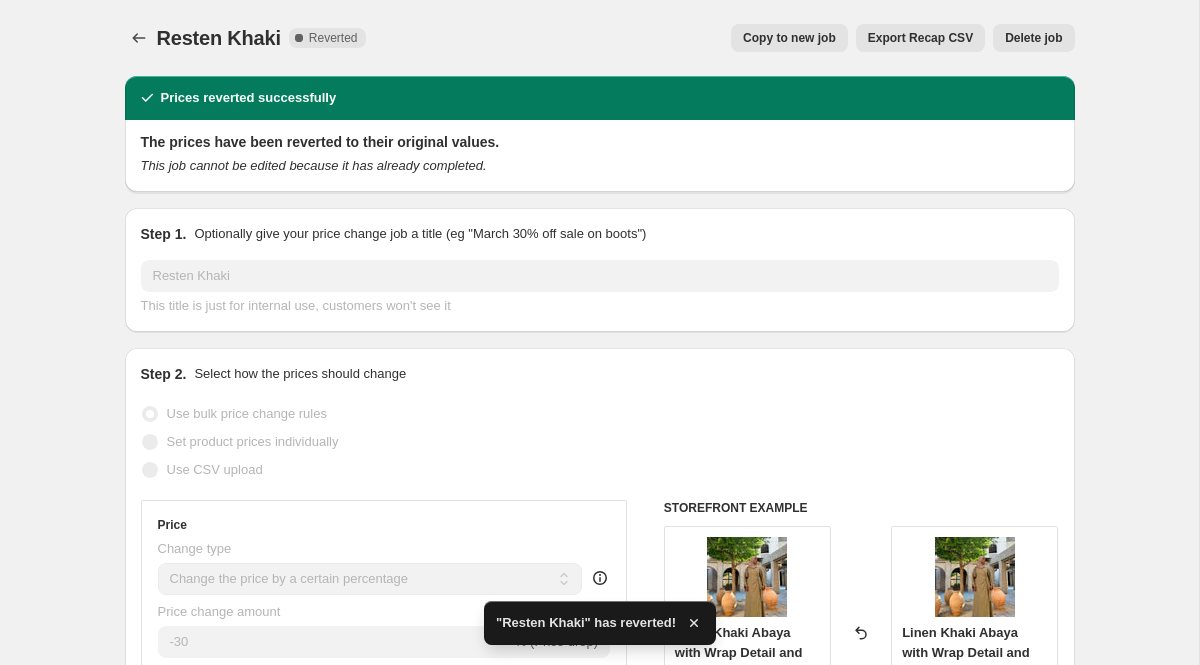 click on "Delete job" at bounding box center [1033, 38] 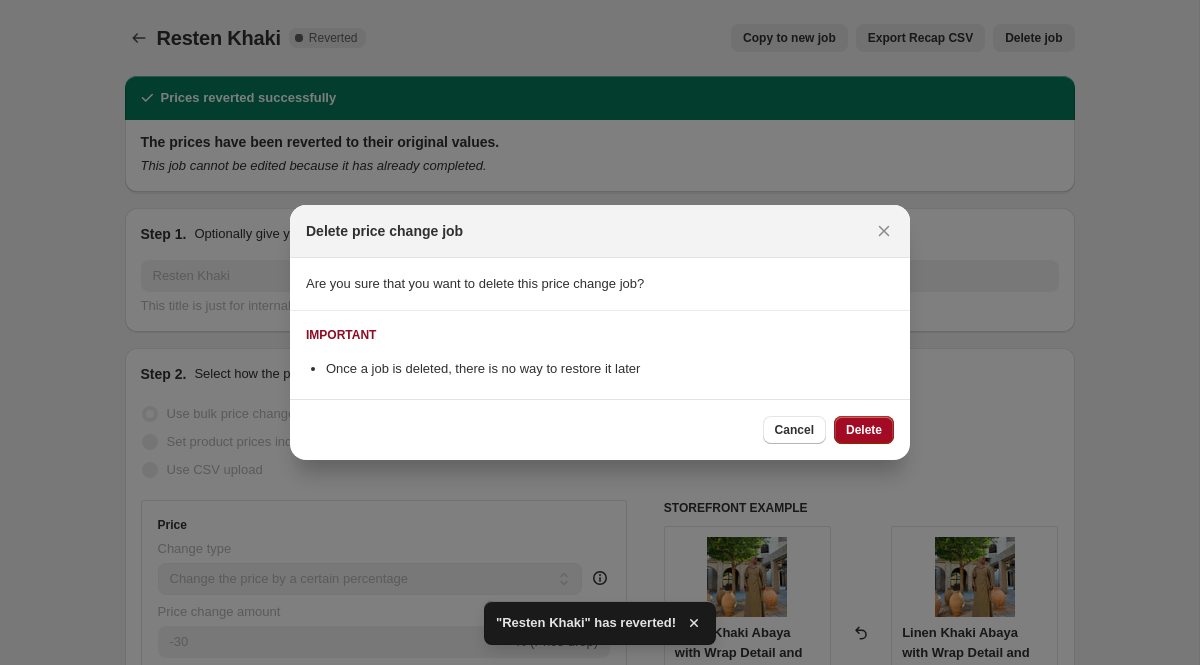 click on "Delete" at bounding box center [864, 430] 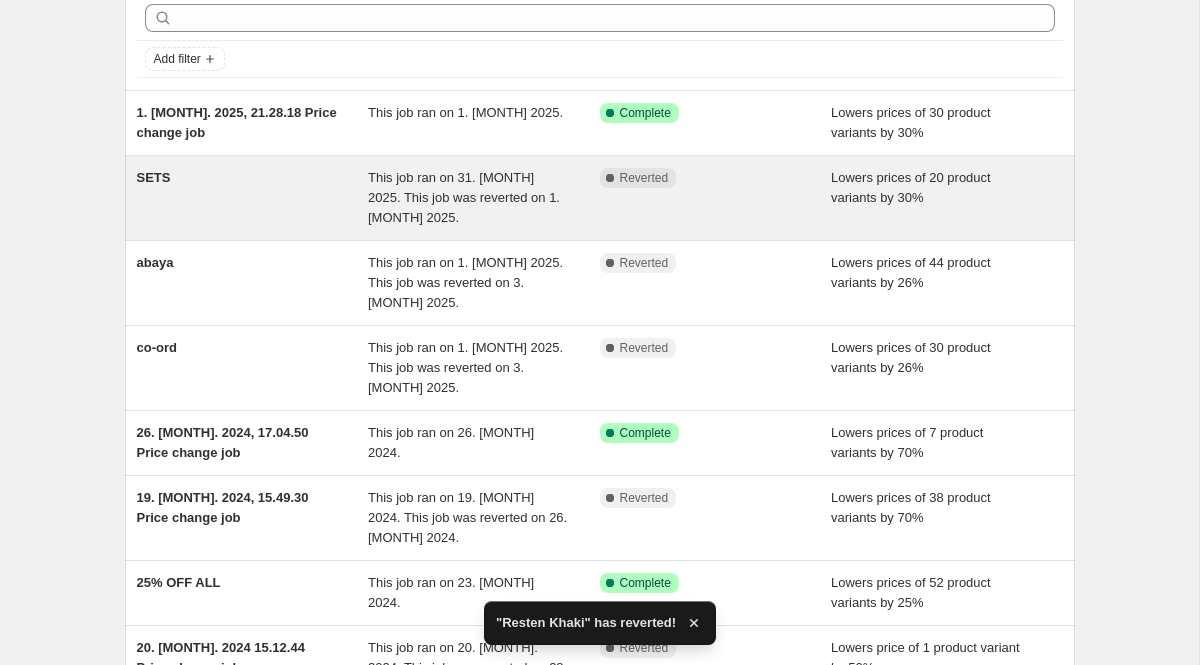 scroll, scrollTop: 296, scrollLeft: 0, axis: vertical 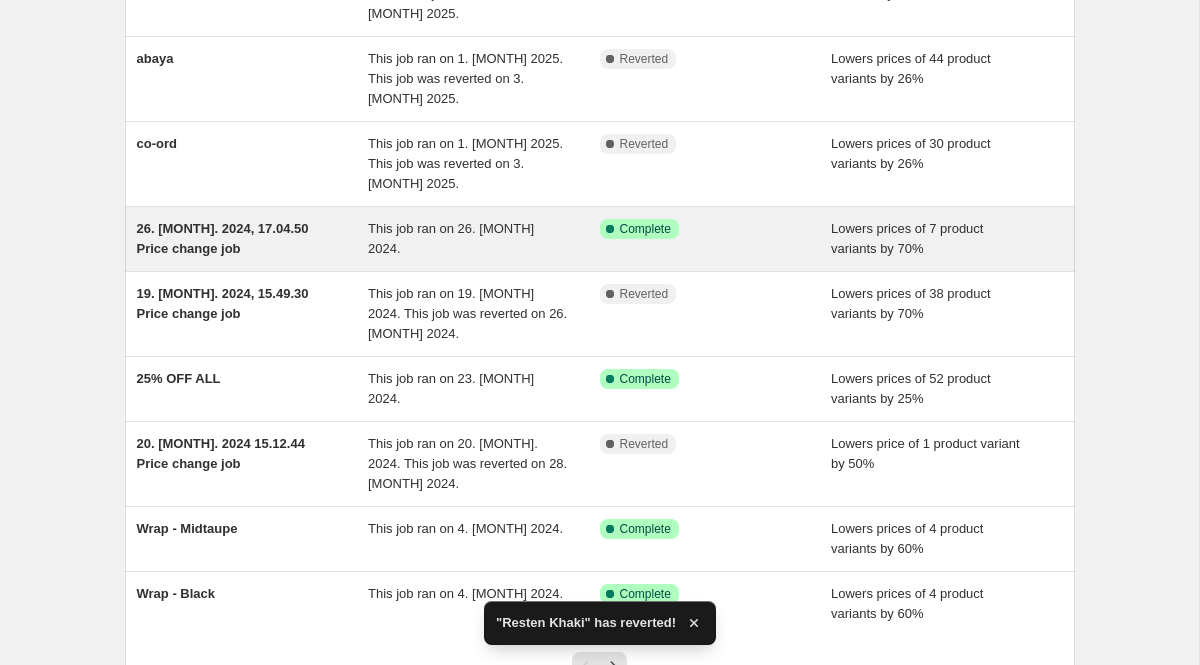 click on "This job ran on 26. [MONTH] 2024." at bounding box center (451, 238) 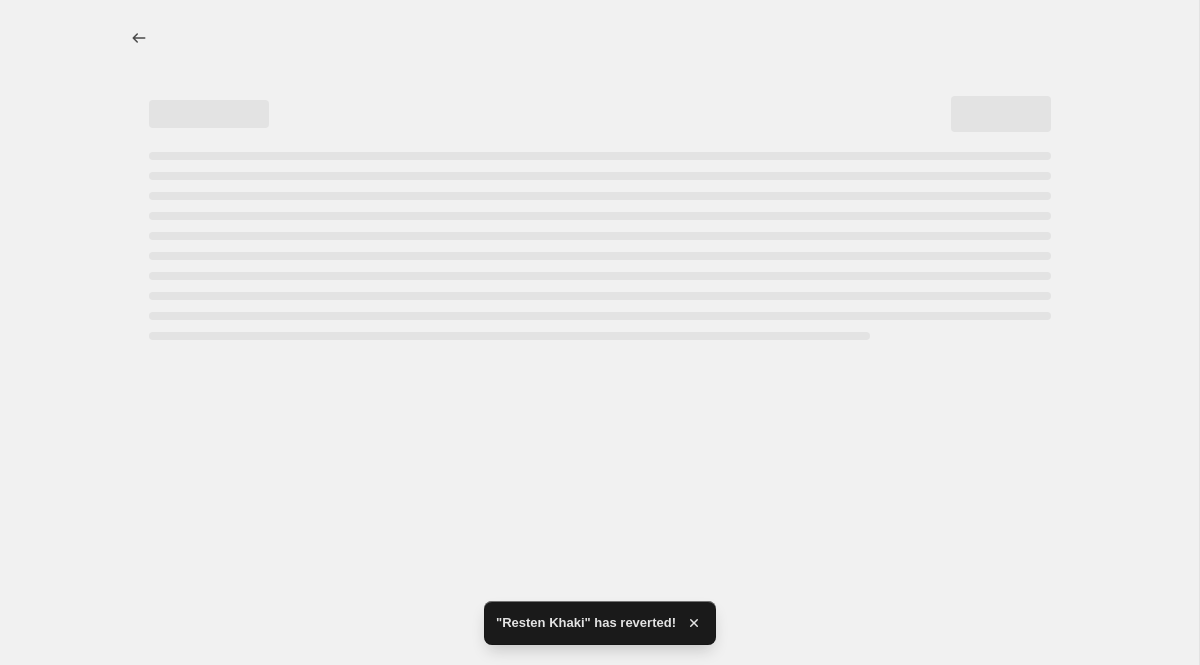 select on "percentage" 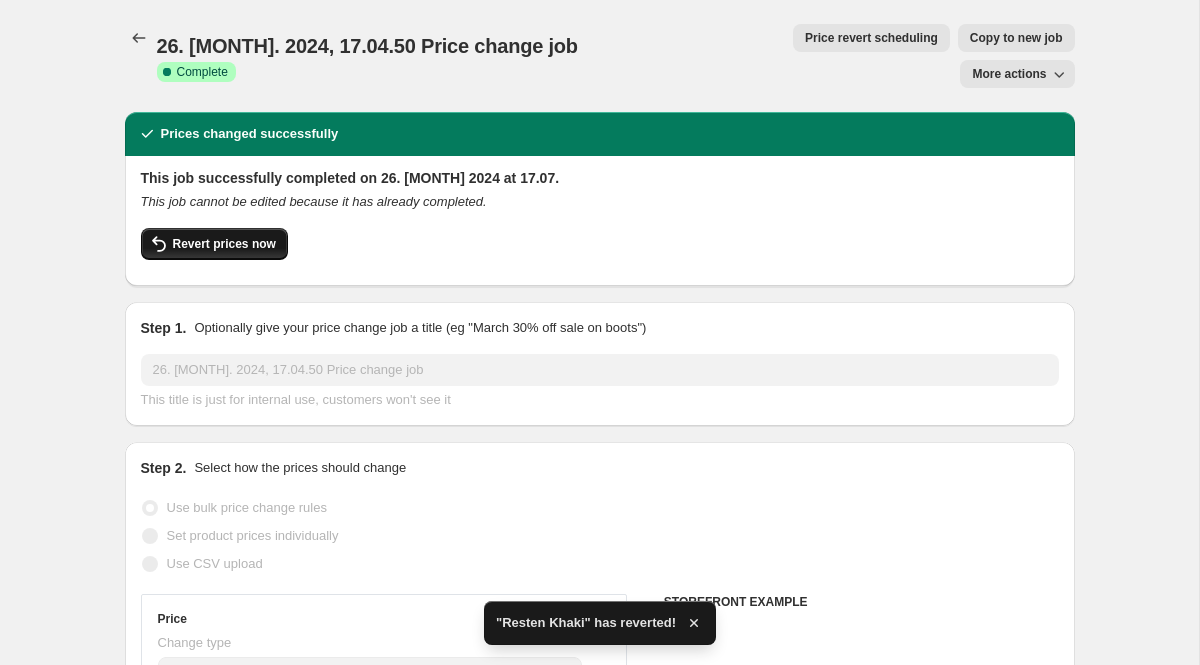 click on "Revert prices now" at bounding box center (224, 244) 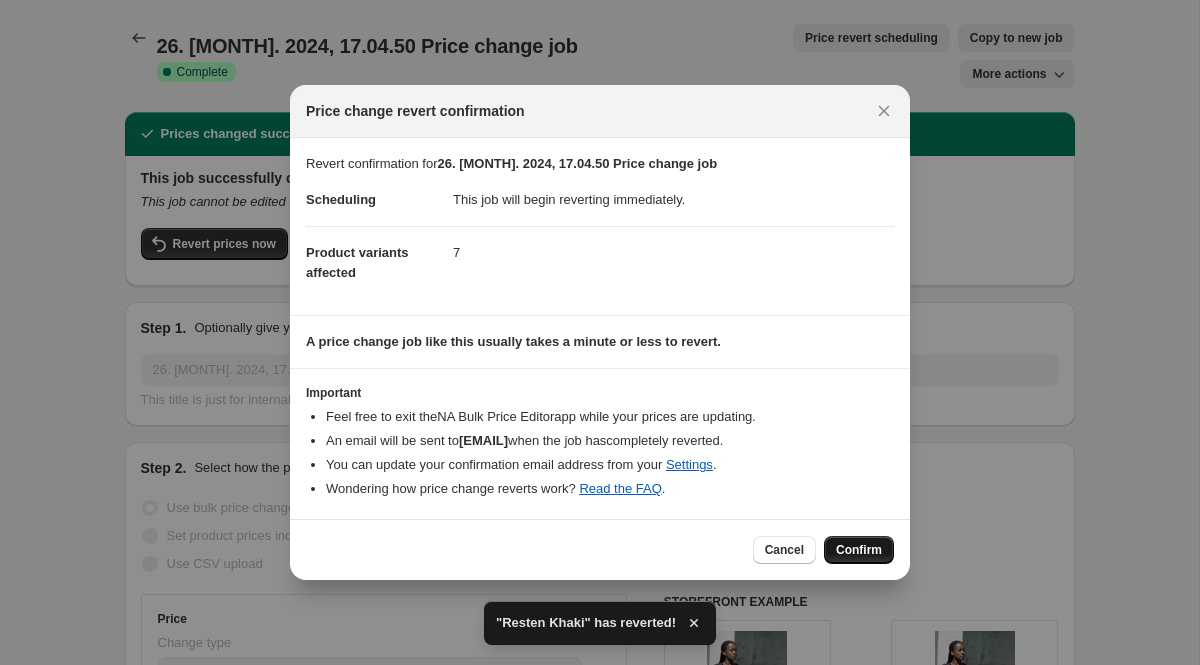 click on "Confirm" at bounding box center (859, 550) 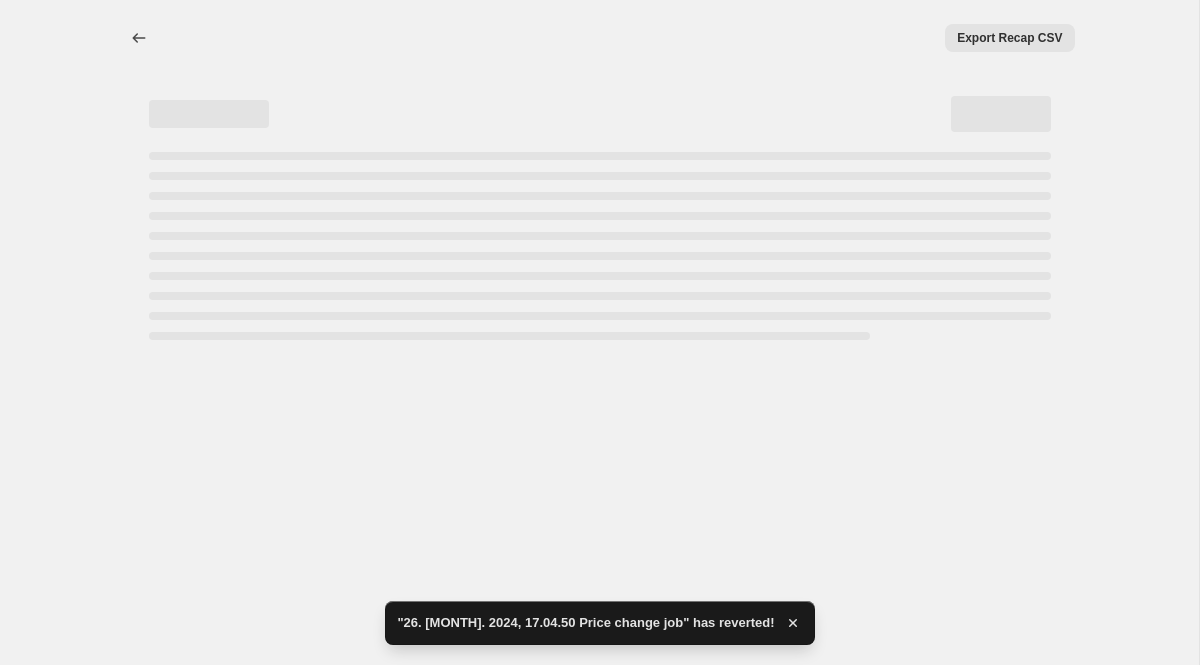 select on "percentage" 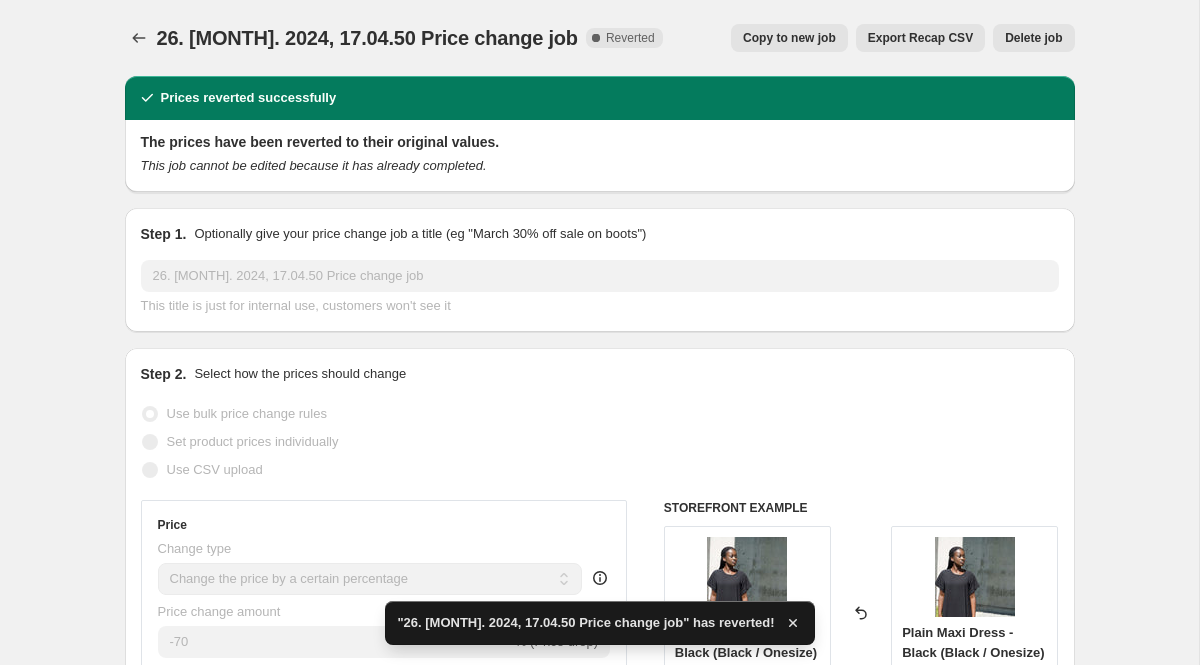 click on "Delete job" at bounding box center [1033, 38] 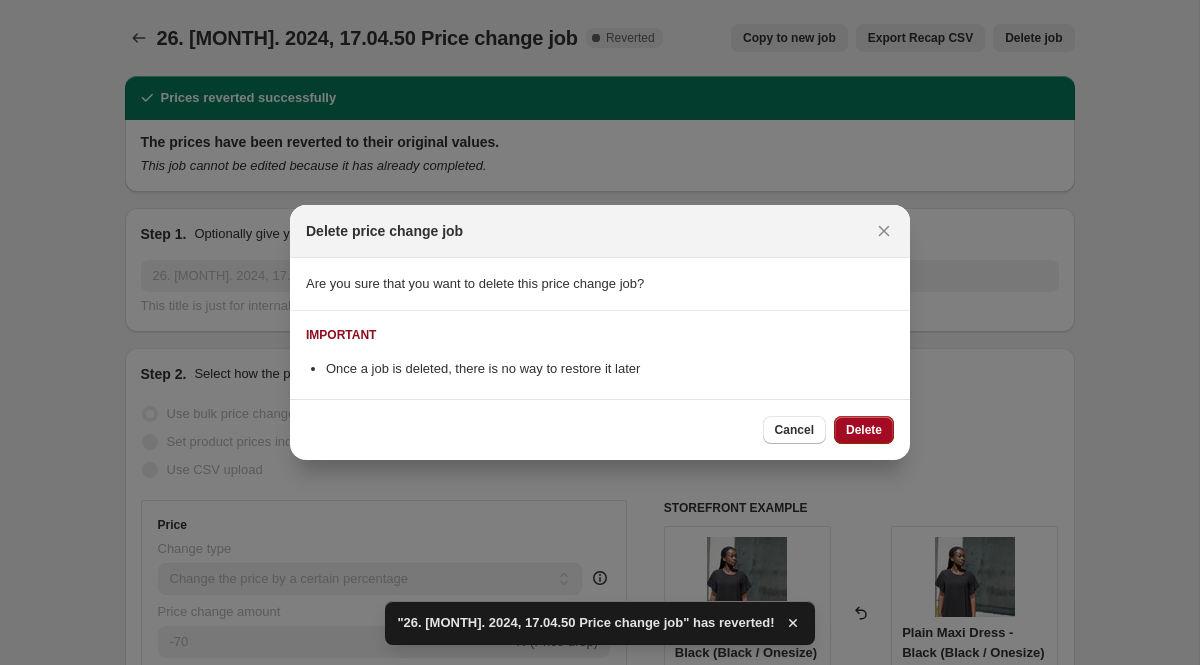 click on "Delete" at bounding box center (864, 430) 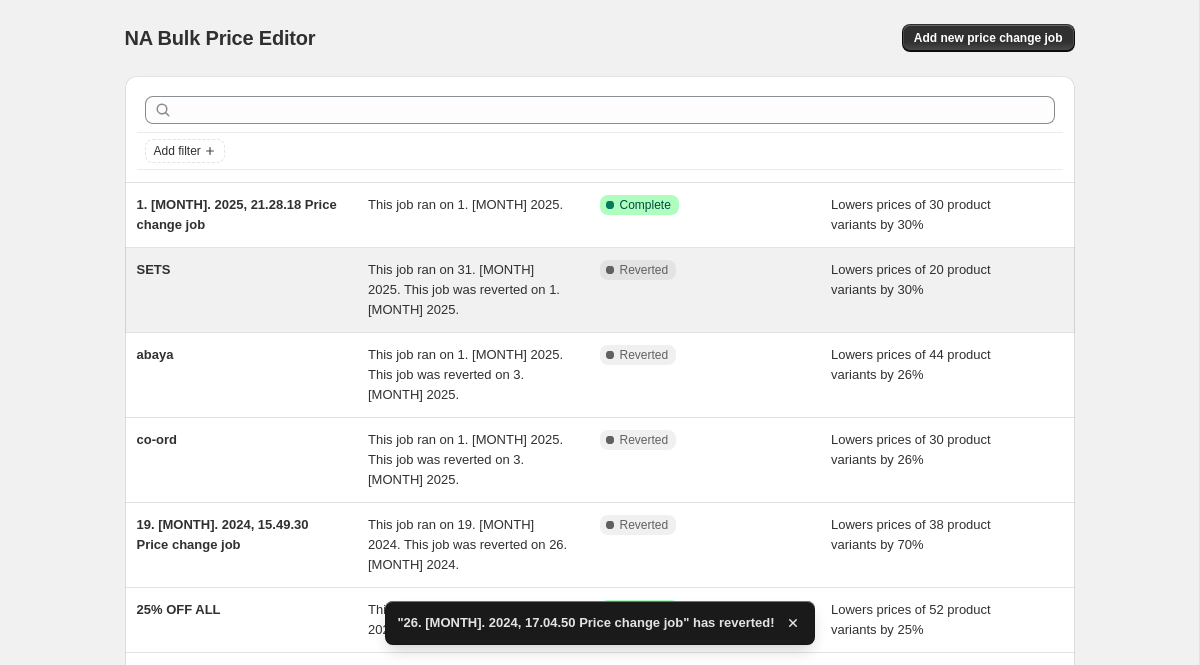 click on "Complete Reverted" at bounding box center (716, 290) 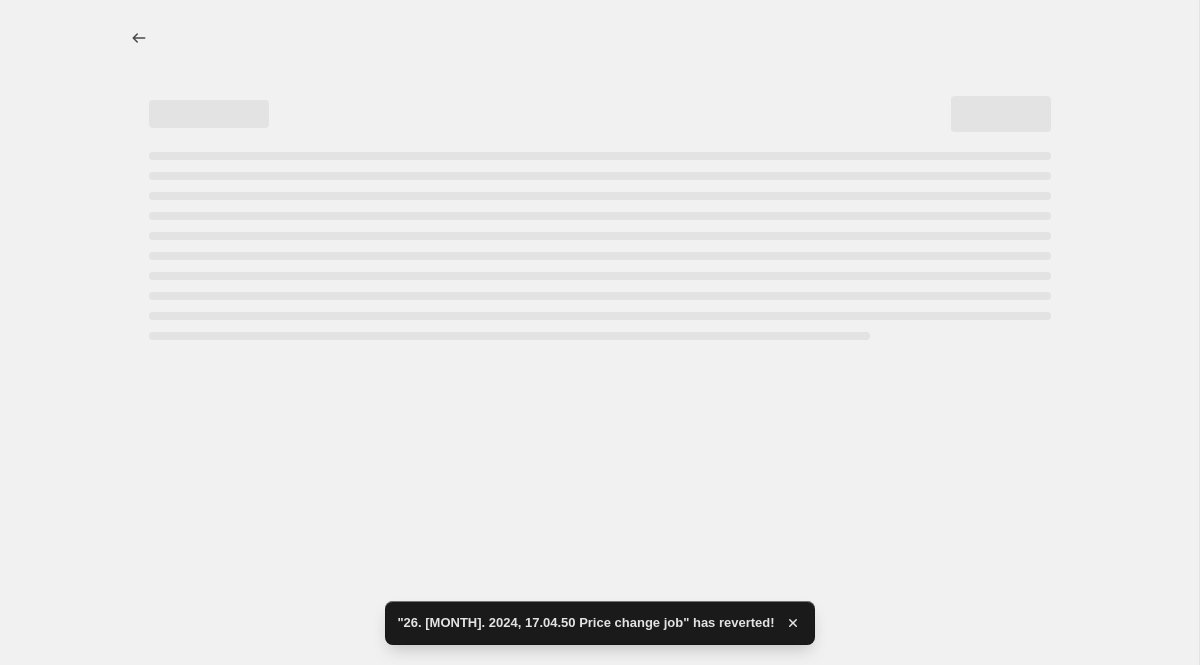 select on "percentage" 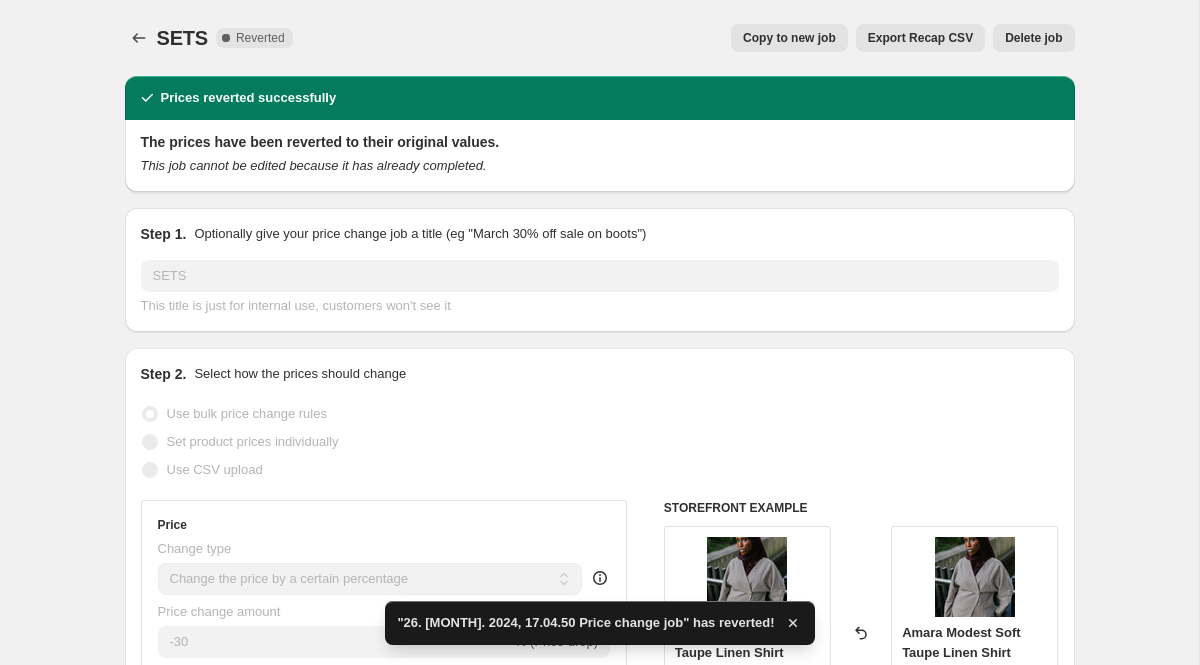 click on "Delete job" at bounding box center (1033, 38) 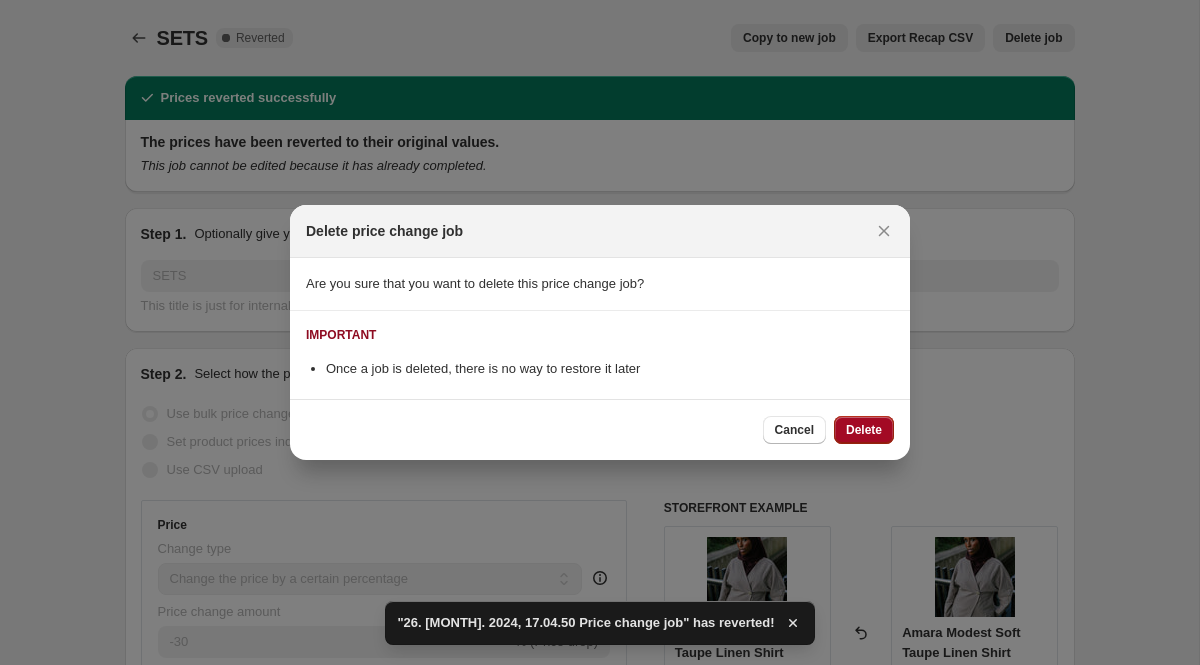 click on "Delete" at bounding box center [864, 430] 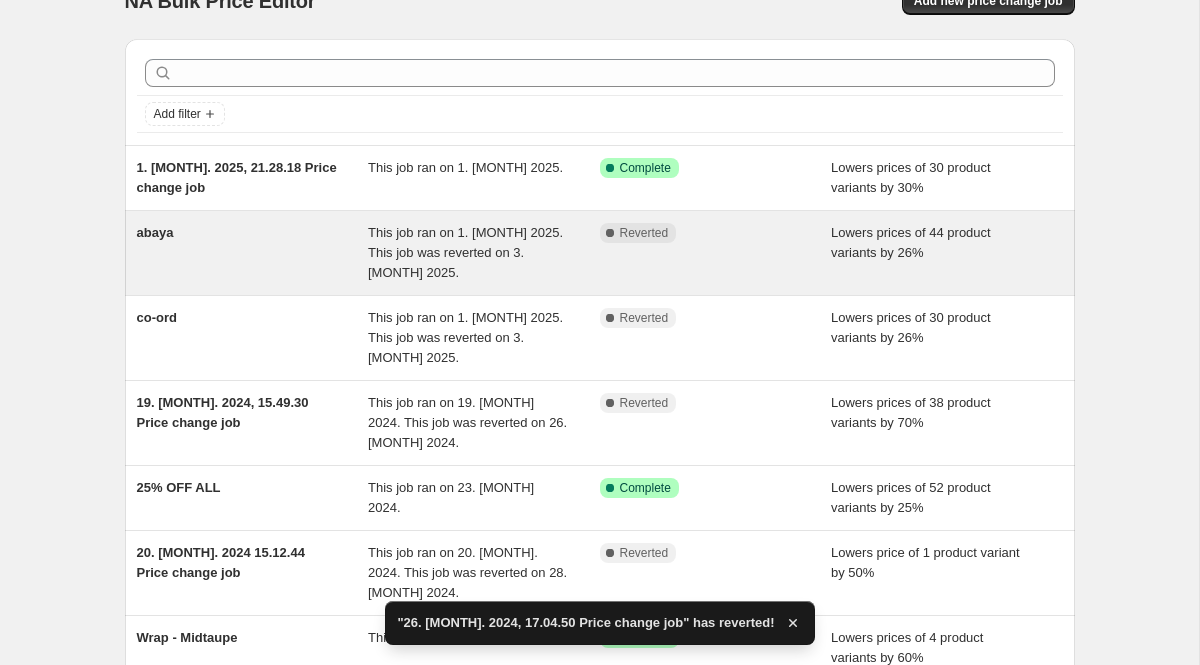 scroll, scrollTop: 83, scrollLeft: 0, axis: vertical 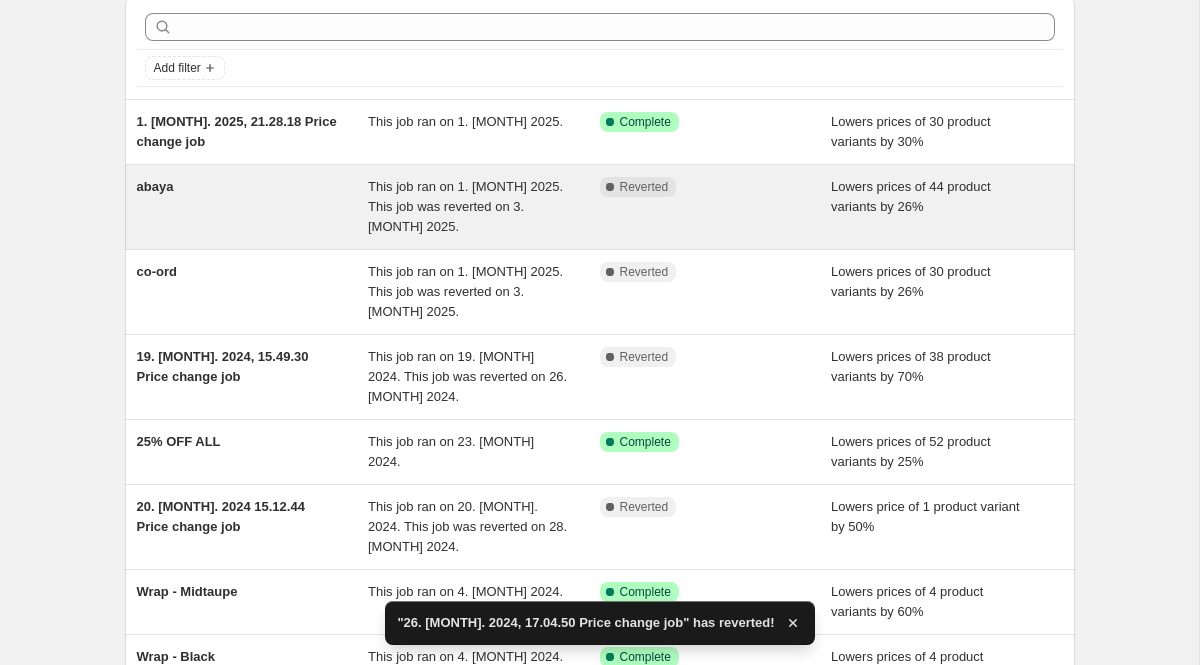 click on "Complete Reverted" at bounding box center (701, 187) 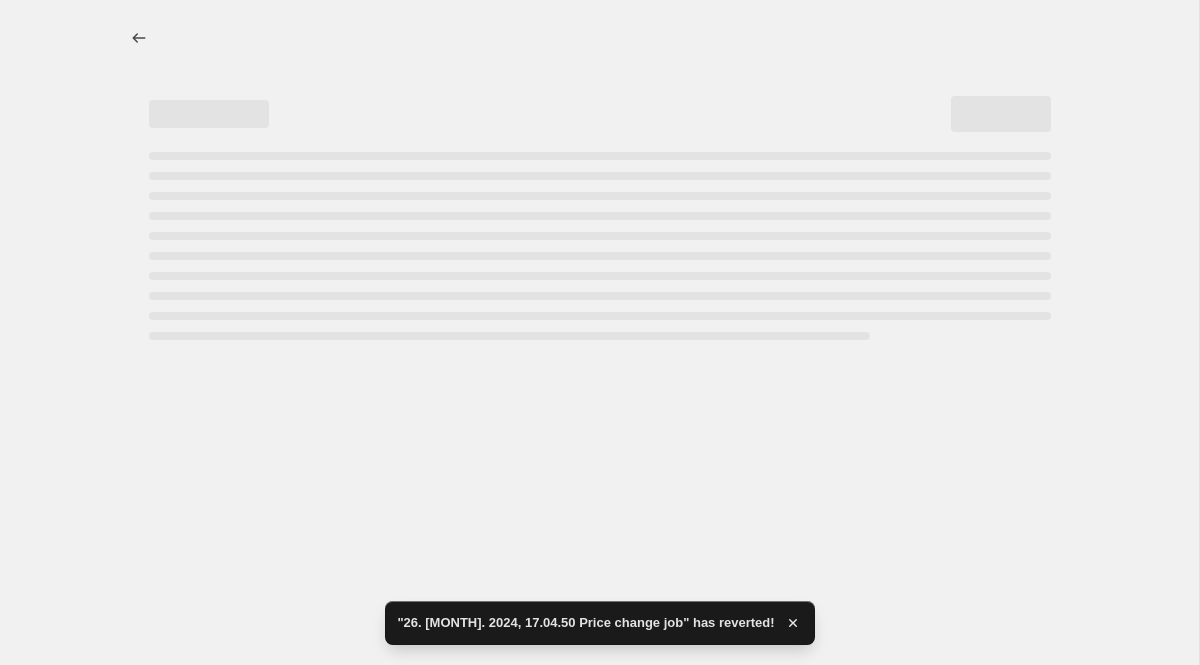 select on "percentage" 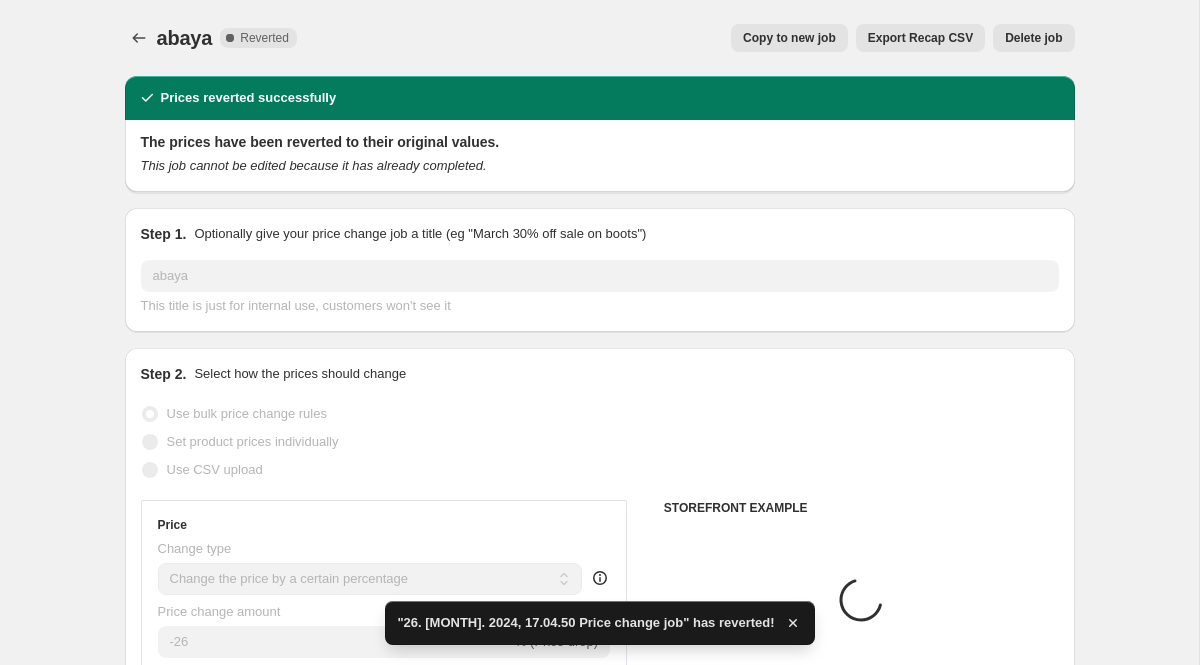 click on "Delete job" at bounding box center [1033, 38] 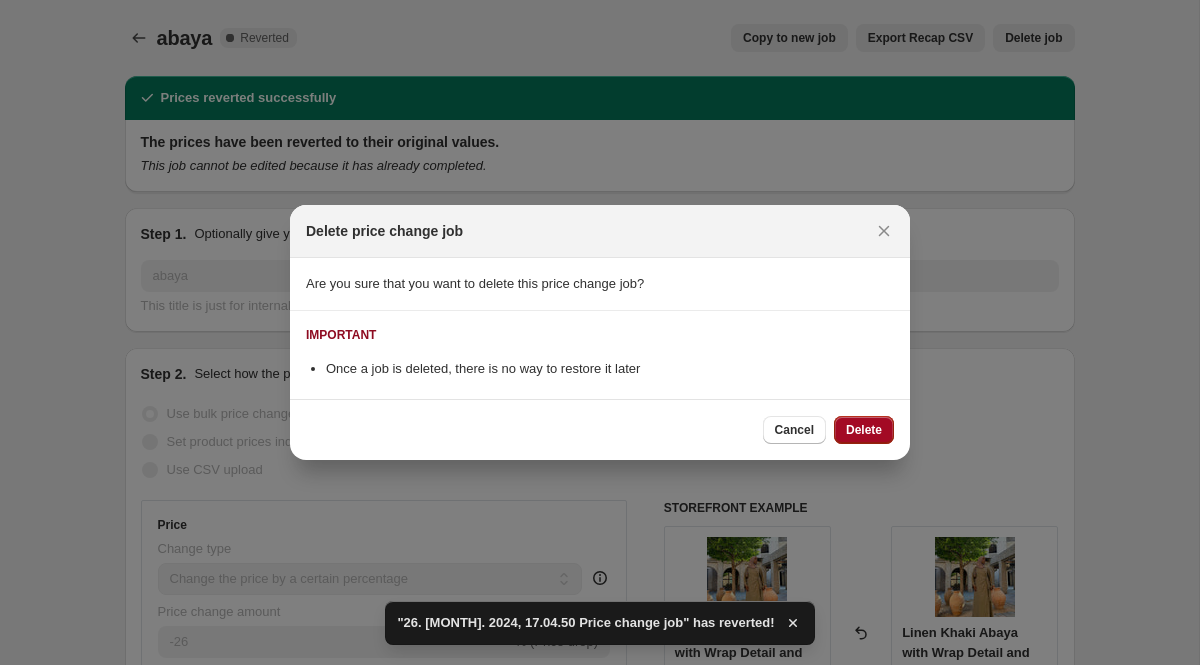 click on "Delete" at bounding box center [864, 430] 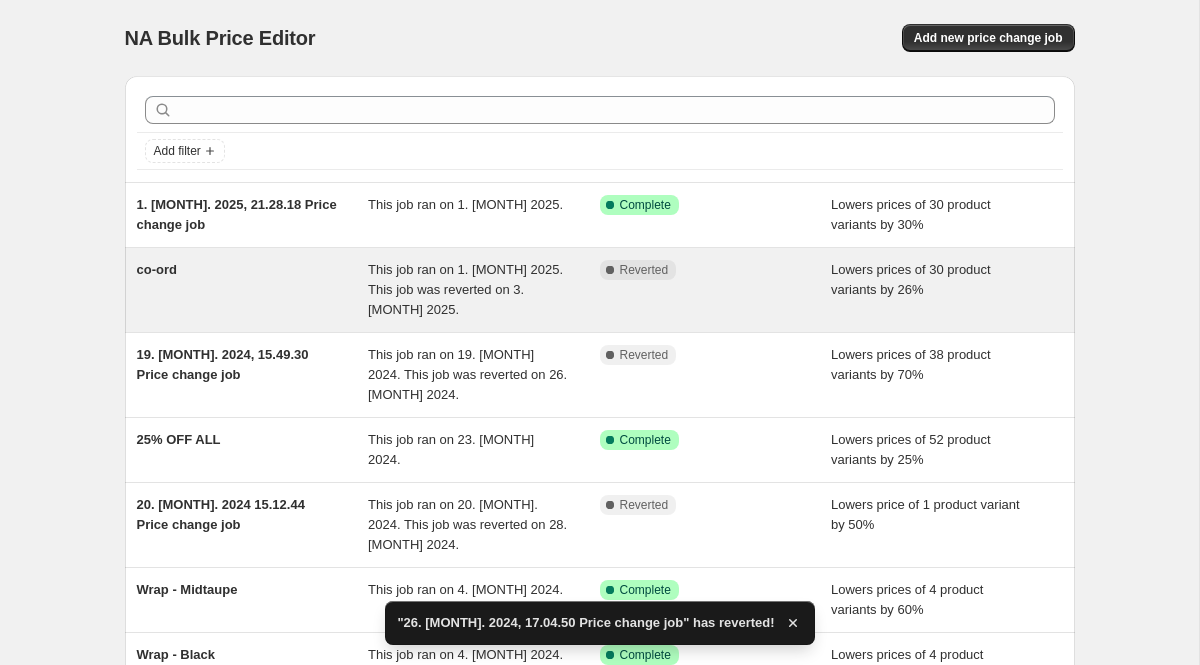 click on "Complete Reverted" at bounding box center [701, 270] 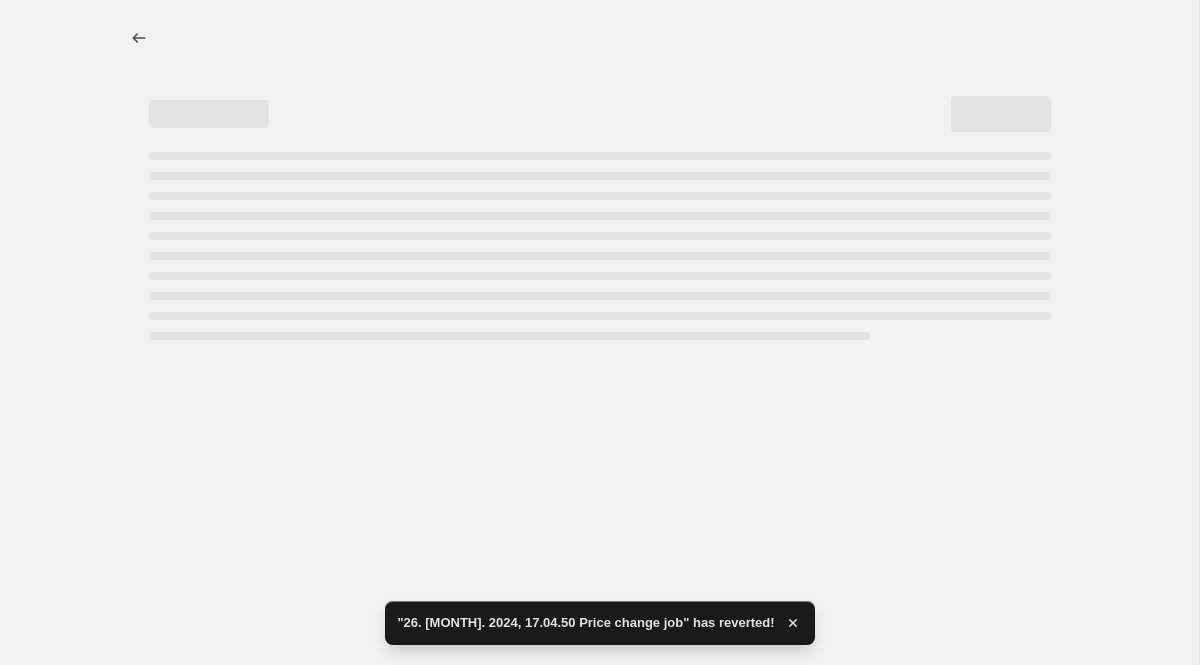 select on "percentage" 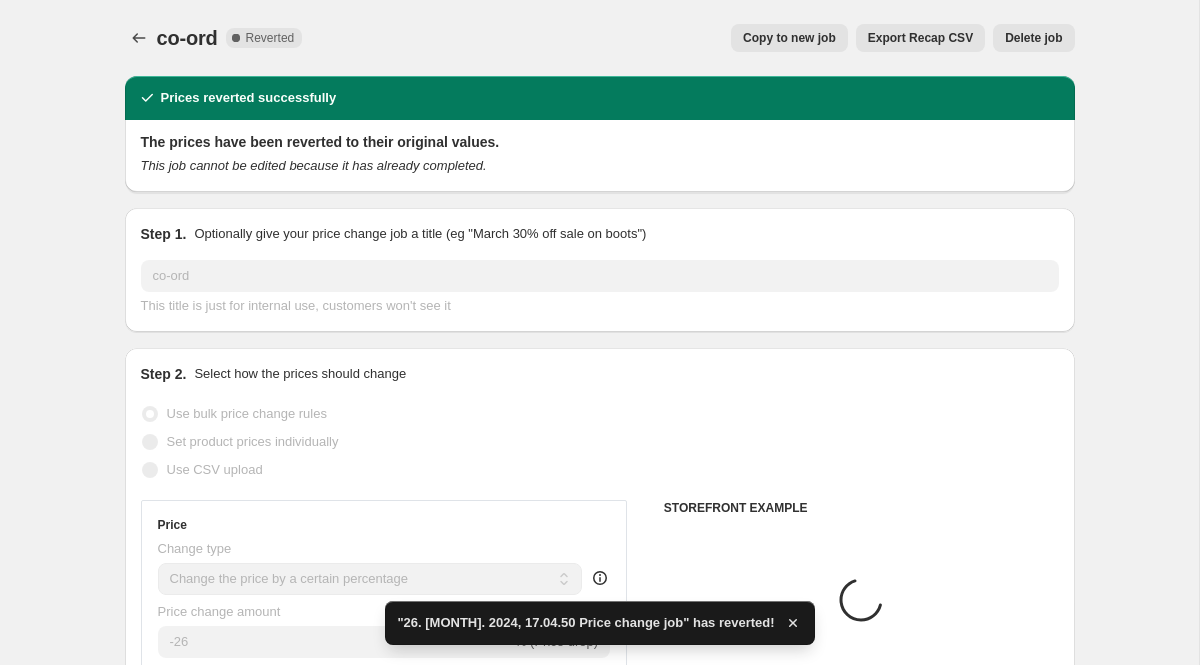 click on "Delete job" at bounding box center (1033, 38) 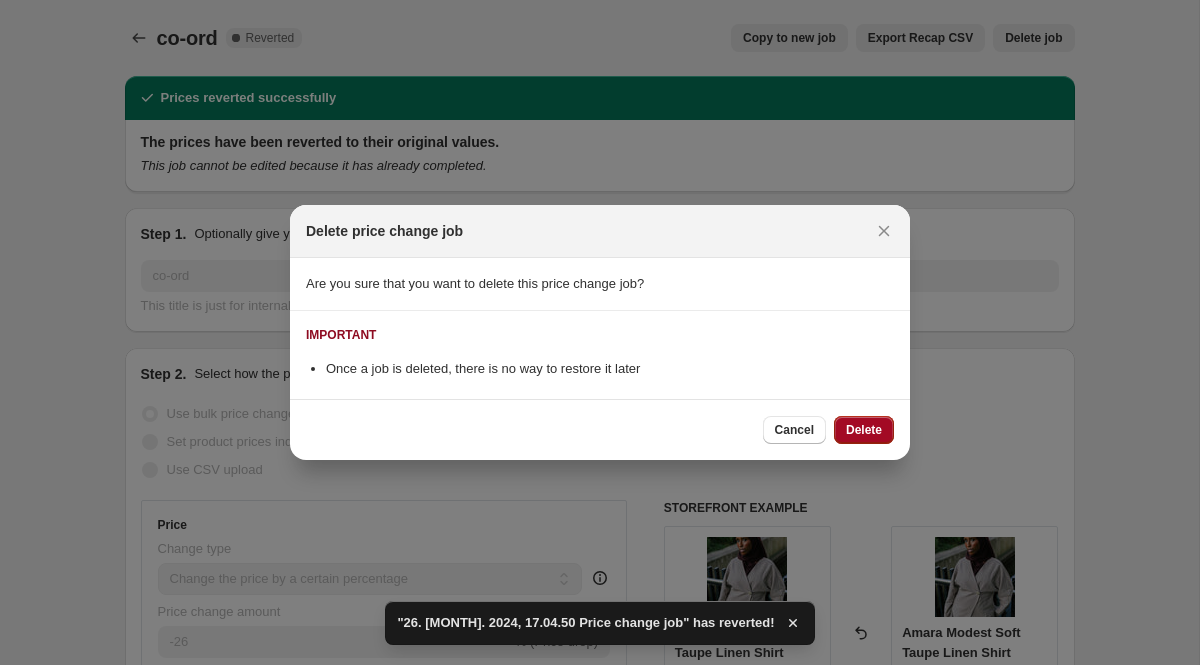 click on "Delete" at bounding box center [864, 430] 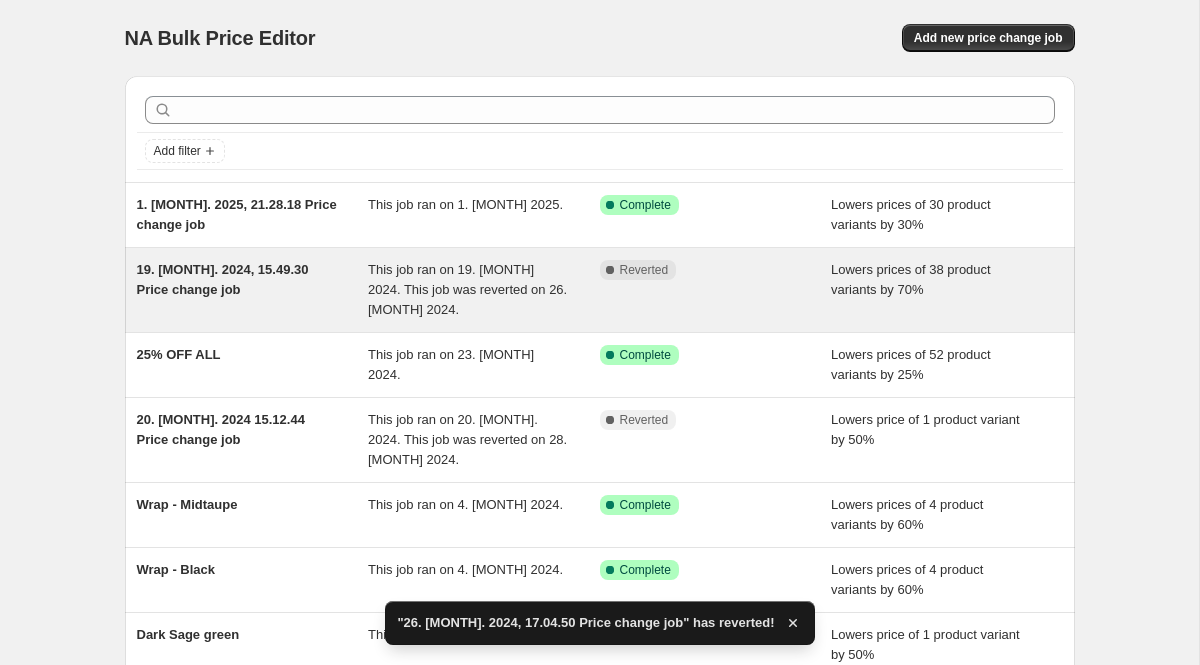 click on "Complete Reverted" at bounding box center [701, 270] 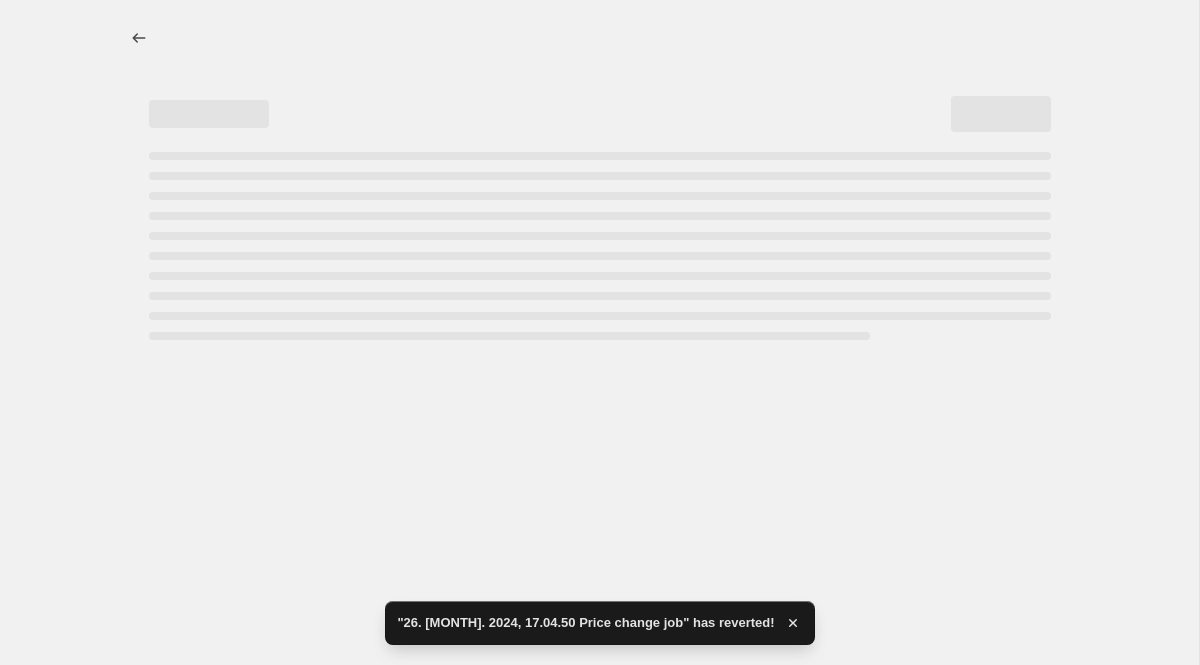 select on "percentage" 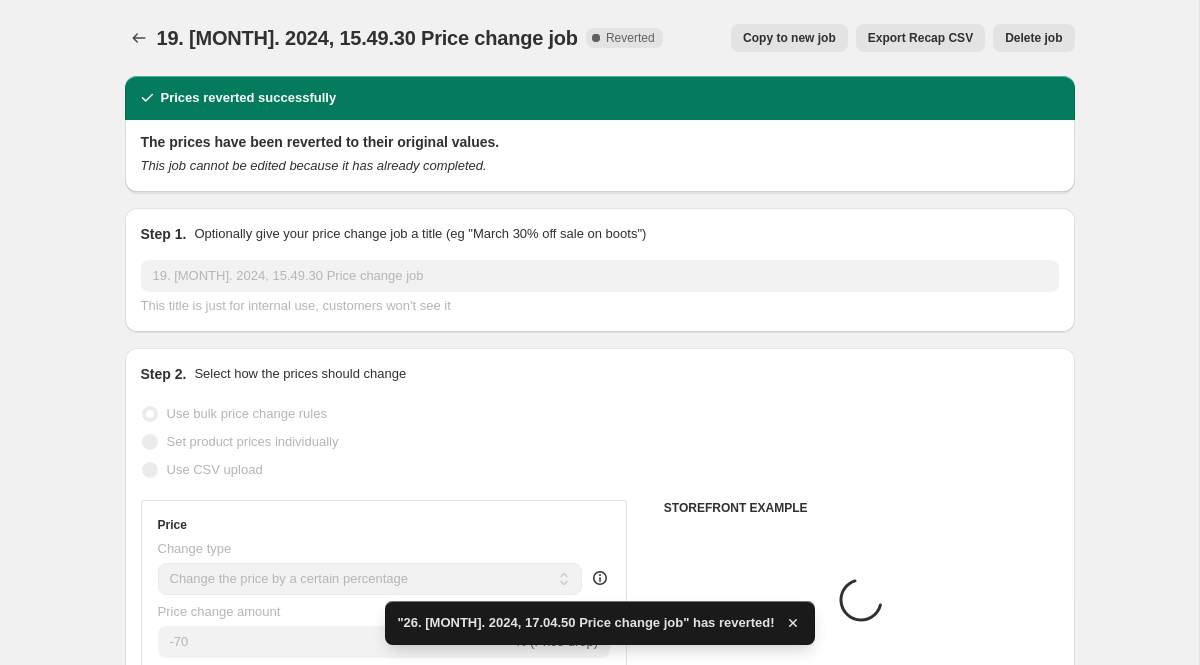 click on "Delete job" at bounding box center [1033, 38] 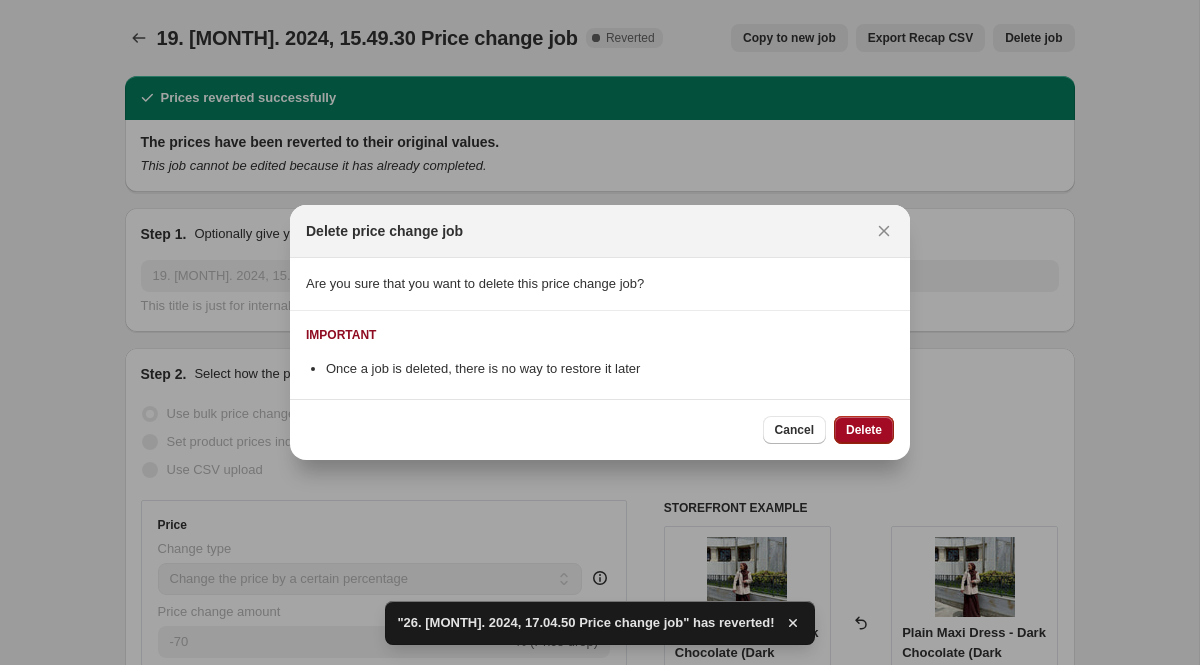 click on "Delete" at bounding box center [864, 430] 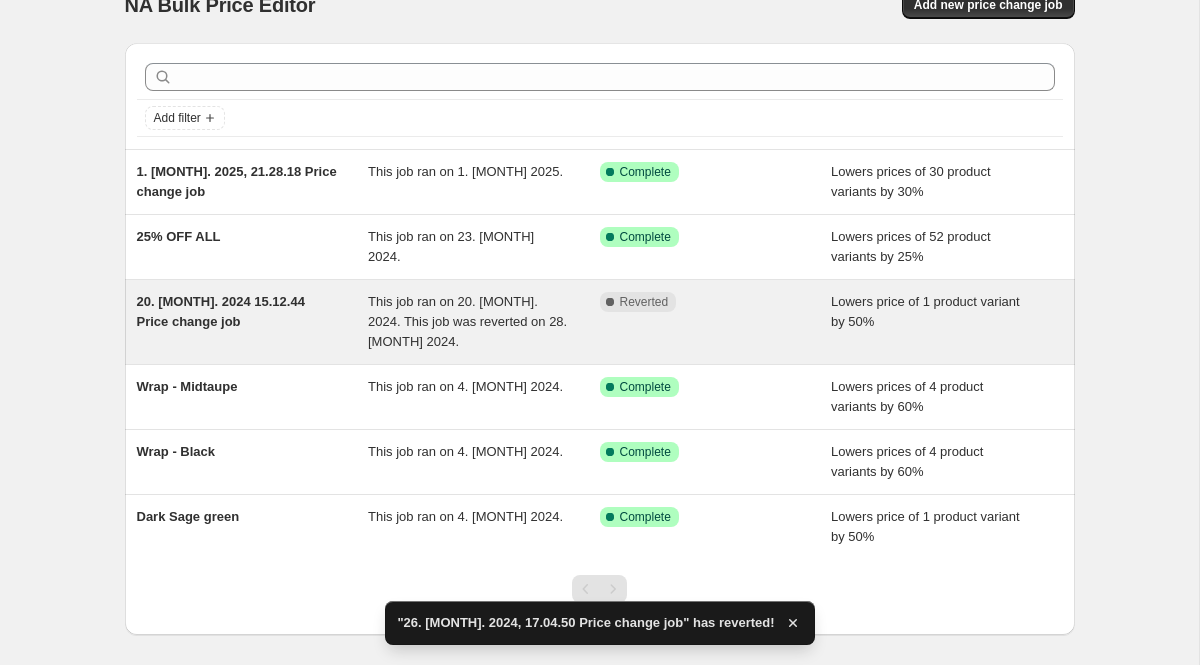 scroll, scrollTop: 75, scrollLeft: 0, axis: vertical 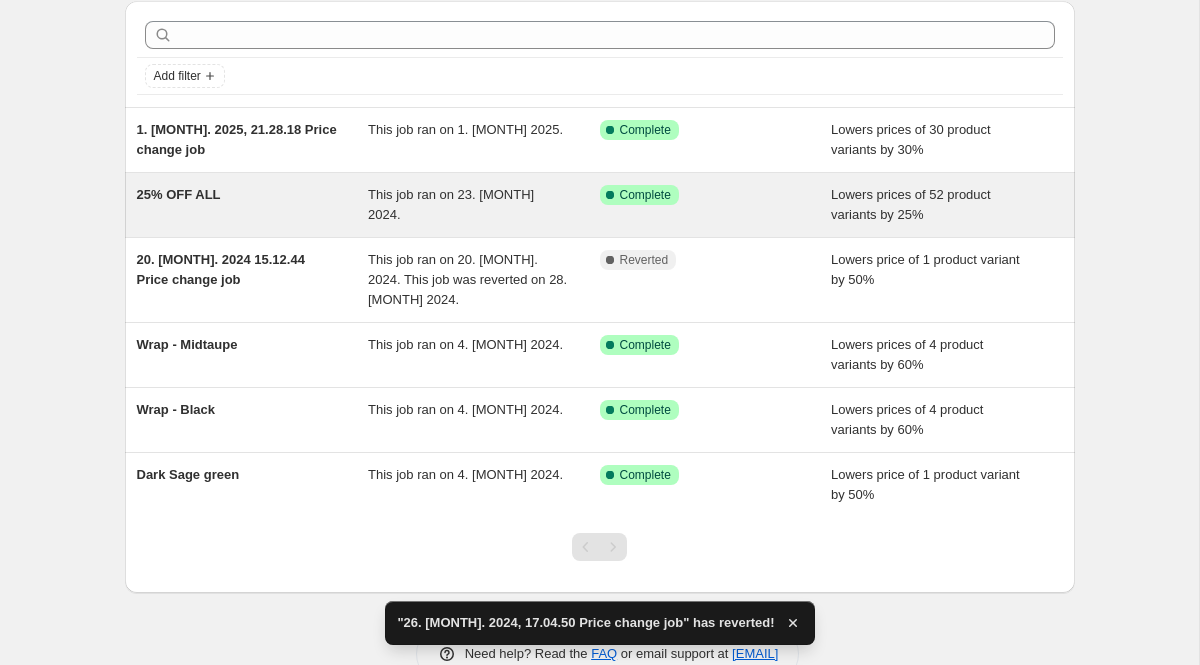 click on "Success Complete Complete" at bounding box center (701, 195) 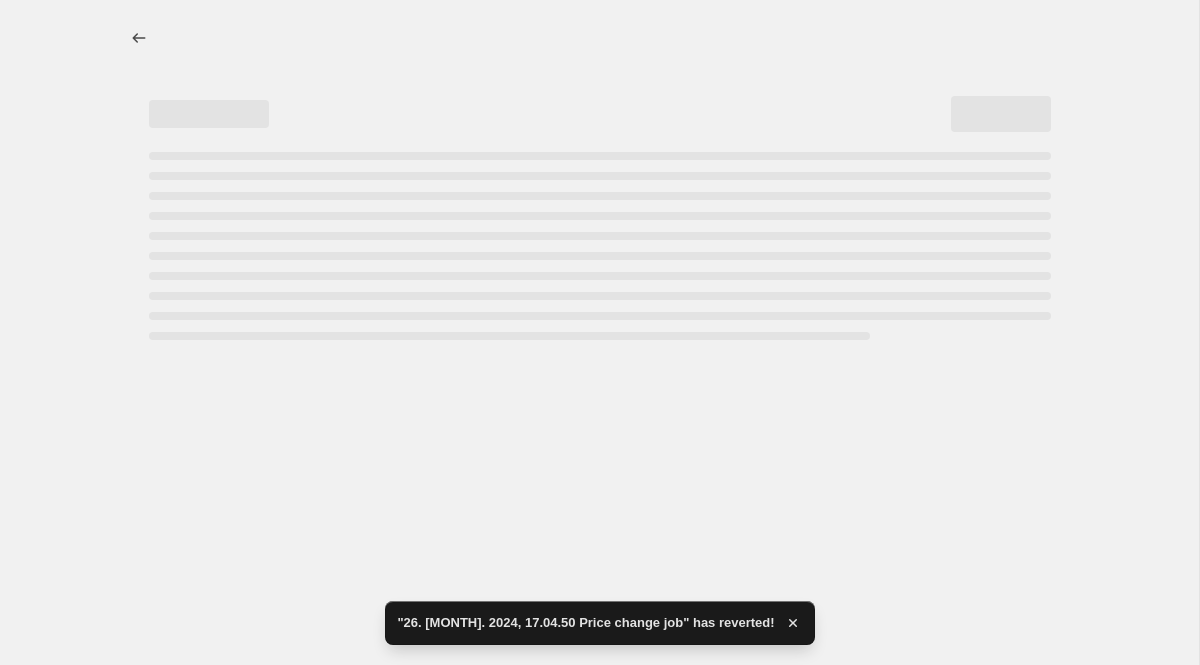 scroll, scrollTop: 0, scrollLeft: 0, axis: both 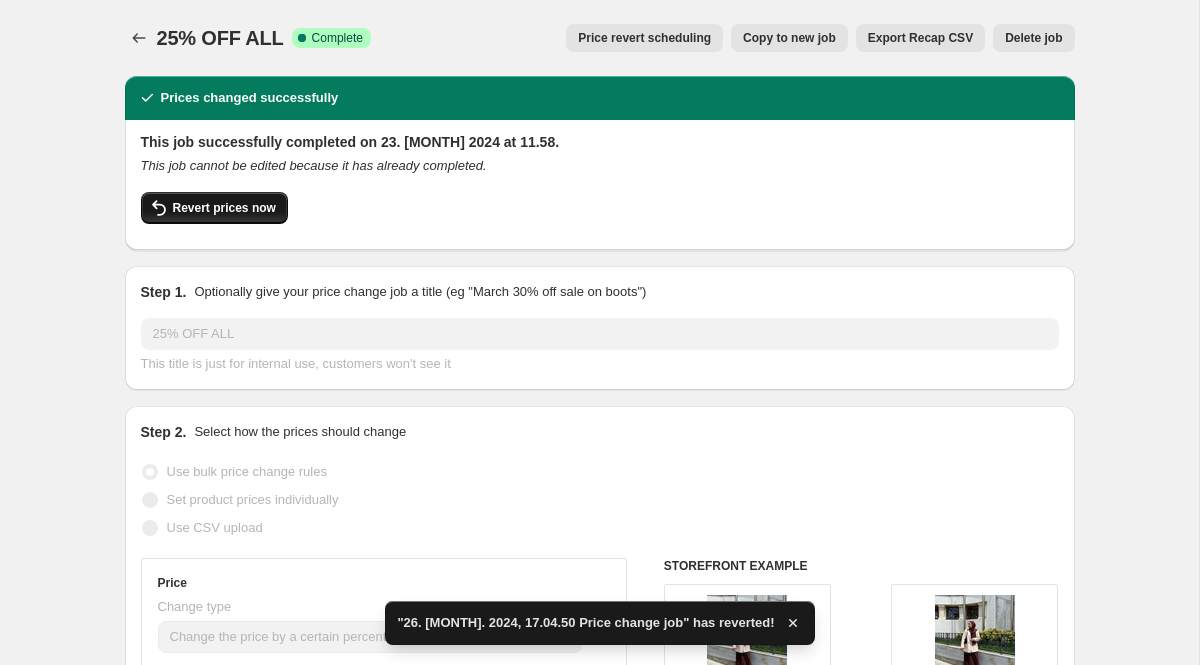 click on "Revert prices now" at bounding box center (224, 208) 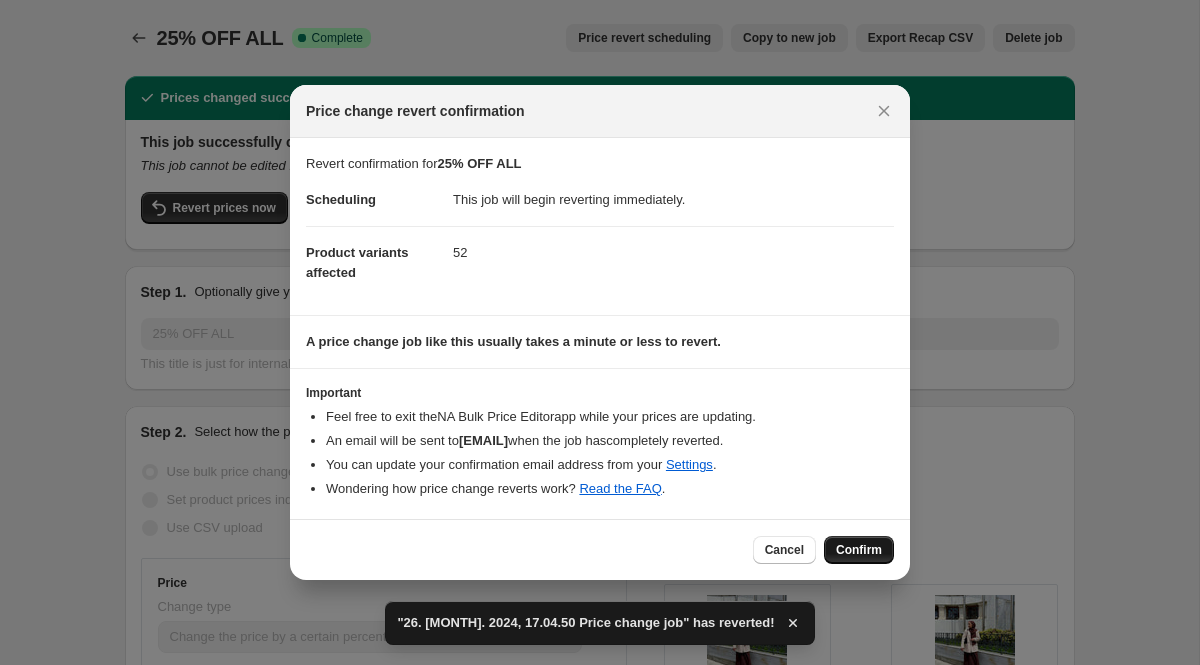 click on "Confirm" at bounding box center [859, 550] 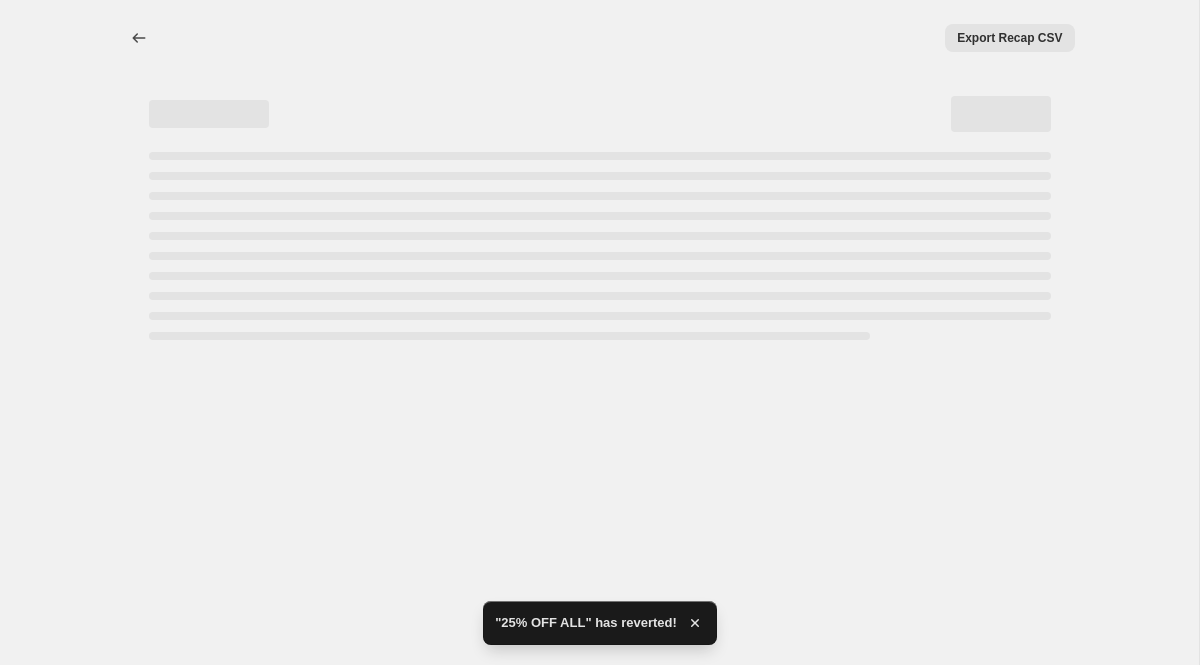 select on "percentage" 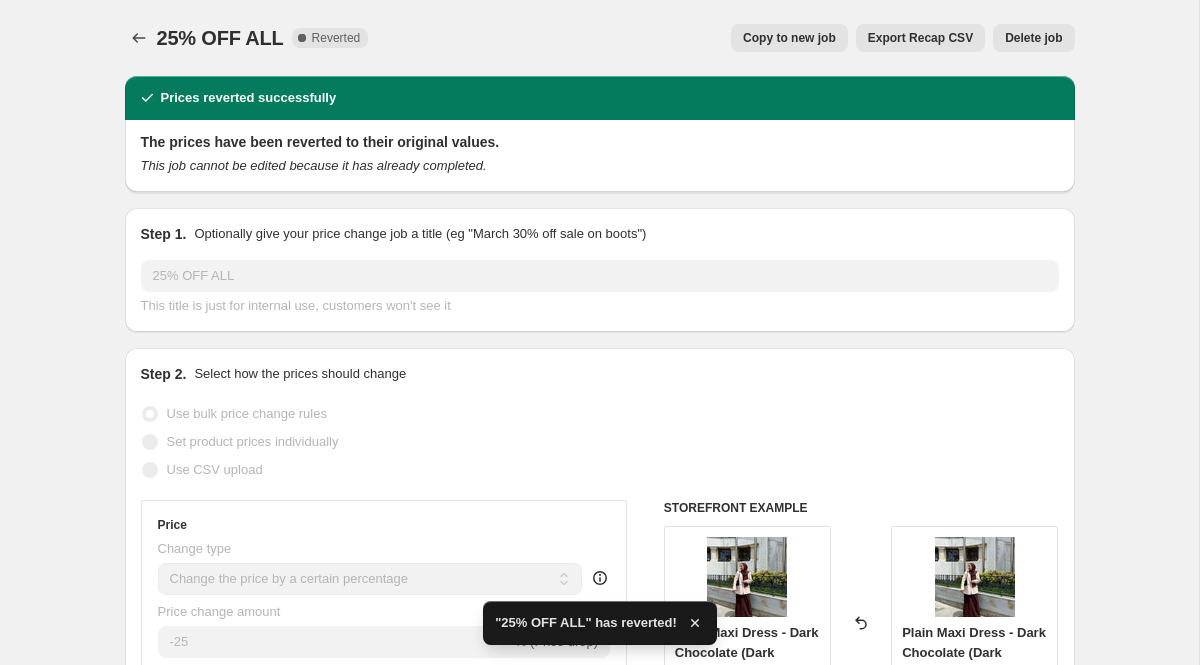 click on "Delete job" at bounding box center (1033, 38) 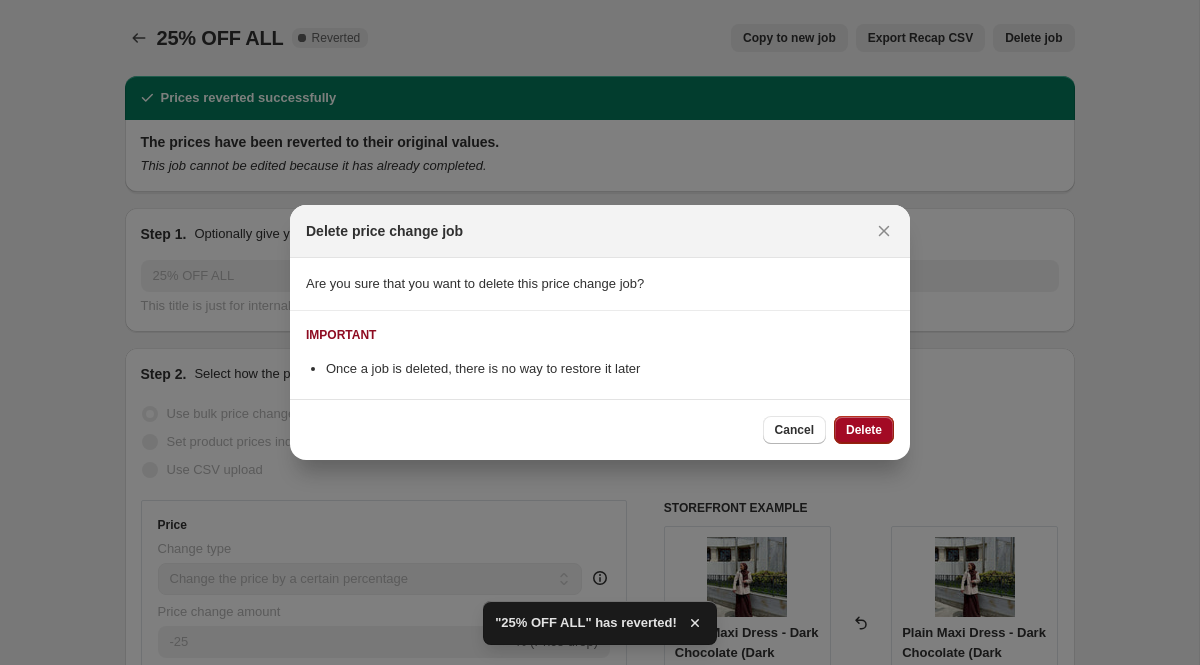 click on "Delete" at bounding box center [864, 430] 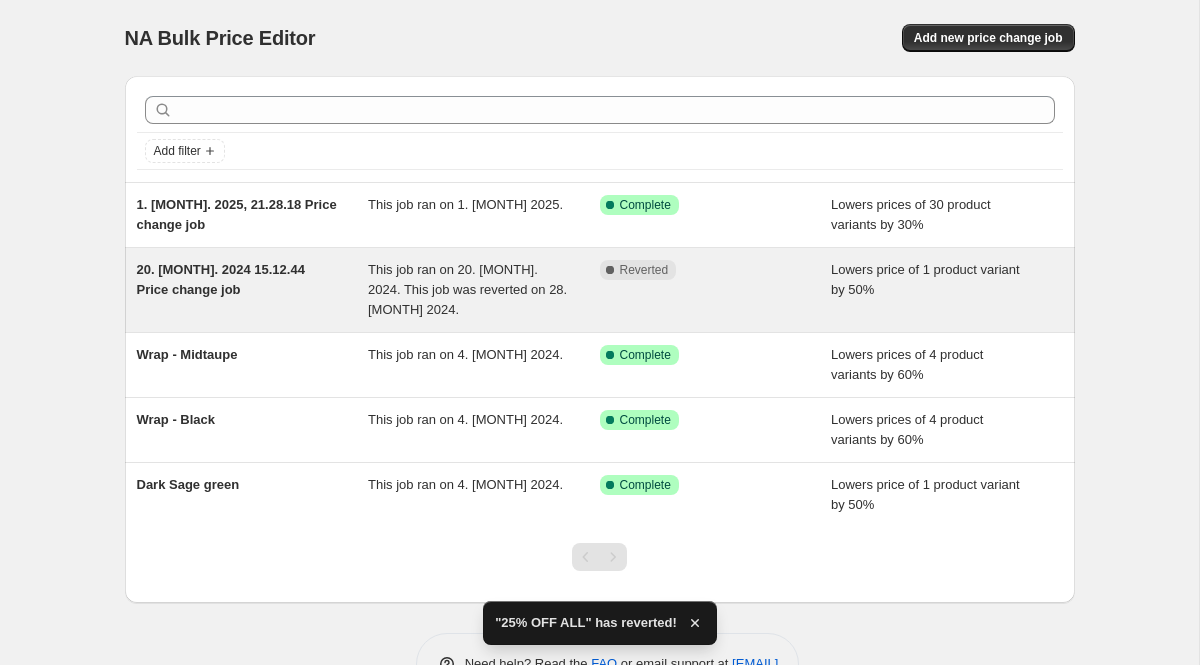 click on "This job ran on 20. [MONTH]. 2024. This job was reverted on 28. [MONTH] 2024." at bounding box center [467, 289] 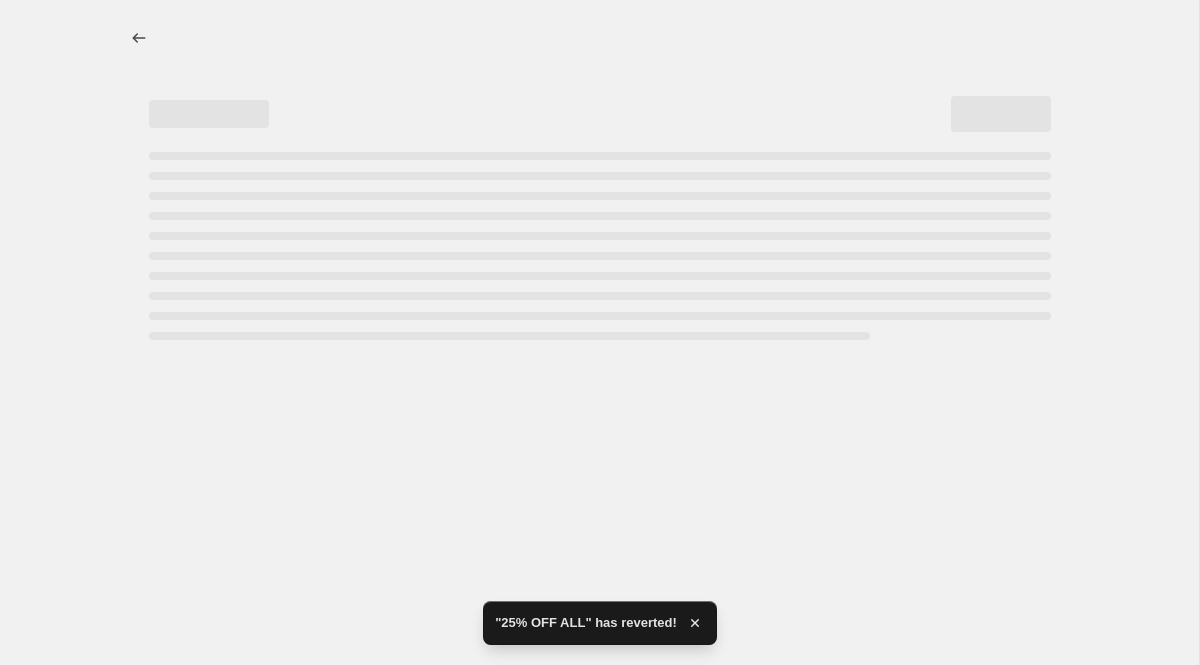 select on "percentage" 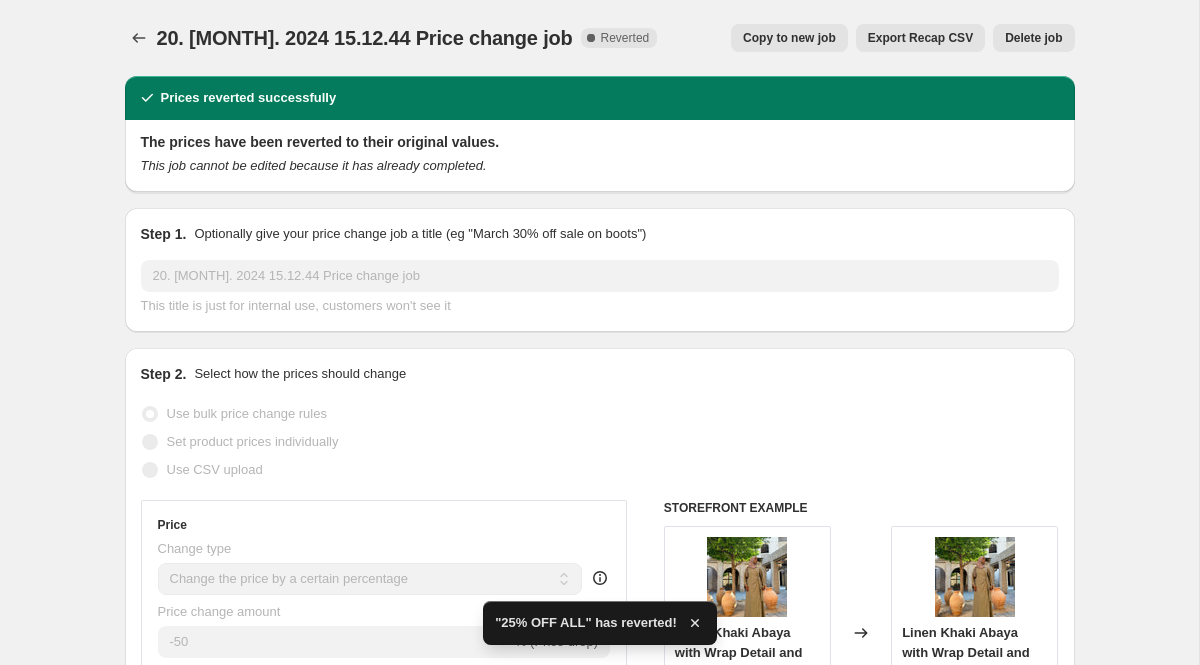 click on "Delete job" at bounding box center [1033, 38] 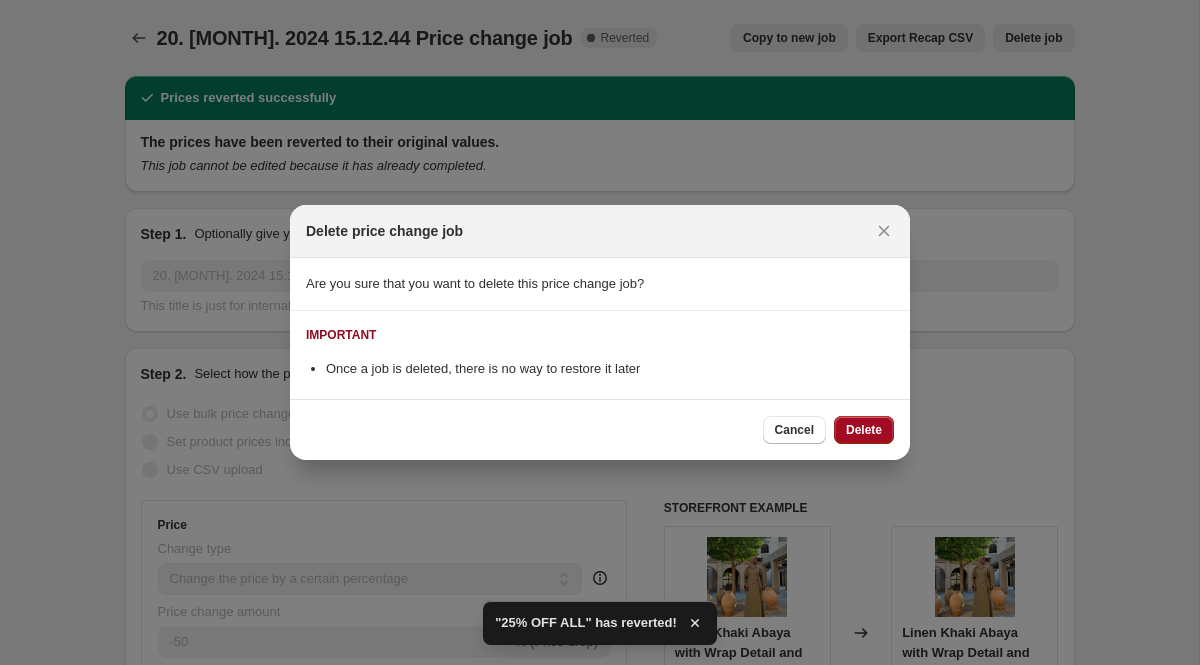 click on "Delete" at bounding box center [864, 430] 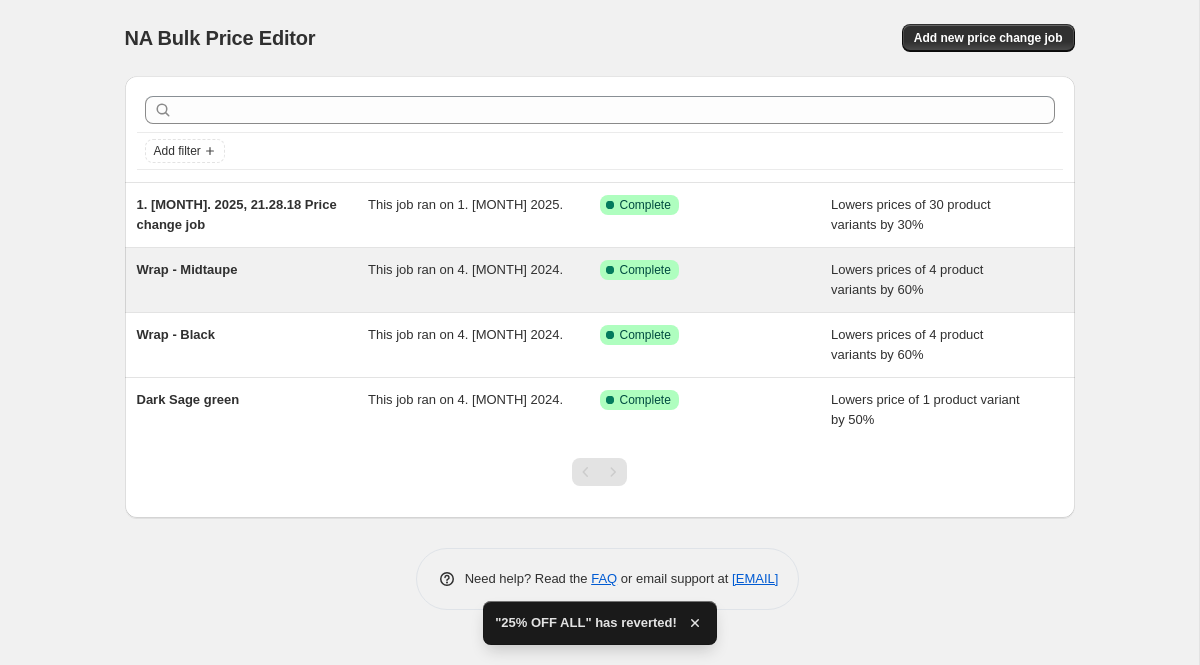 click on "Success Complete Complete" at bounding box center (716, 280) 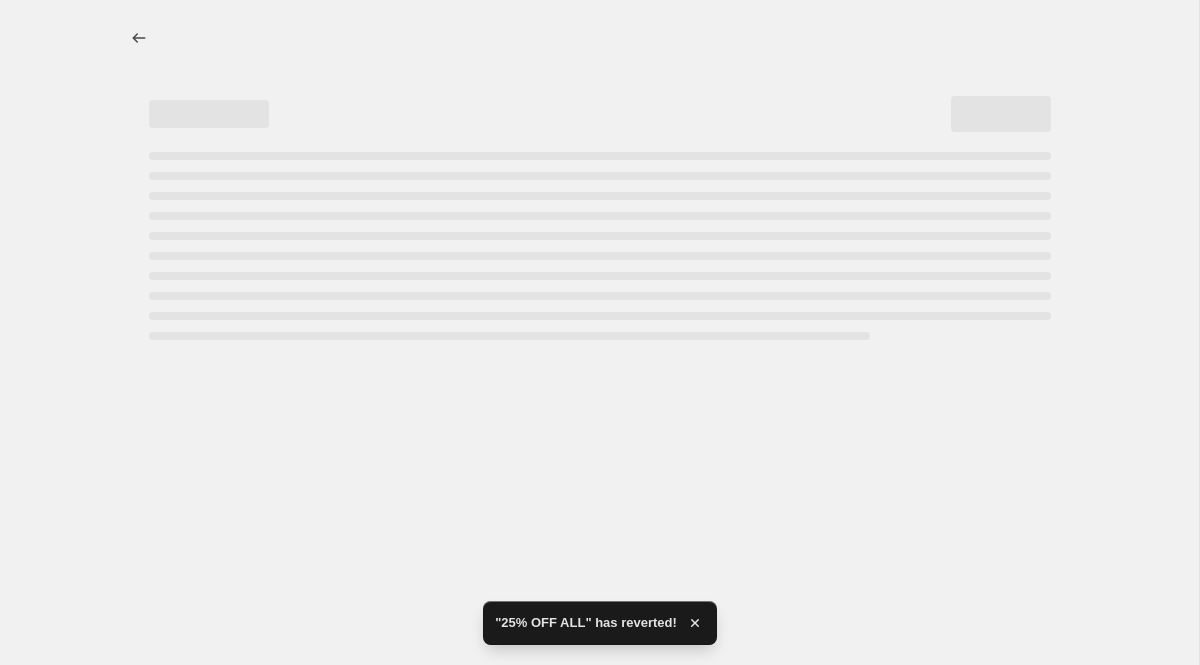 select on "percentage" 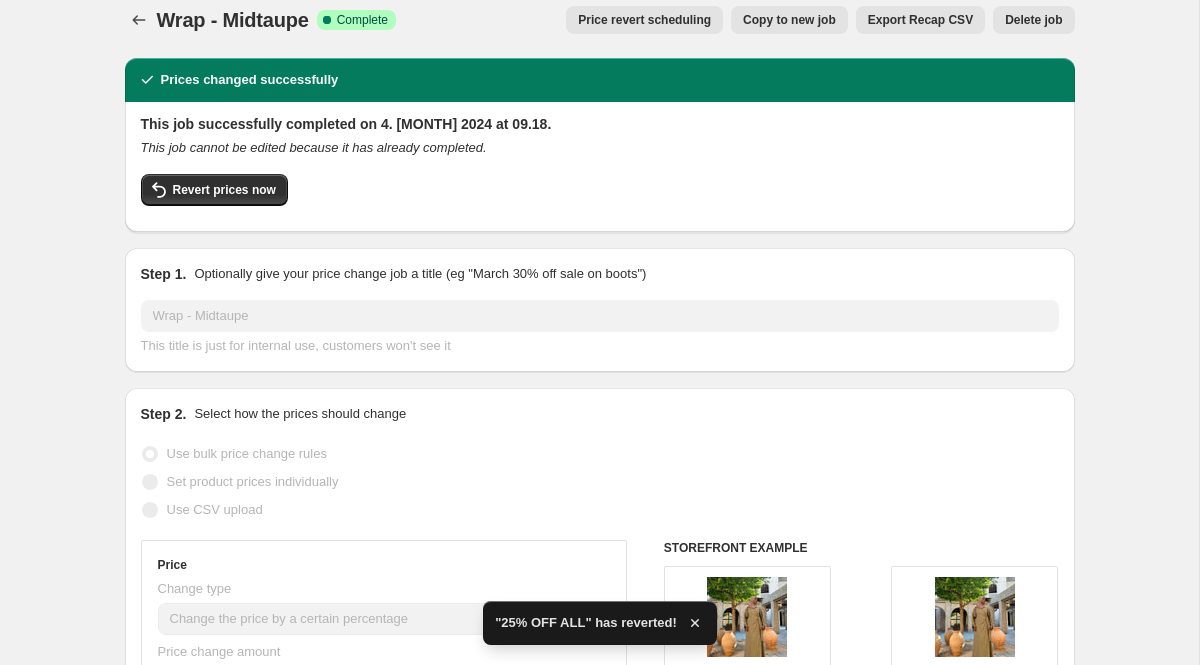 scroll, scrollTop: 30, scrollLeft: 0, axis: vertical 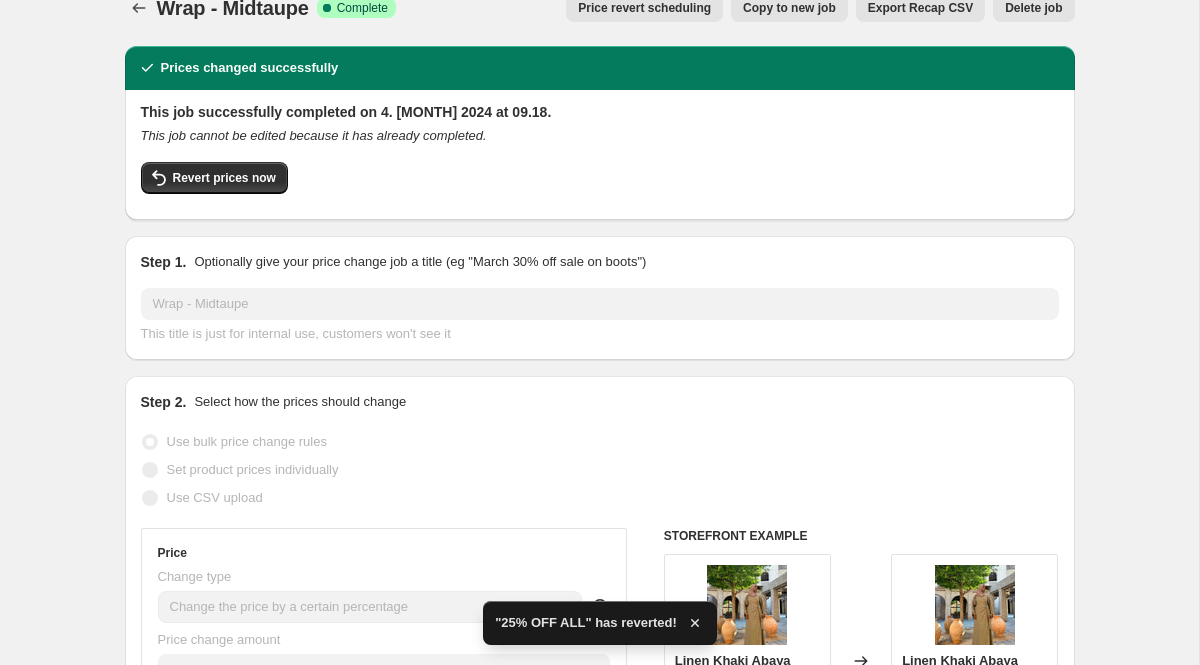 click on "Delete job" at bounding box center (1033, 8) 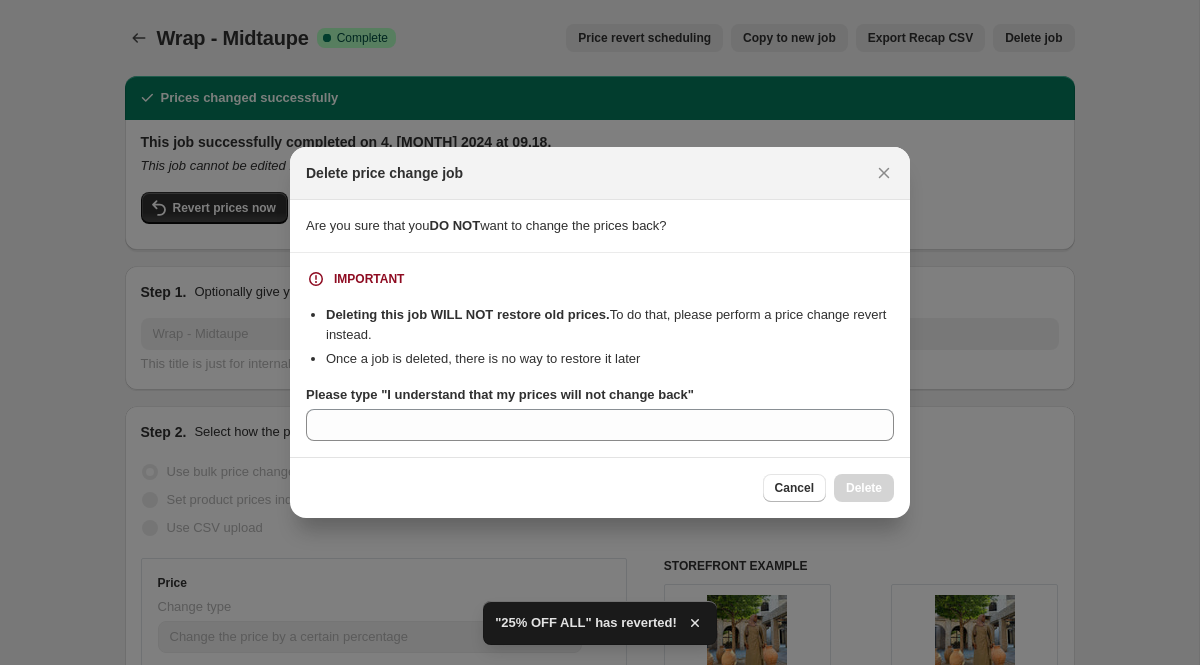 scroll, scrollTop: 30, scrollLeft: 0, axis: vertical 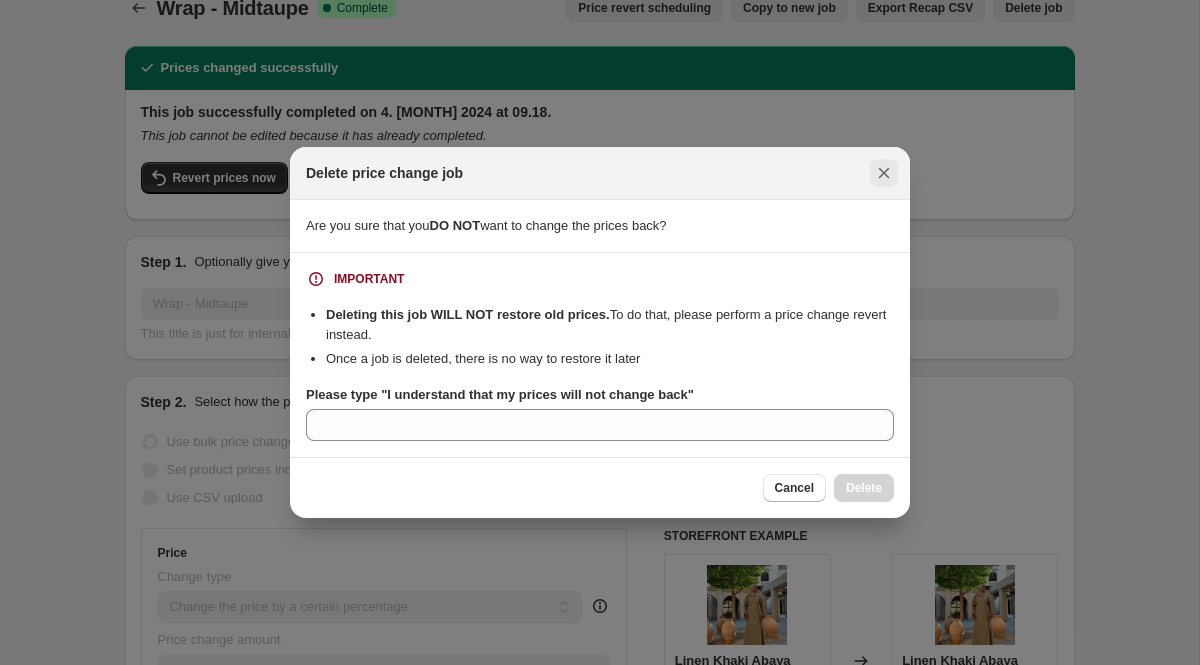 click 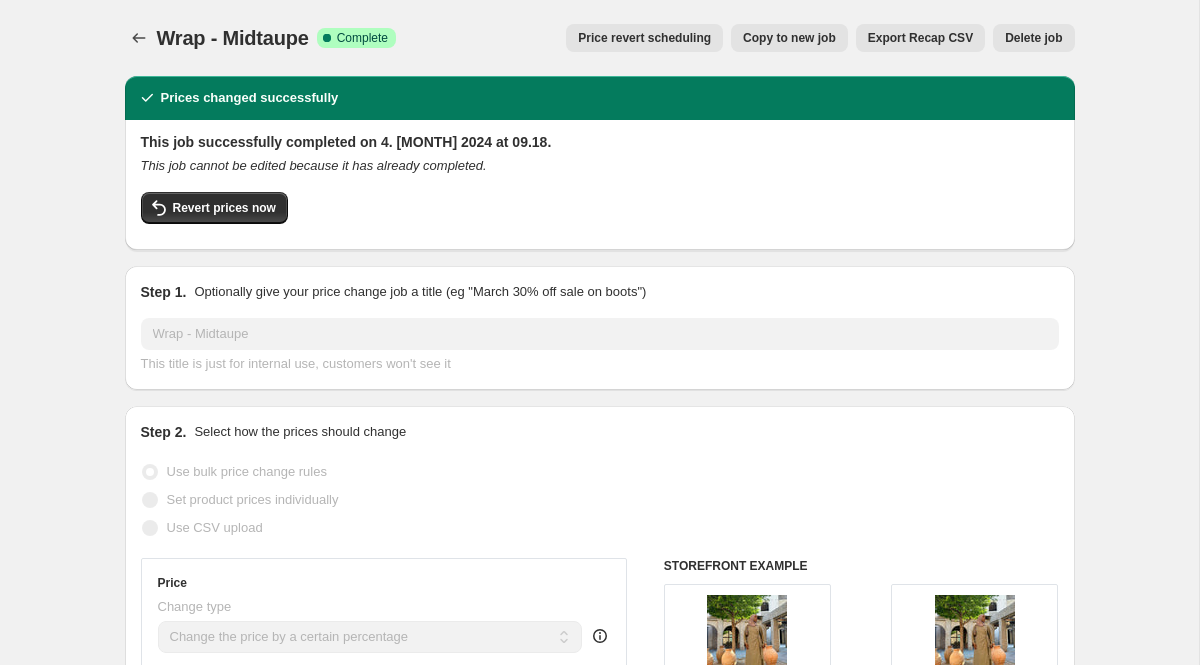 scroll, scrollTop: 30, scrollLeft: 0, axis: vertical 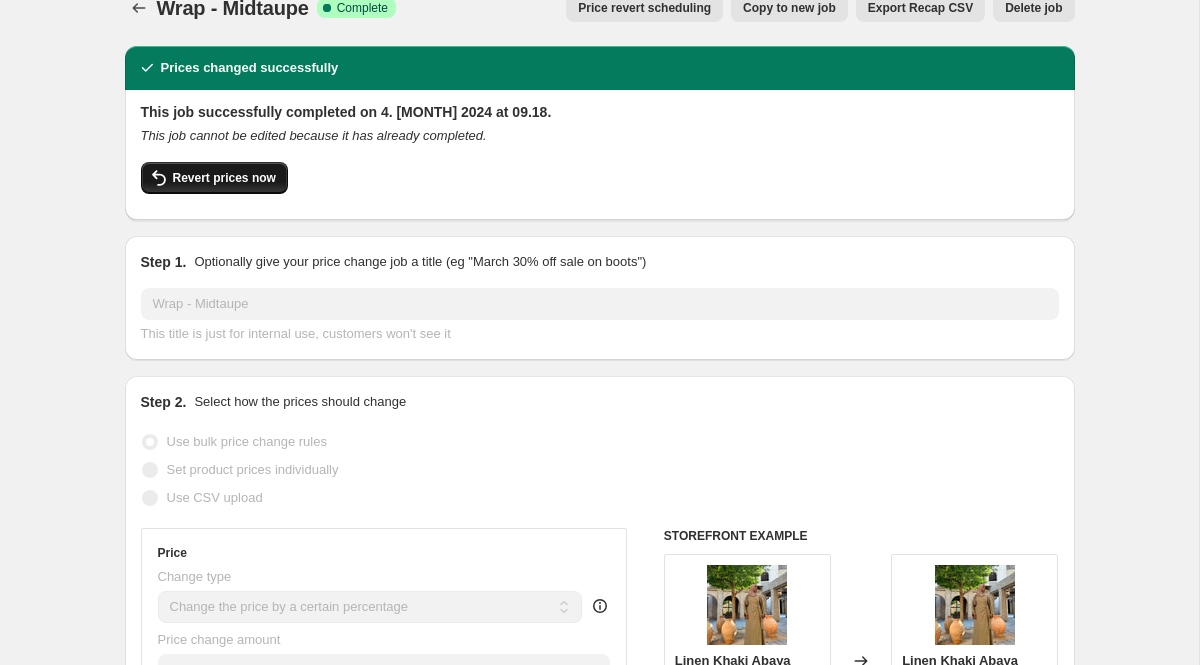 click on "Revert prices now" at bounding box center (214, 178) 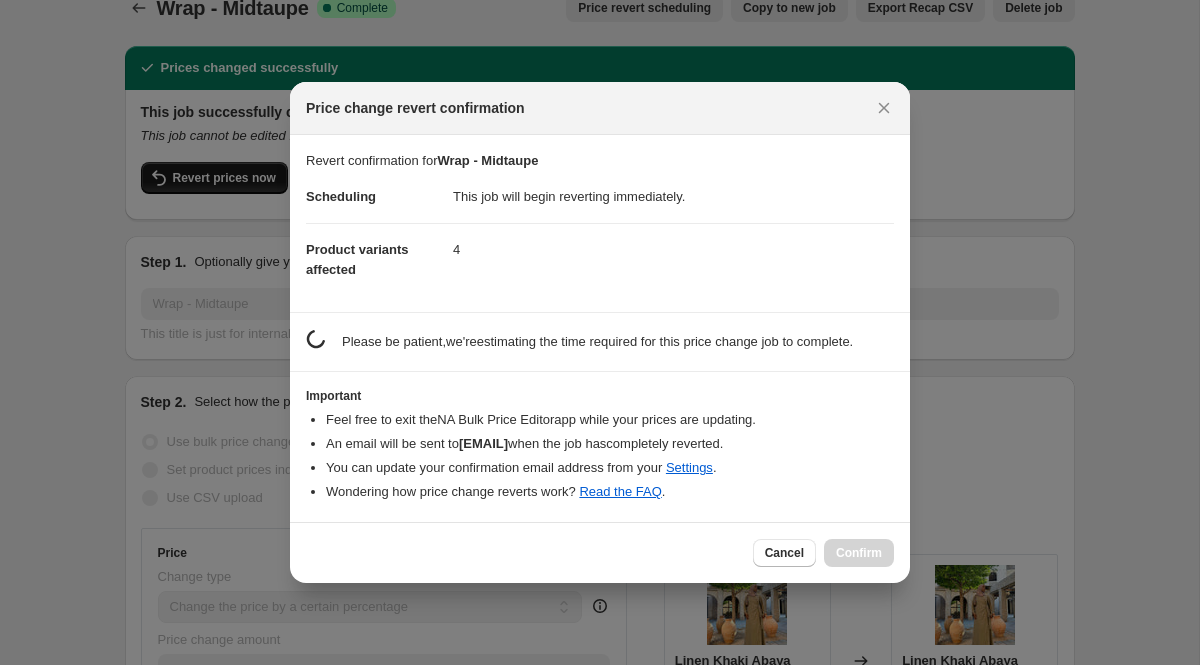 scroll, scrollTop: 0, scrollLeft: 0, axis: both 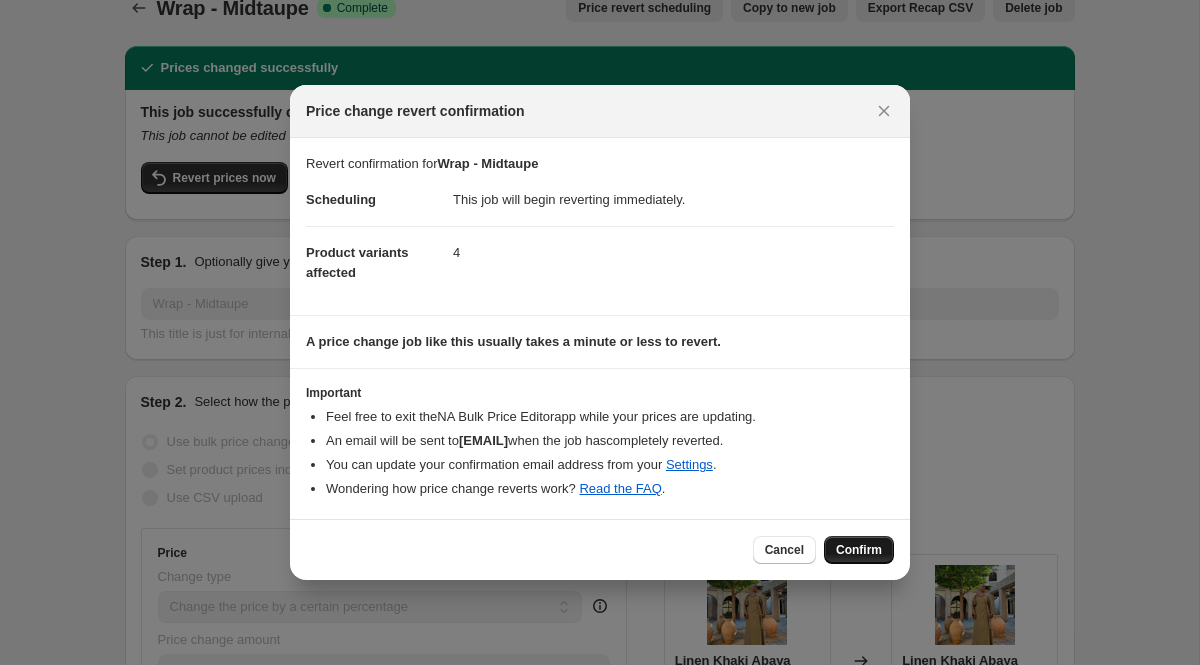 click on "Confirm" at bounding box center [859, 550] 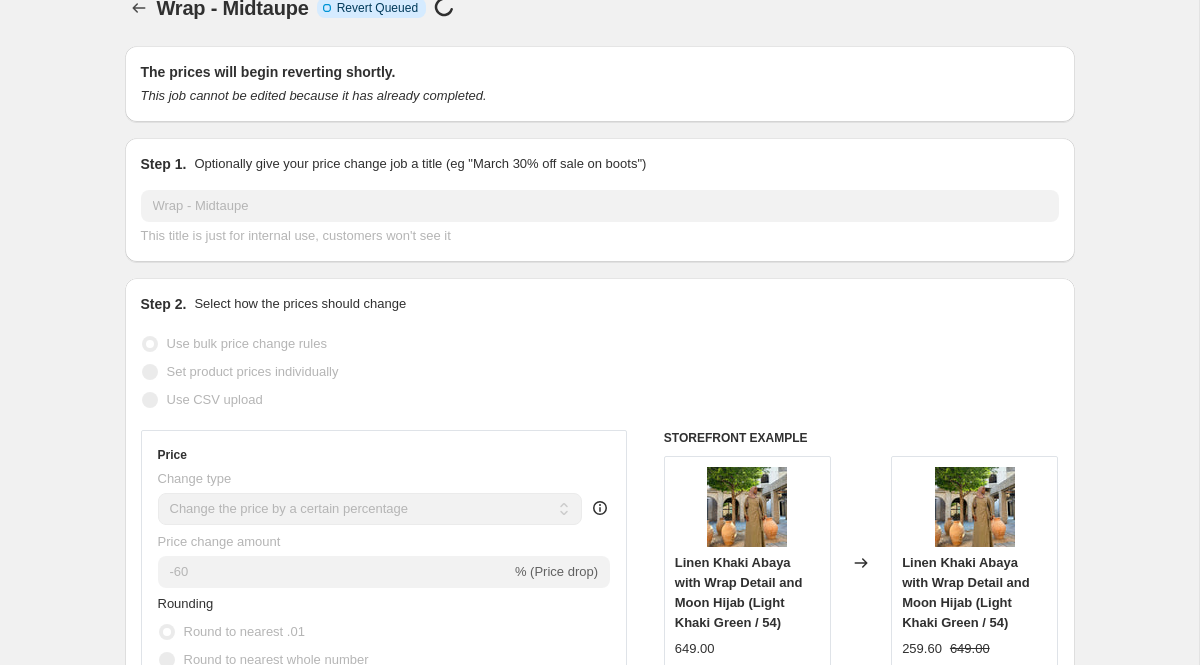 scroll, scrollTop: 0, scrollLeft: 0, axis: both 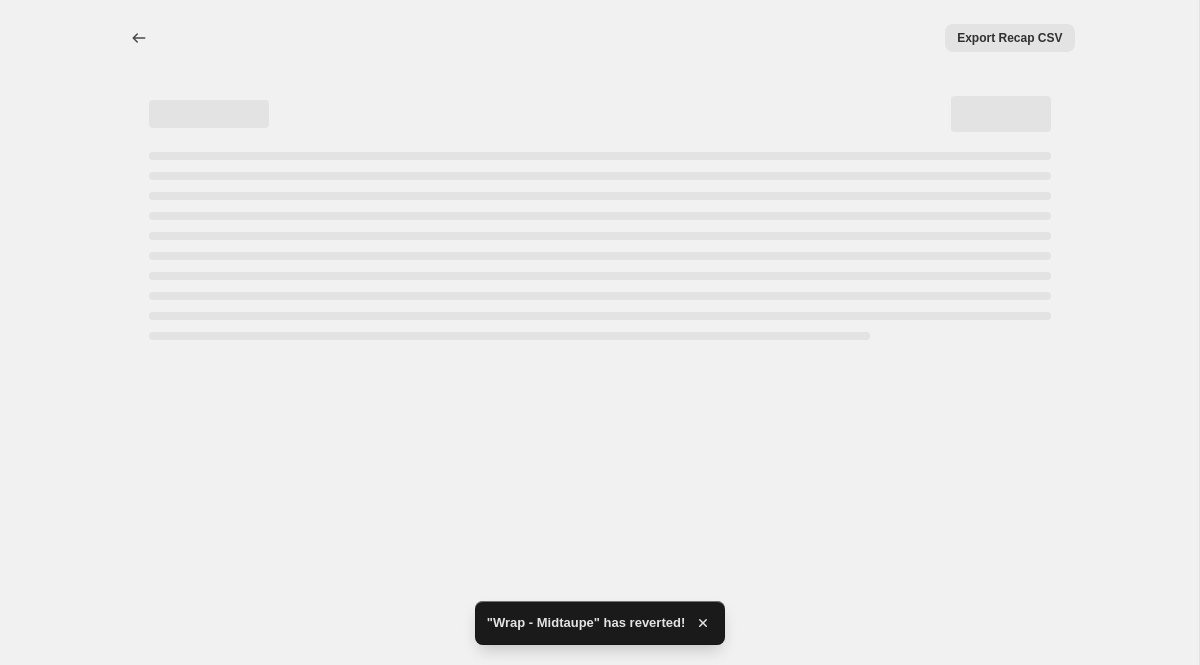 select on "percentage" 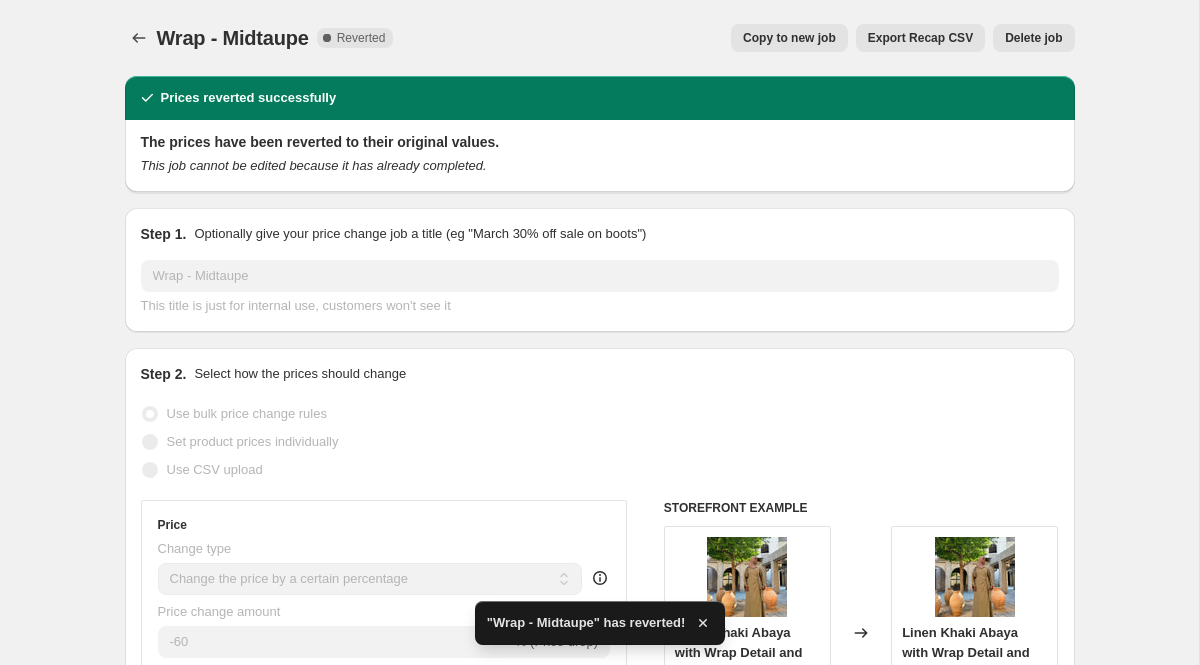 click on "Delete job" at bounding box center [1033, 38] 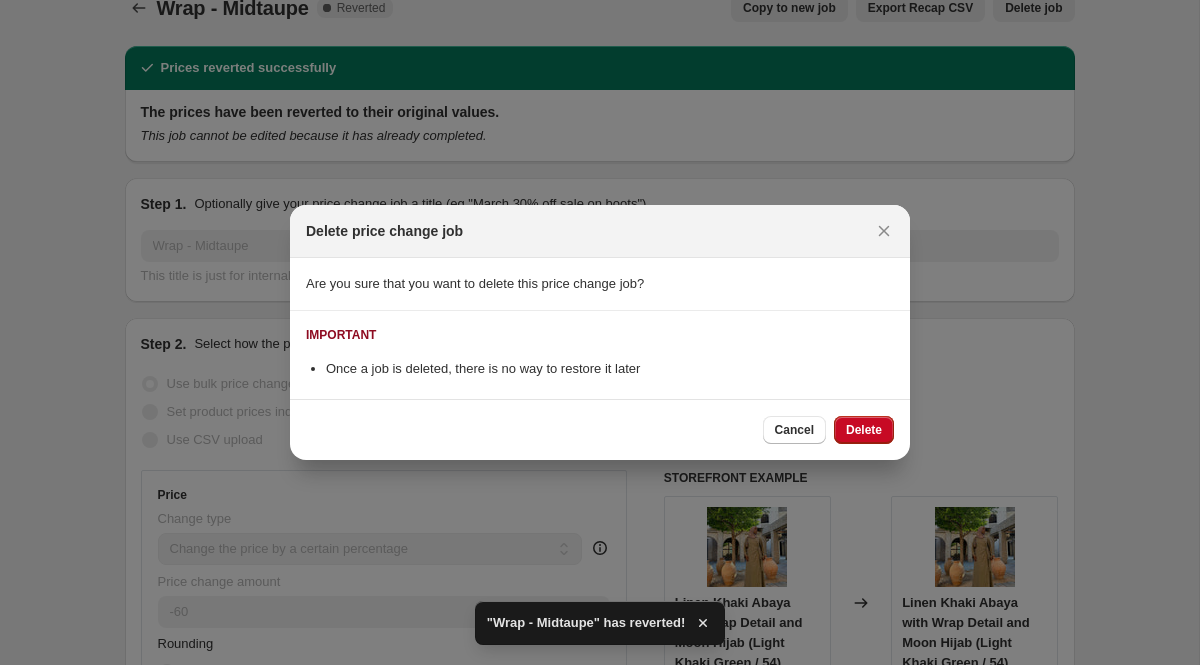 scroll, scrollTop: 0, scrollLeft: 0, axis: both 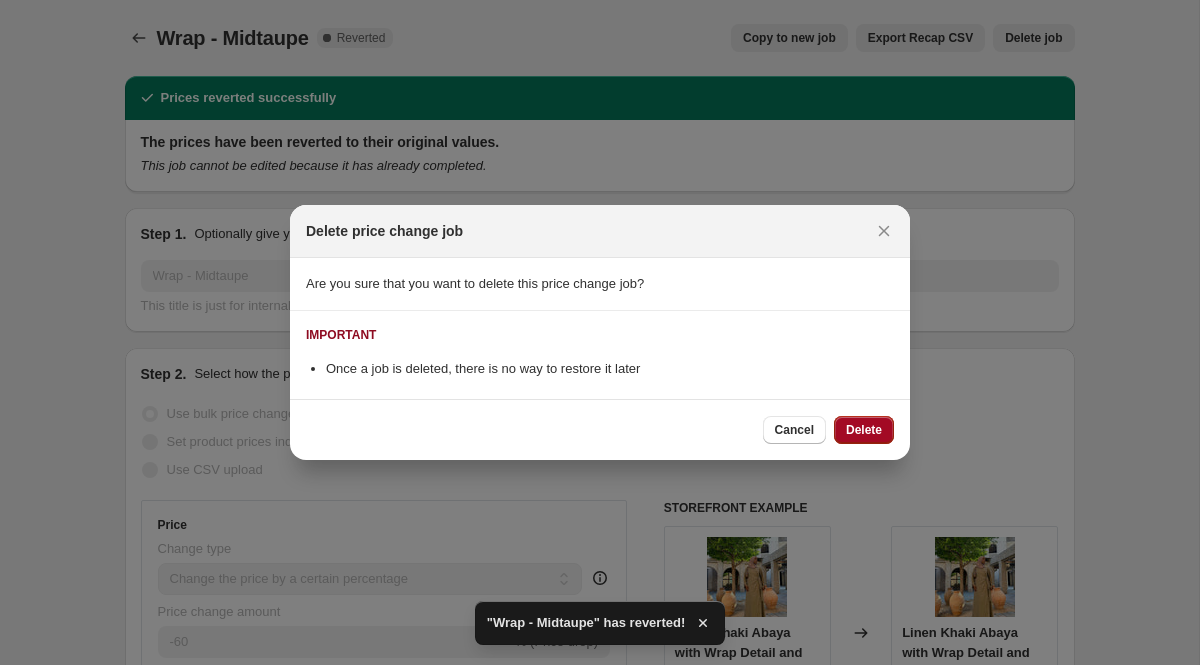 click on "Delete" at bounding box center (864, 430) 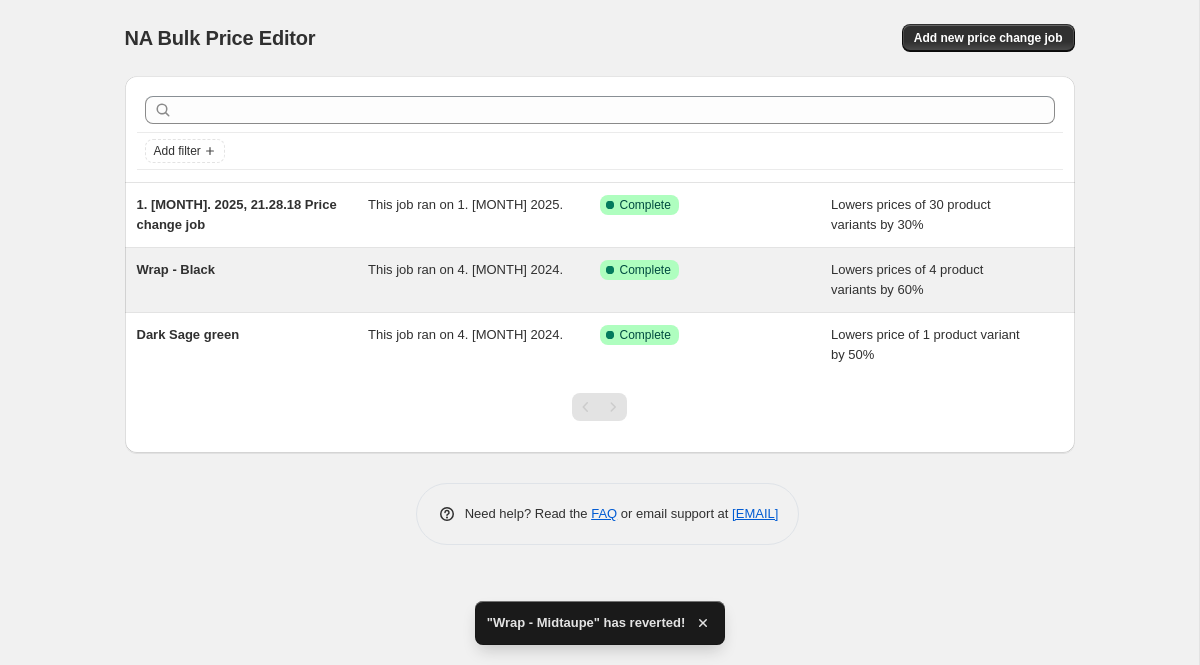 click on "Success Complete Complete" at bounding box center (716, 280) 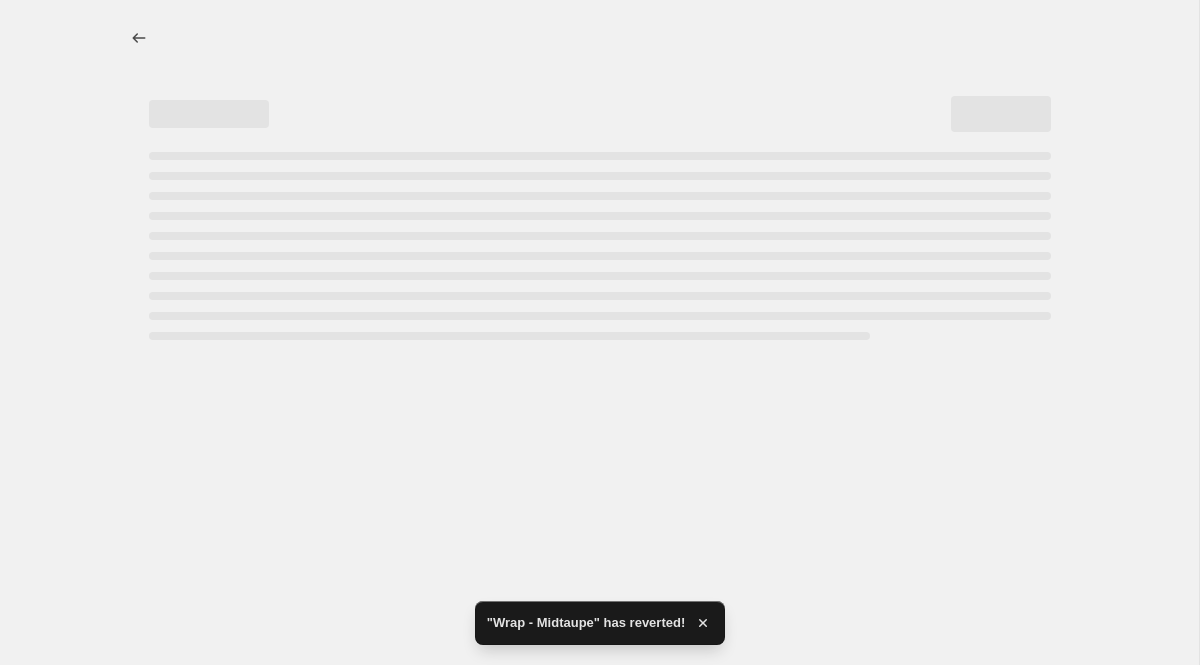 select on "percentage" 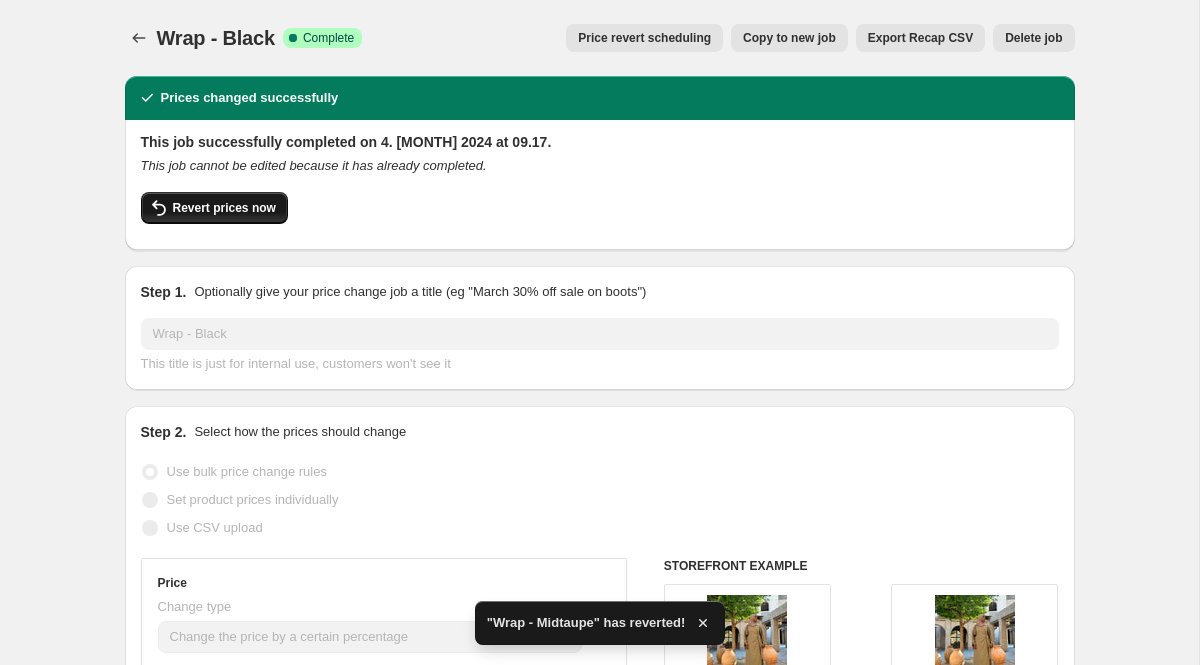 click on "Revert prices now" at bounding box center [224, 208] 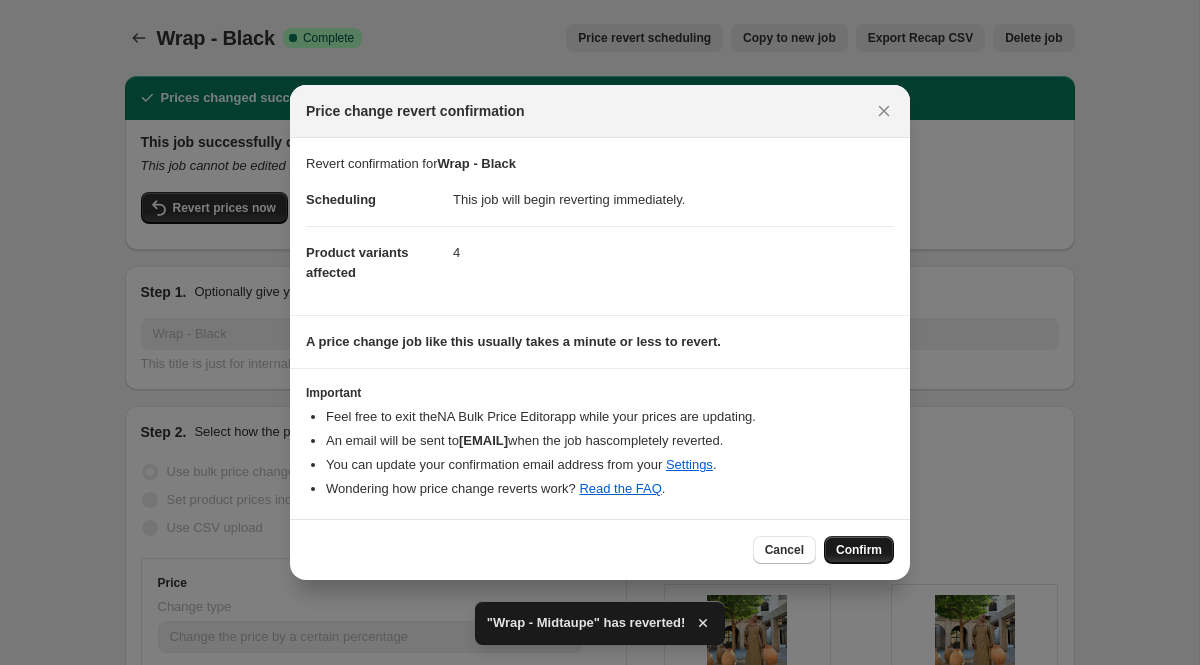 click on "Confirm" at bounding box center [859, 550] 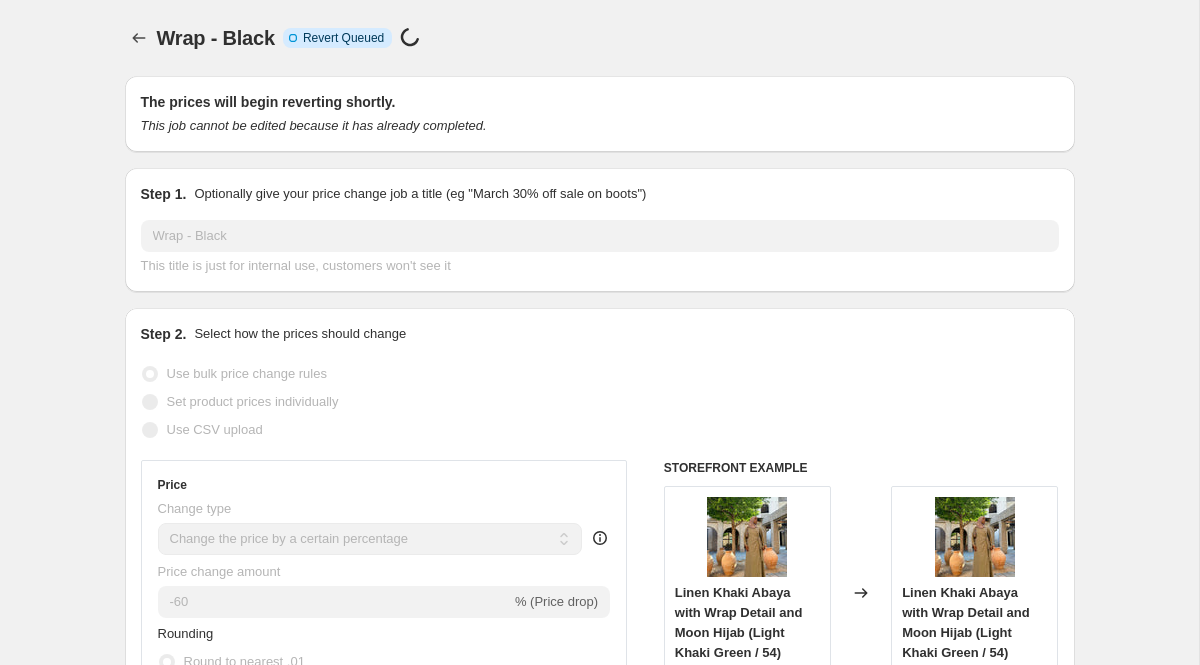 select on "percentage" 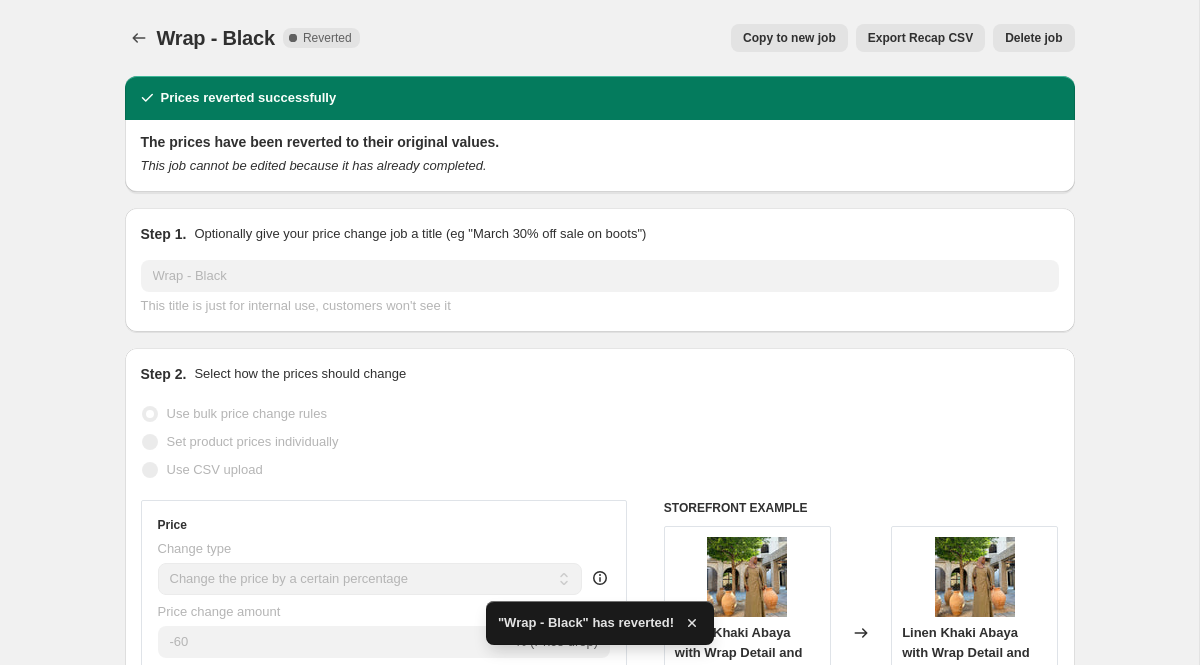 click on "Delete job" at bounding box center (1033, 38) 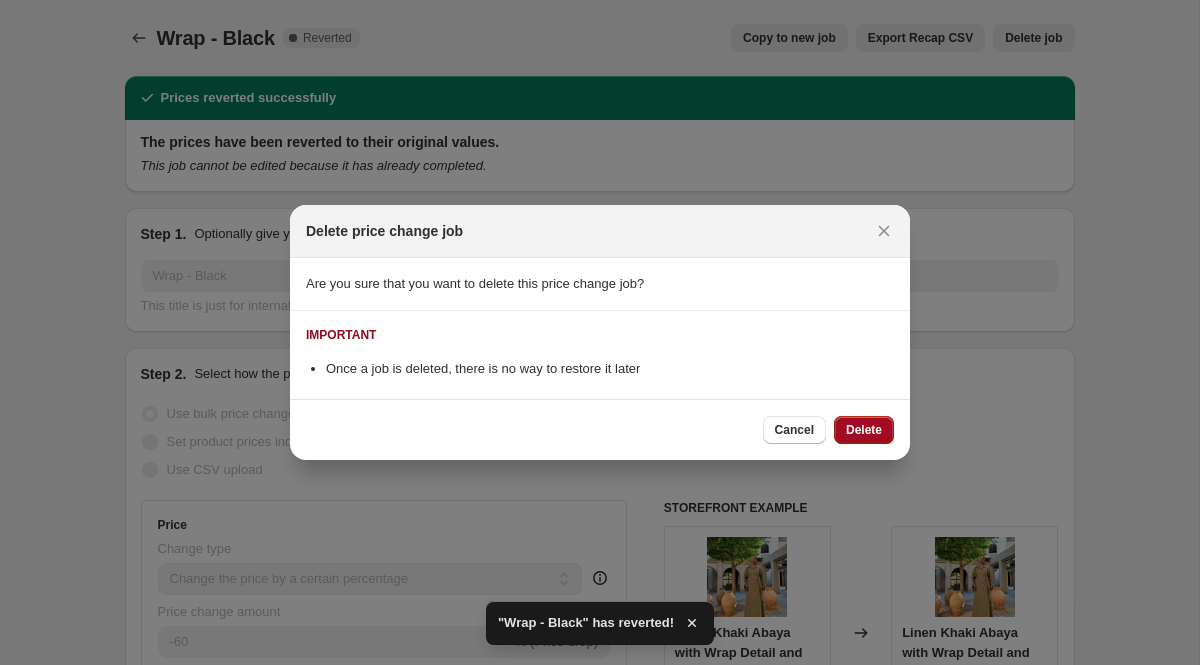 click on "Delete" at bounding box center [864, 430] 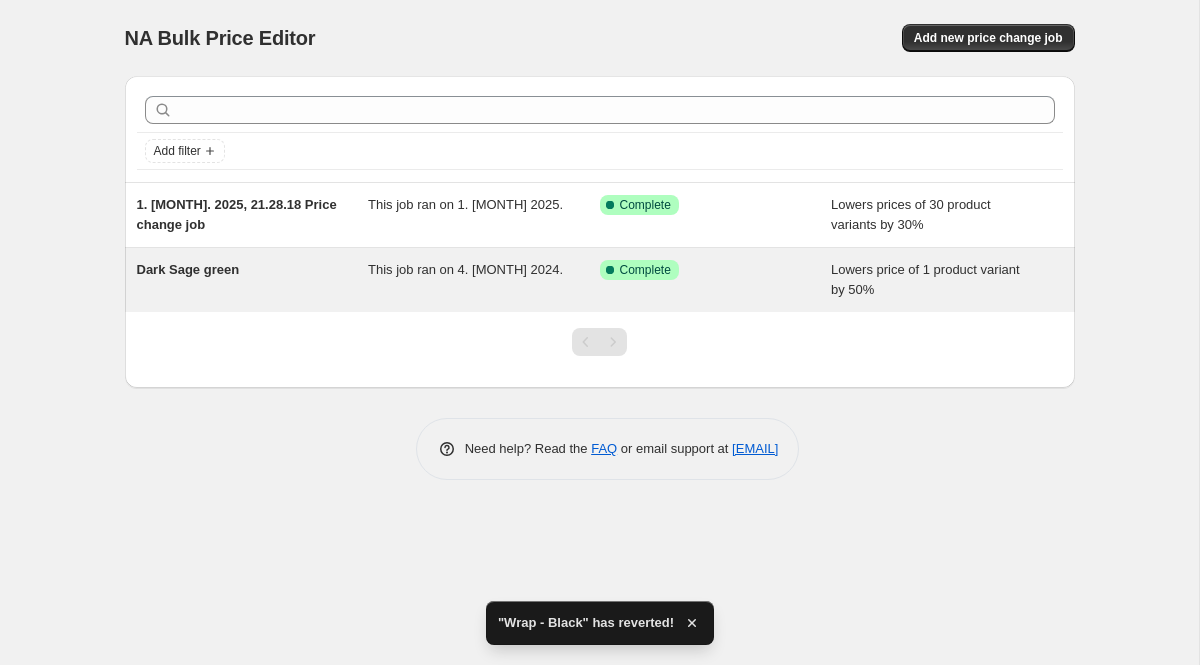 click on "Complete" at bounding box center (645, 270) 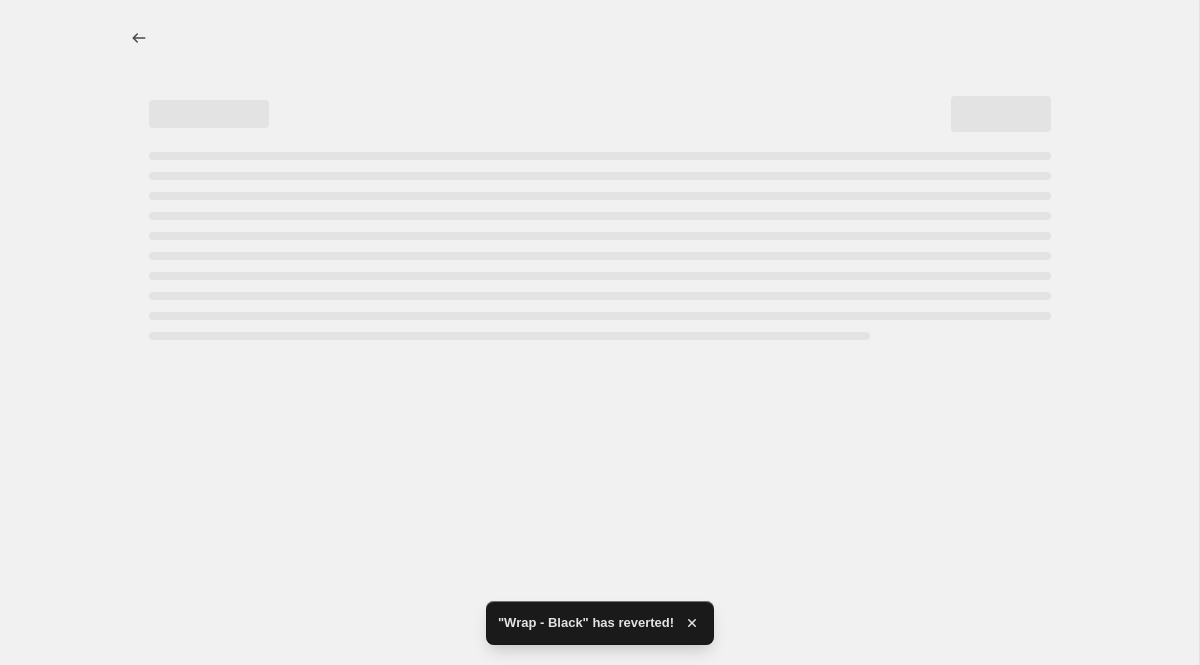 select on "percentage" 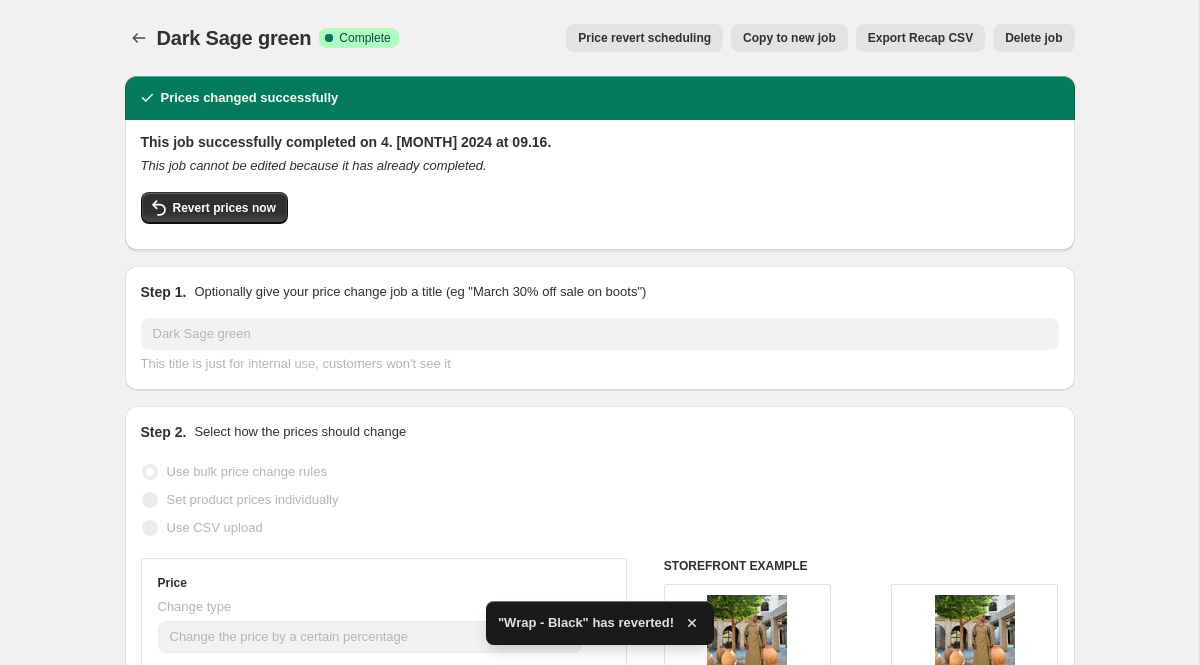 click on "Delete job" at bounding box center (1033, 38) 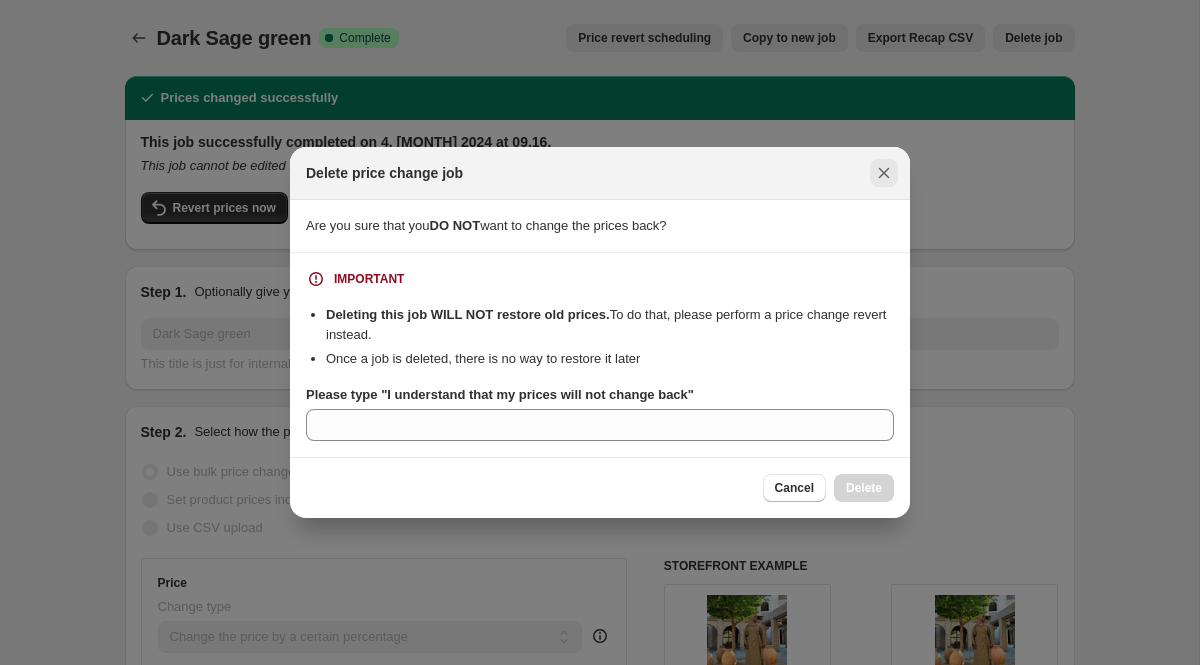click 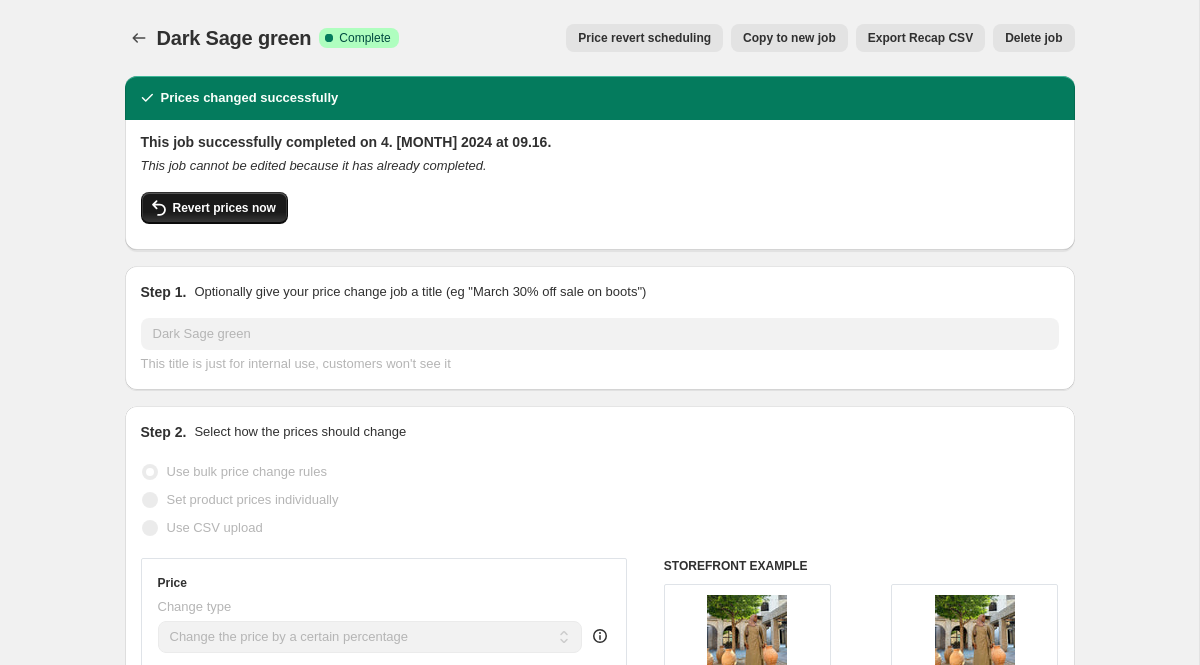 click on "Revert prices now" at bounding box center (214, 208) 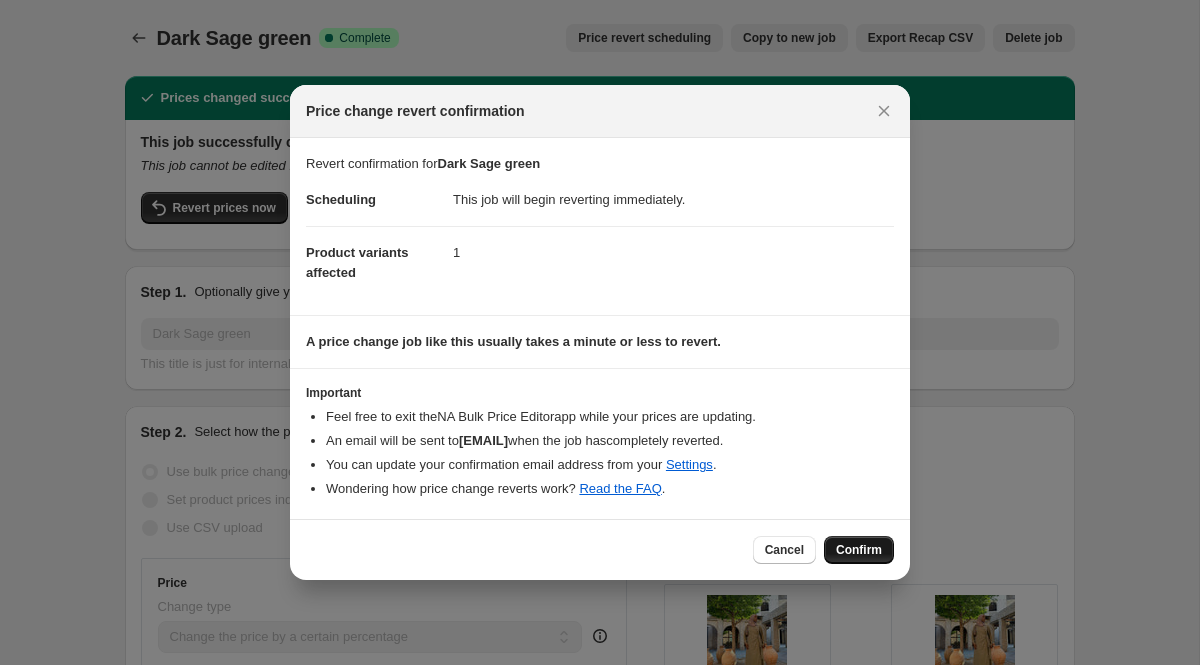 click on "Confirm" at bounding box center [859, 550] 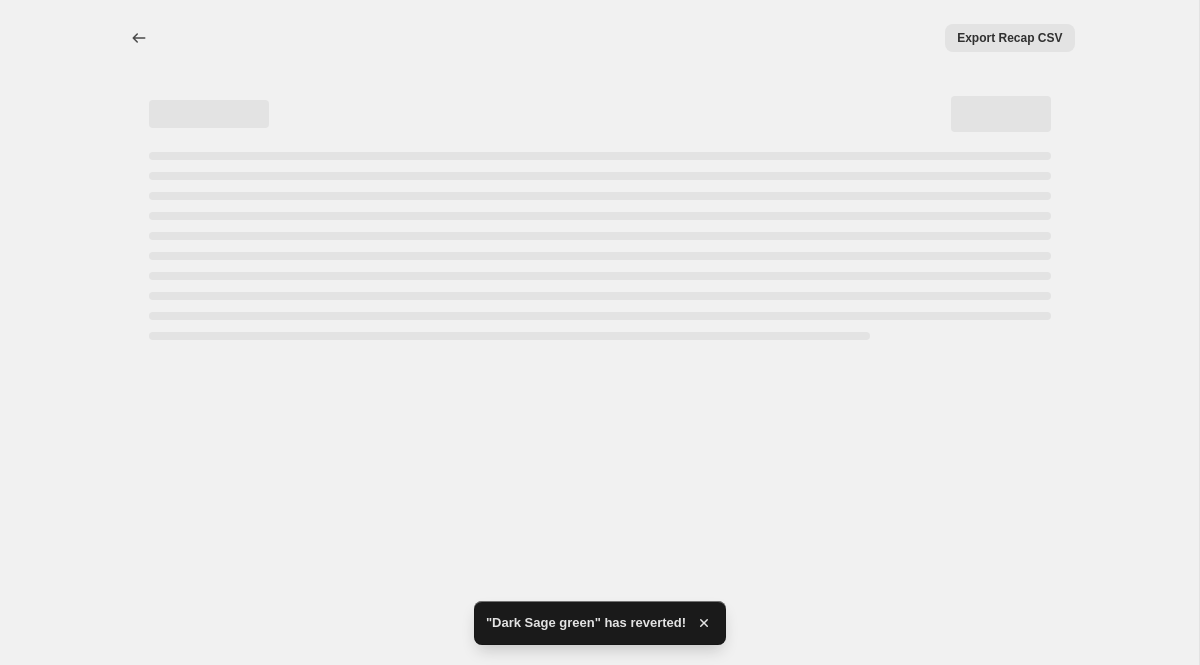 select on "percentage" 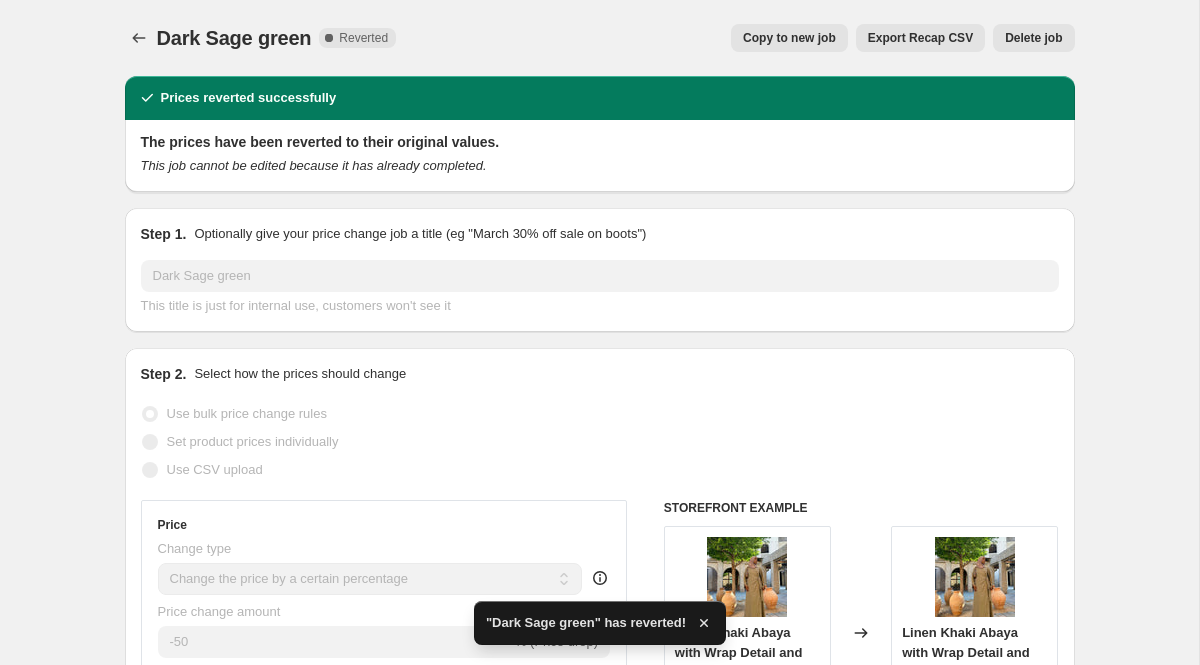 click on "Delete job" at bounding box center [1033, 38] 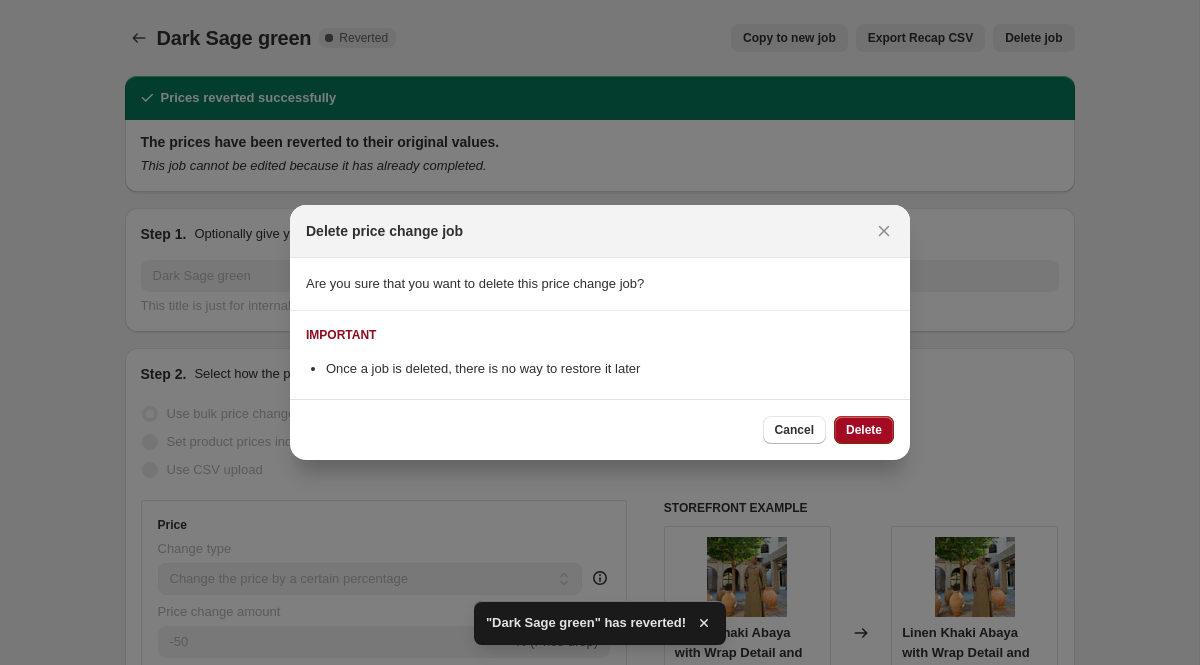 click on "Delete" at bounding box center [864, 430] 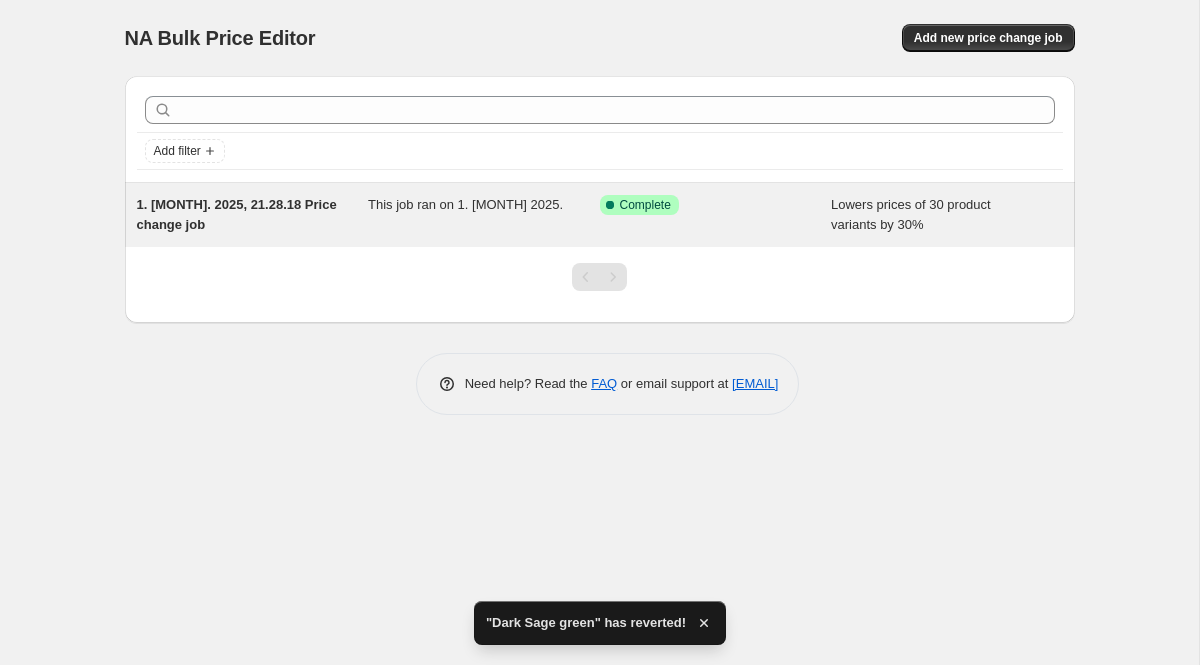 click on "This job ran on 1. [MONTH] 2025." at bounding box center [484, 215] 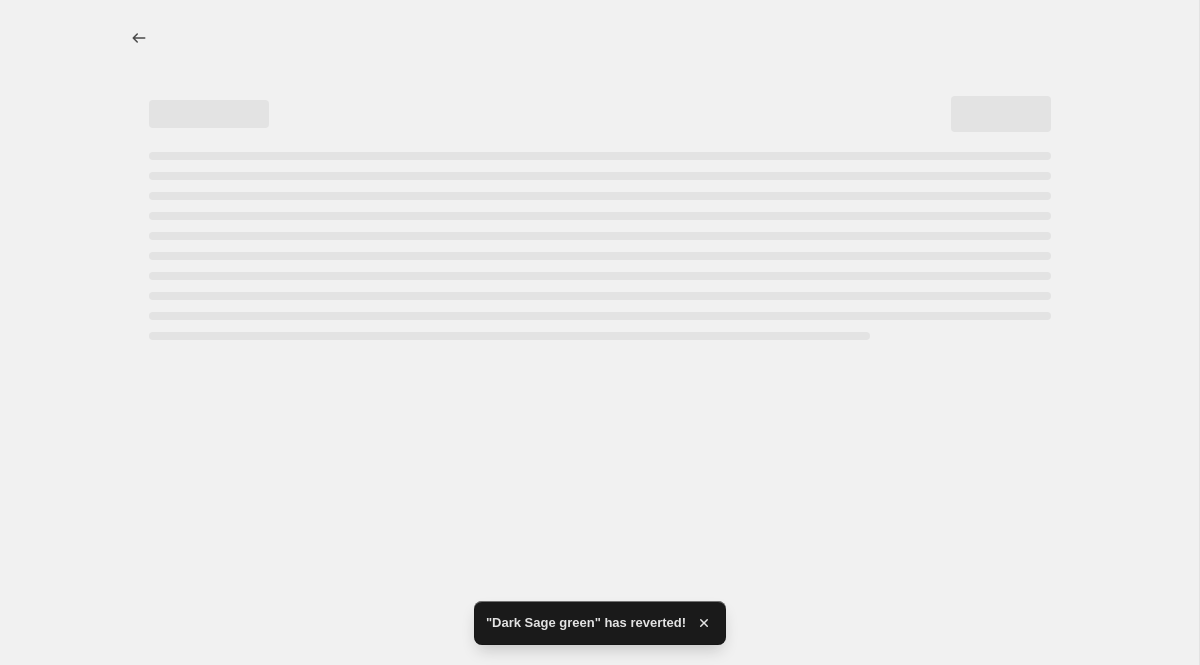 select on "percentage" 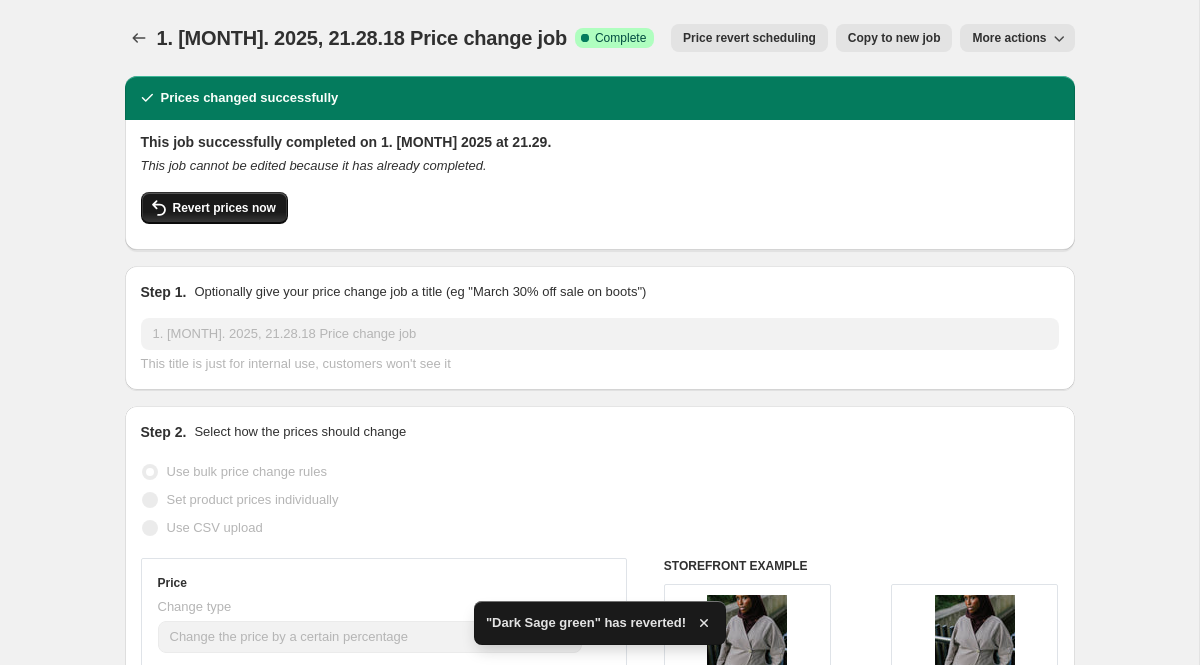 click on "Revert prices now" at bounding box center (224, 208) 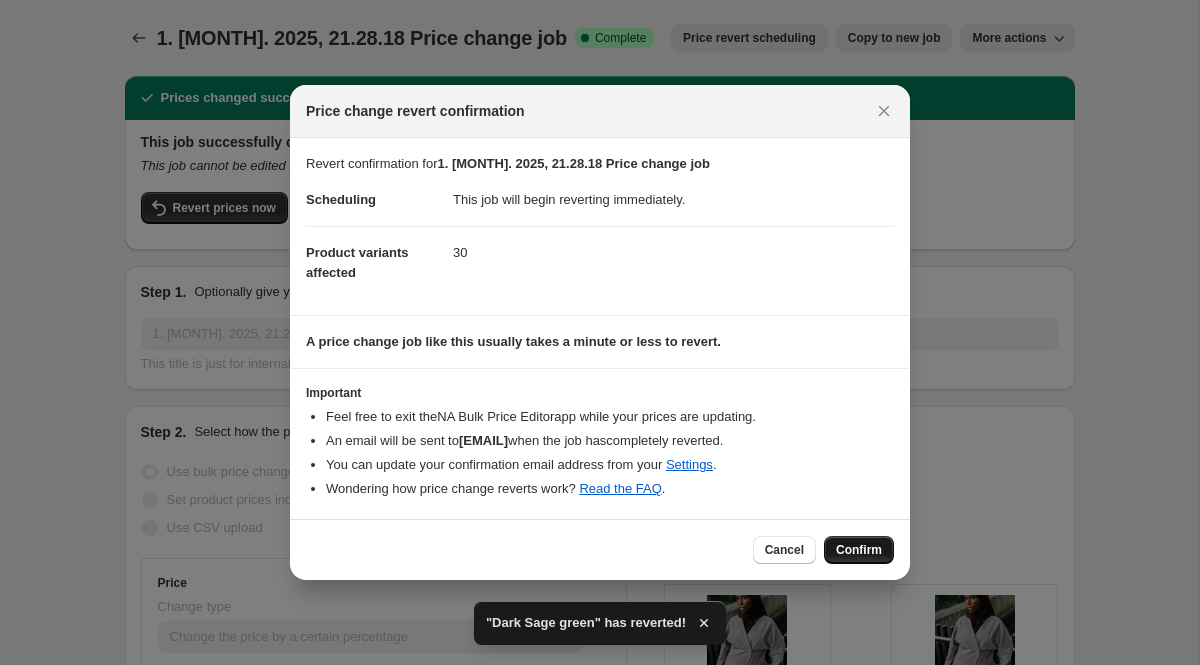 click on "Confirm" at bounding box center [859, 550] 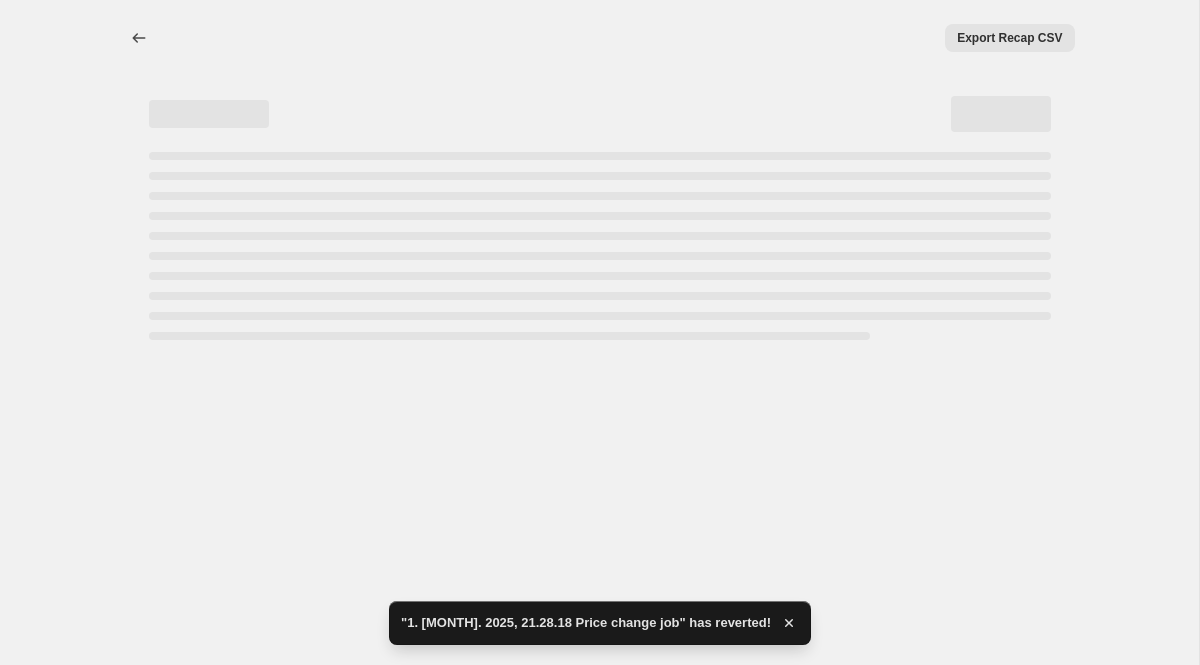 select on "percentage" 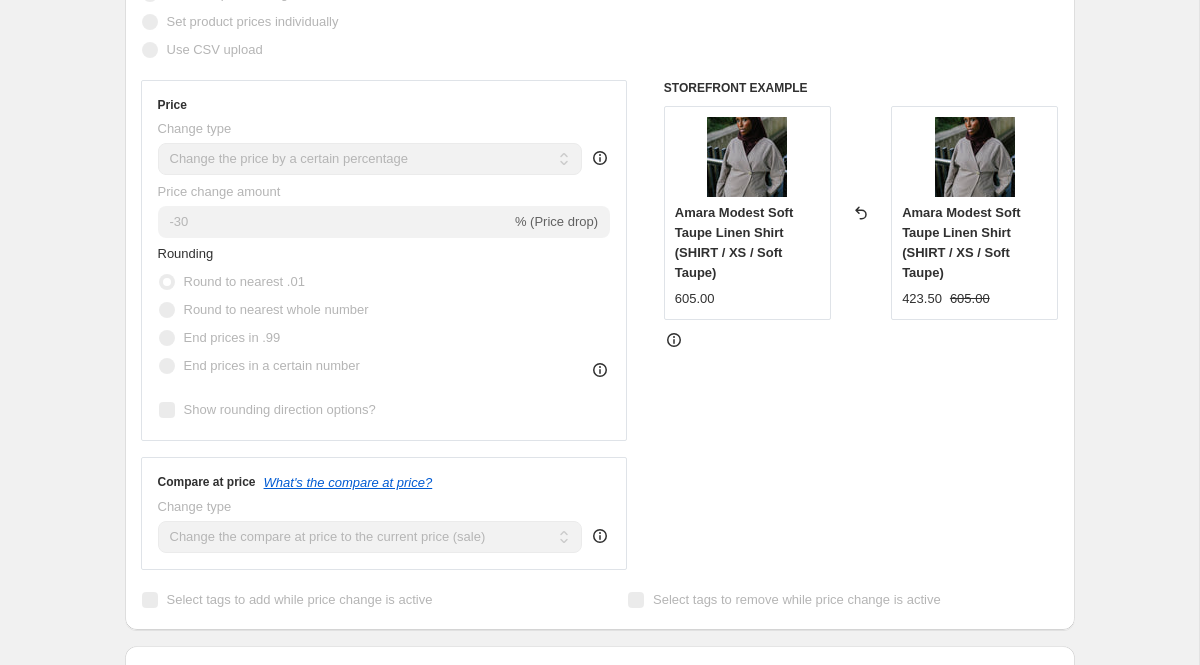 scroll, scrollTop: 0, scrollLeft: 0, axis: both 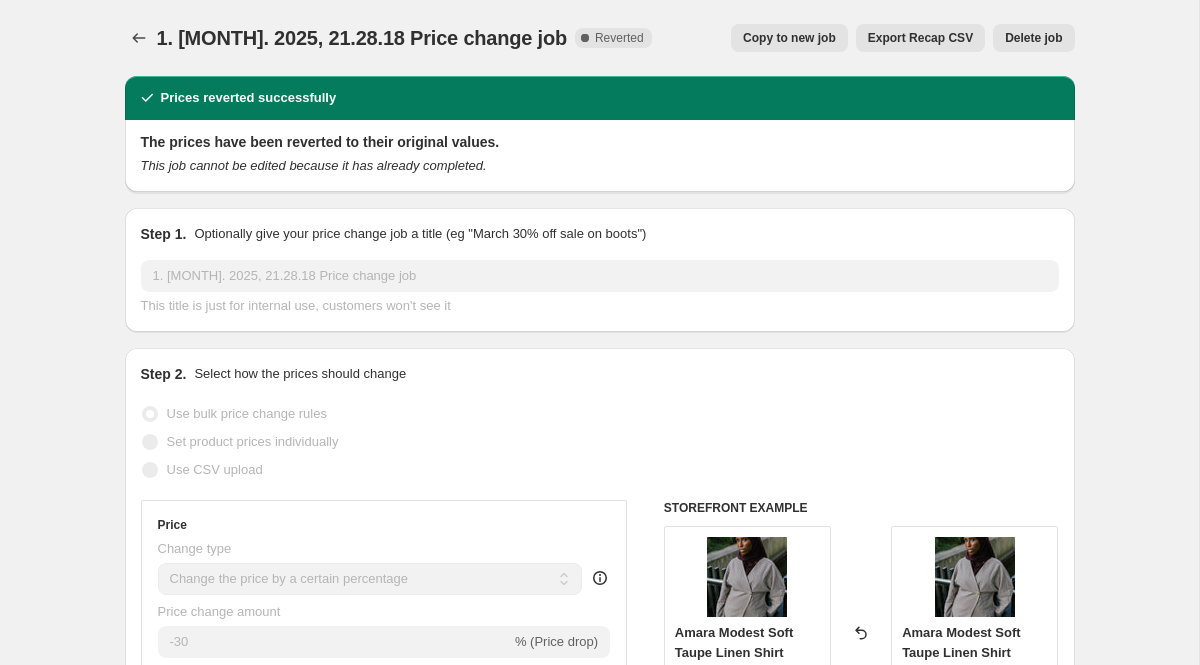 click on "Delete job" at bounding box center (1033, 38) 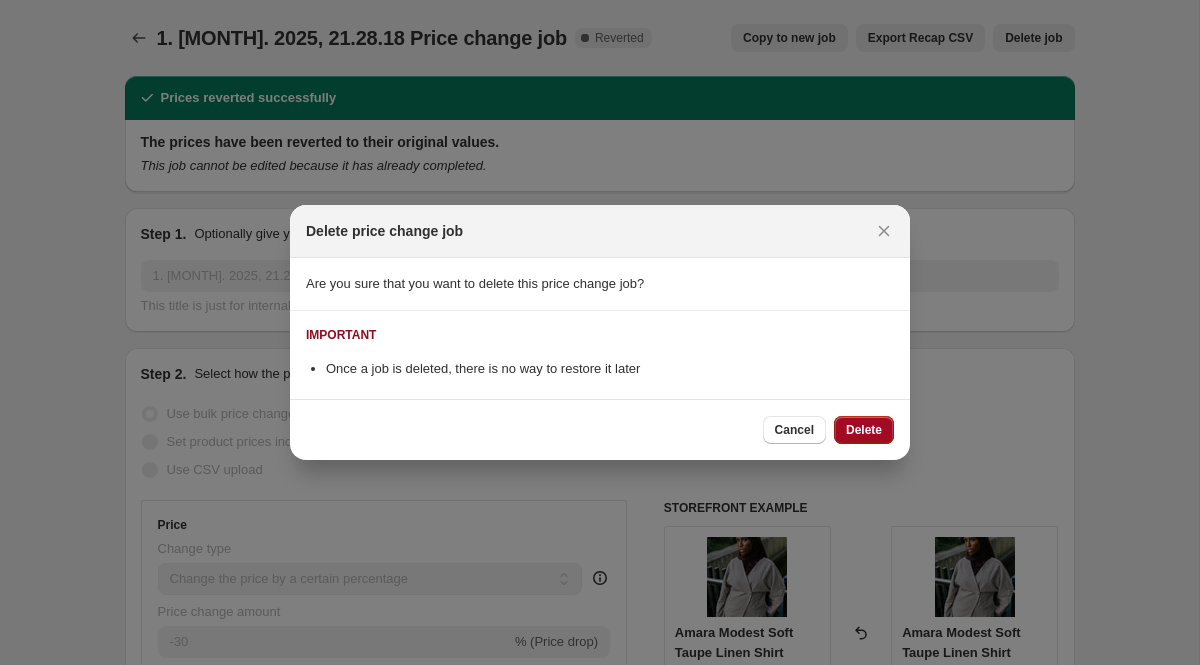 click on "Delete" at bounding box center [864, 430] 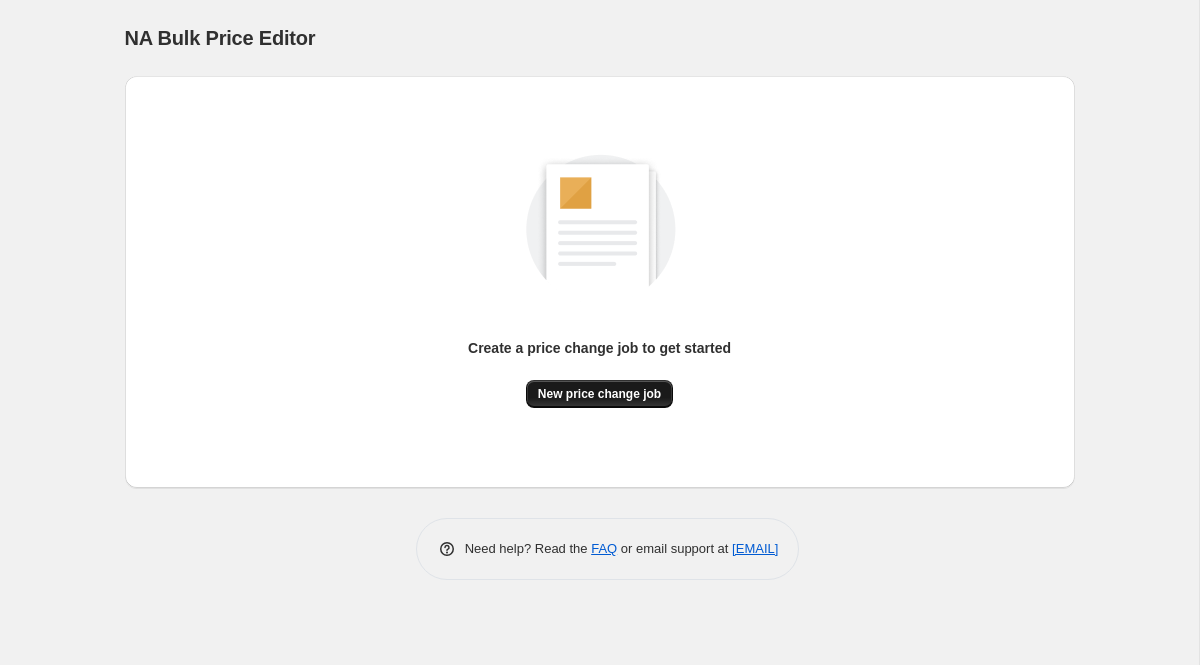 click on "New price change job" at bounding box center [599, 394] 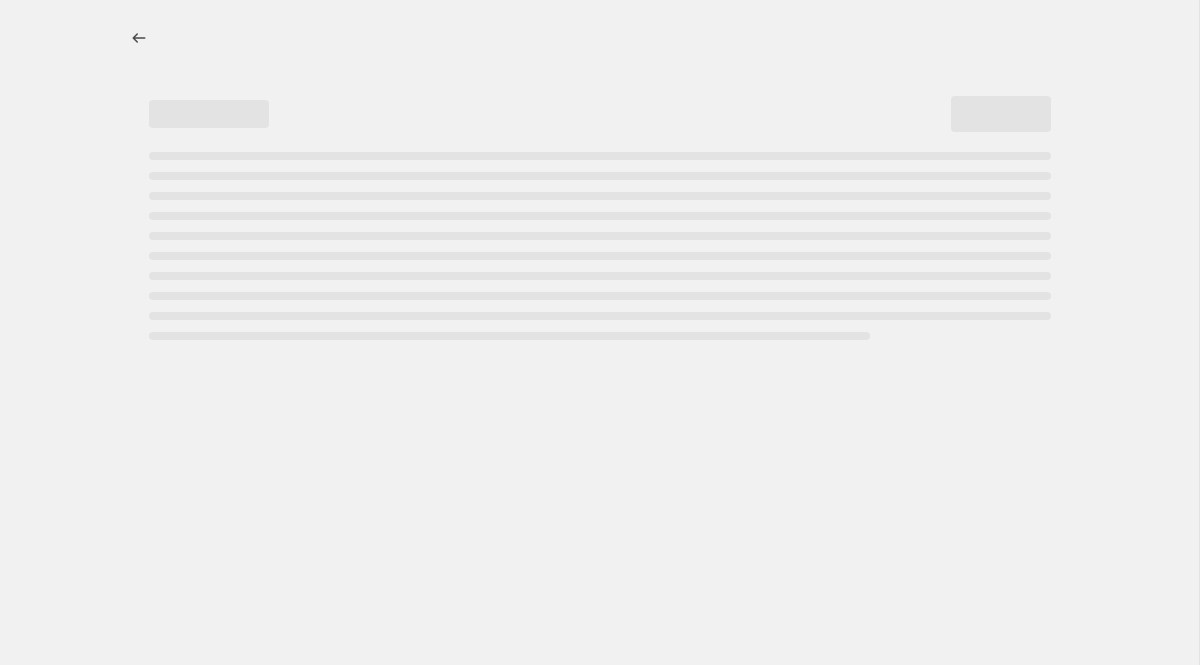 select on "percentage" 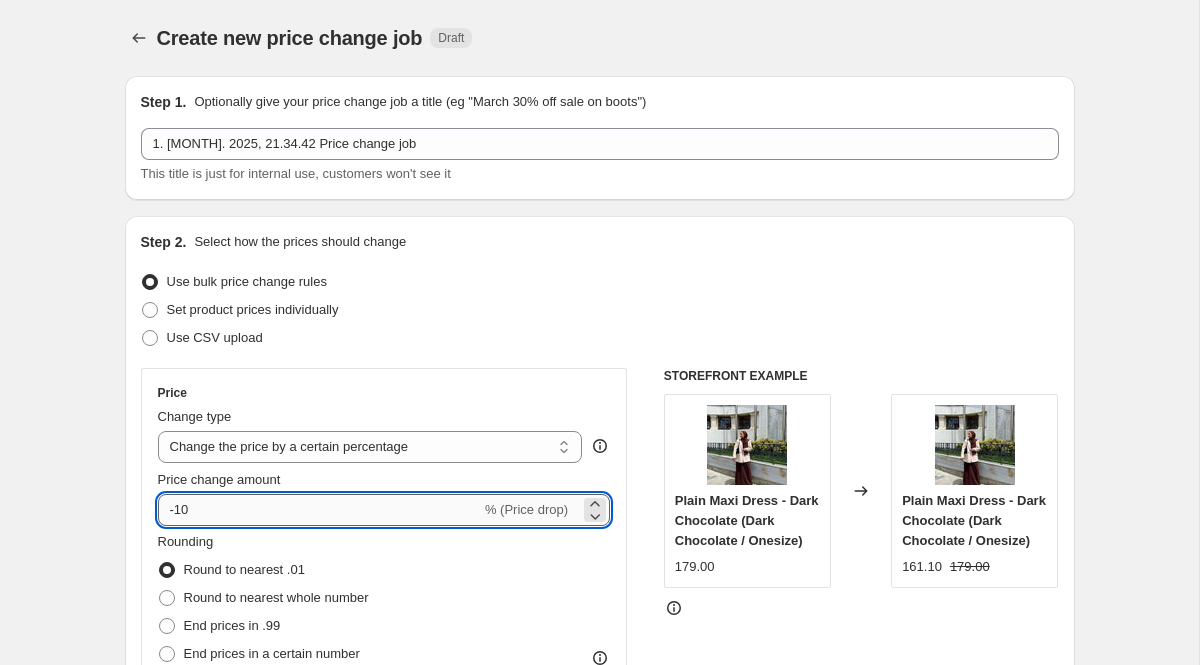 click on "-10" at bounding box center [319, 510] 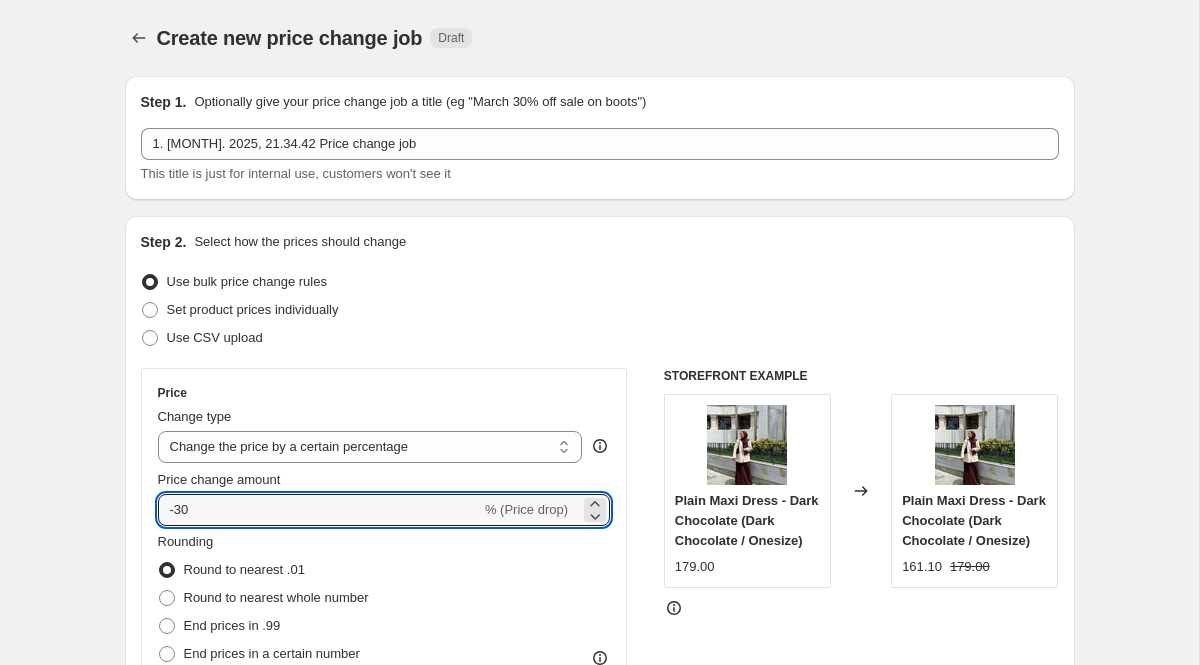 type on "-30" 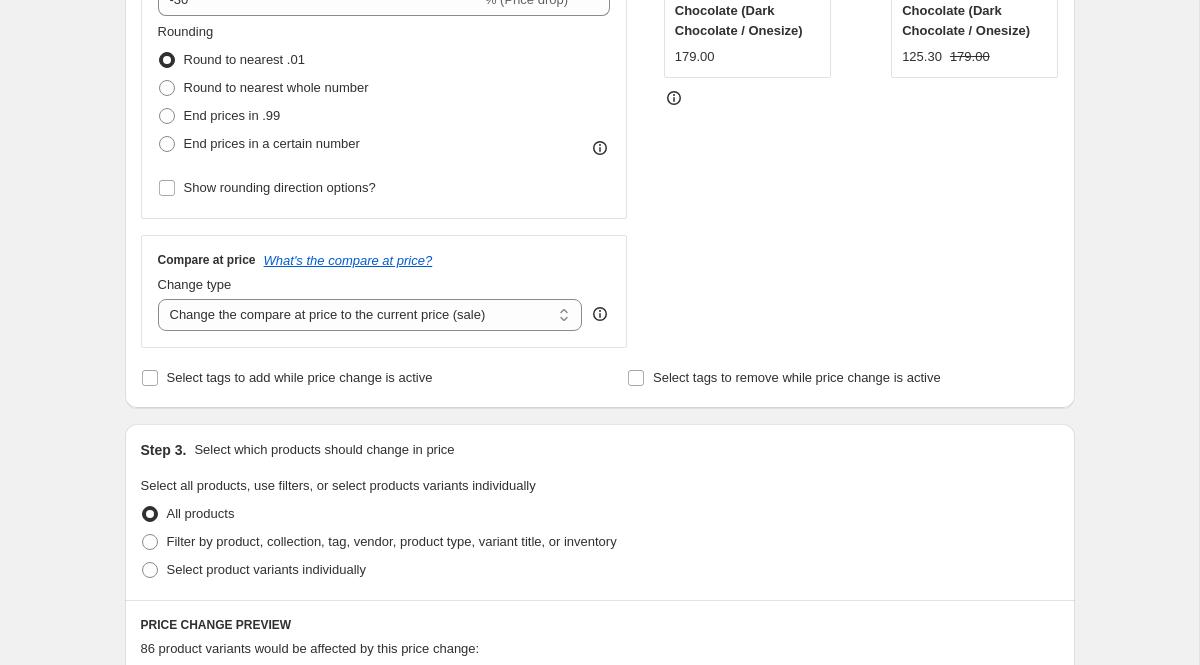 scroll, scrollTop: 542, scrollLeft: 0, axis: vertical 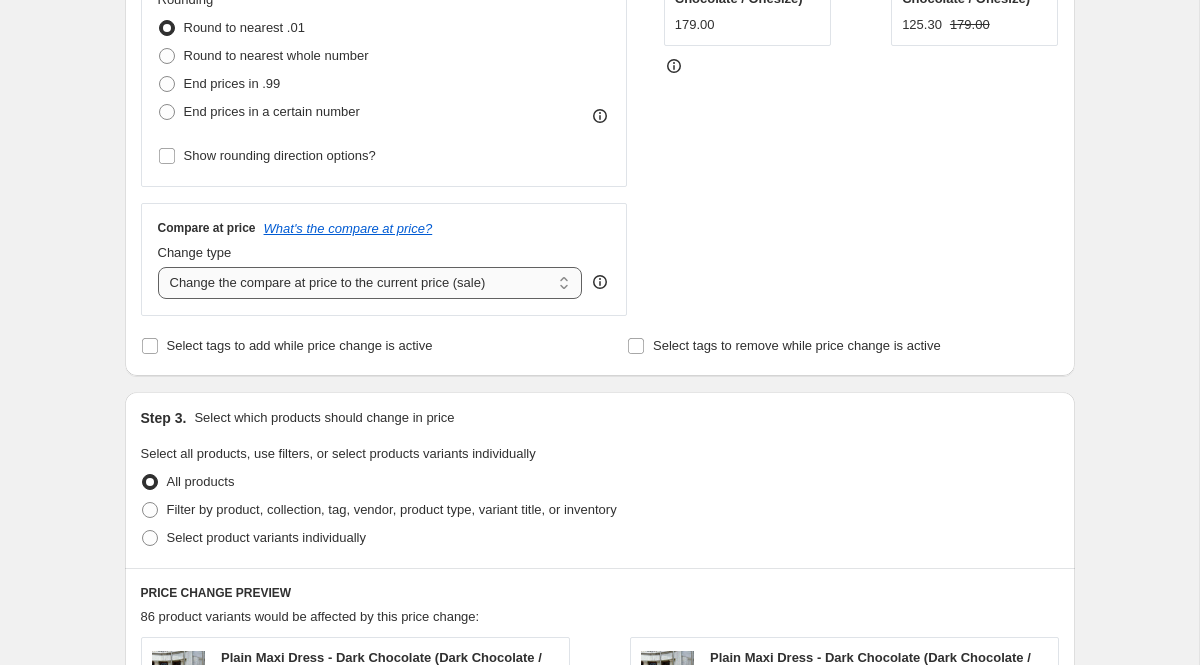 click on "Change the compare at price to the current price (sale) Change the compare at price to a certain amount Change the compare at price by a certain amount Change the compare at price by a certain percentage Change the compare at price by a certain amount relative to the actual price Change the compare at price by a certain percentage relative to the actual price Don't change the compare at price Remove the compare at price" at bounding box center (370, 283) 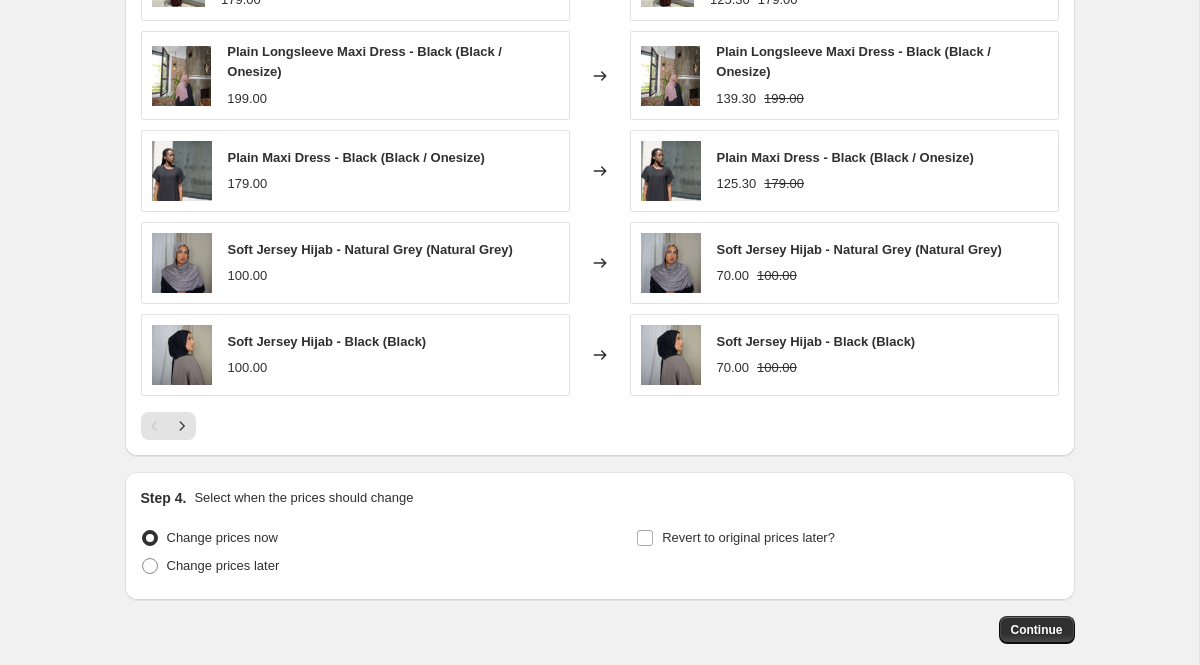 scroll, scrollTop: 1347, scrollLeft: 0, axis: vertical 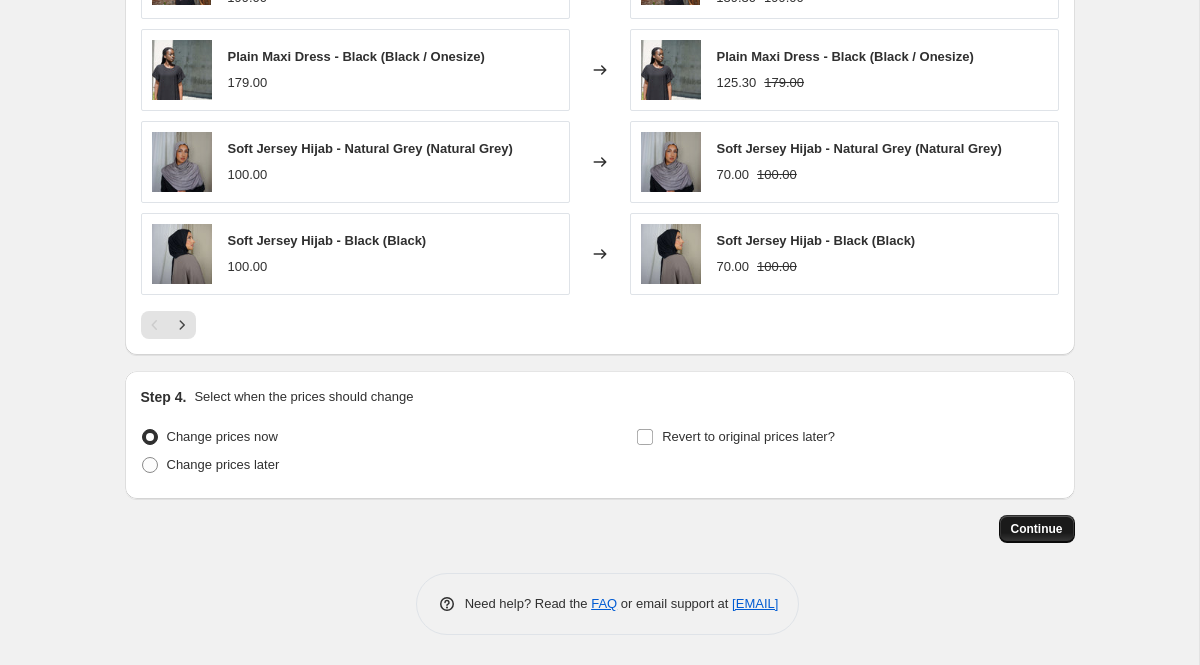 click on "Continue" at bounding box center [1037, 529] 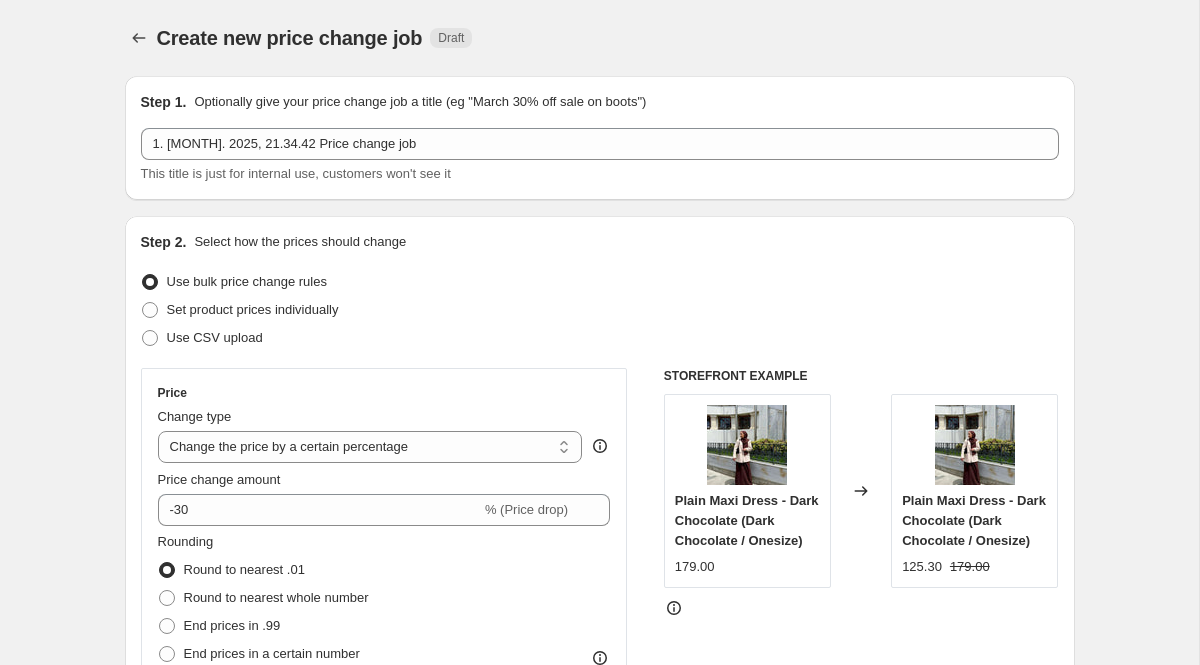 scroll, scrollTop: 1347, scrollLeft: 0, axis: vertical 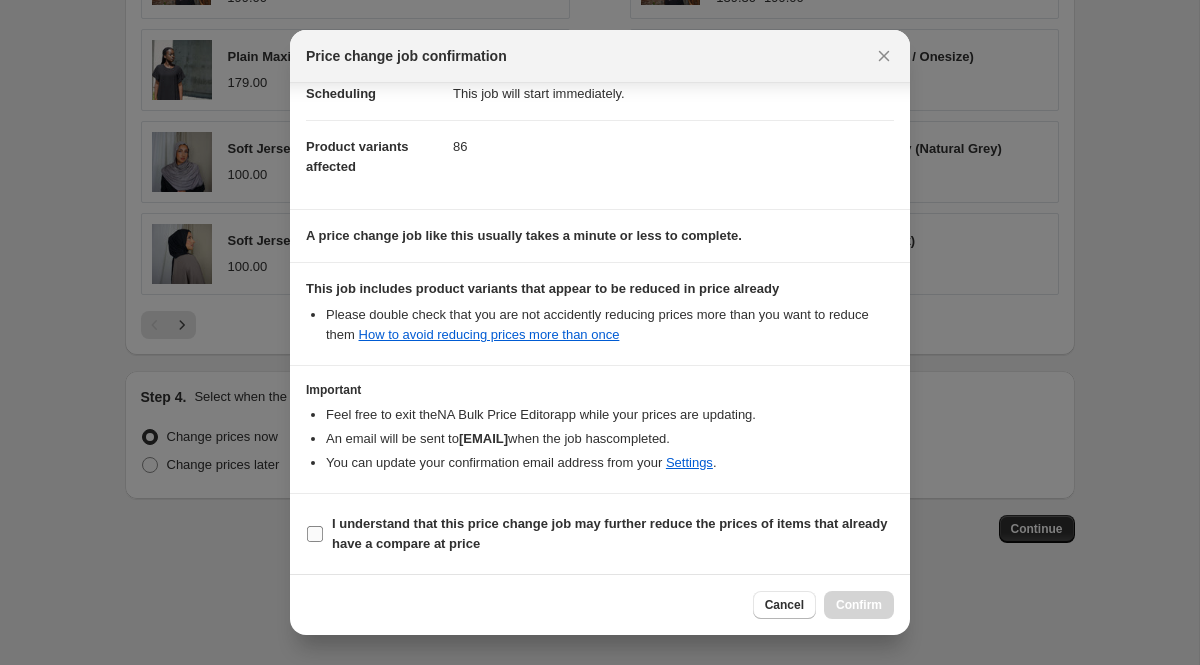 click on "I understand that this price change job may further reduce the prices of items that already have a compare at price" at bounding box center (315, 534) 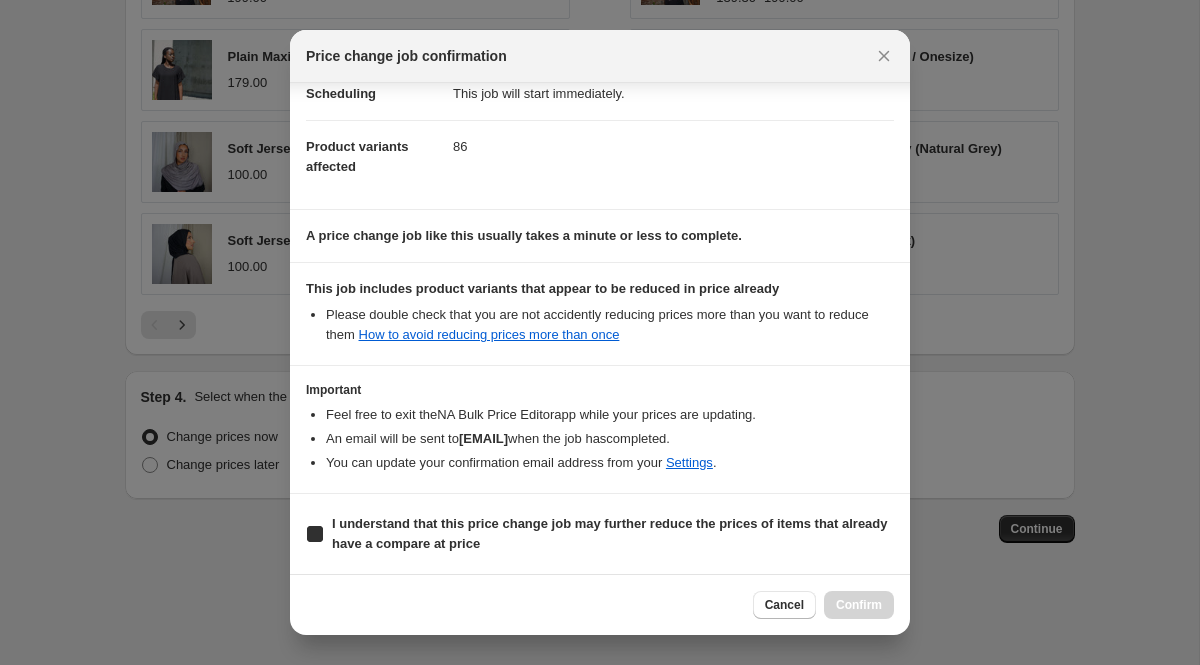 checkbox on "true" 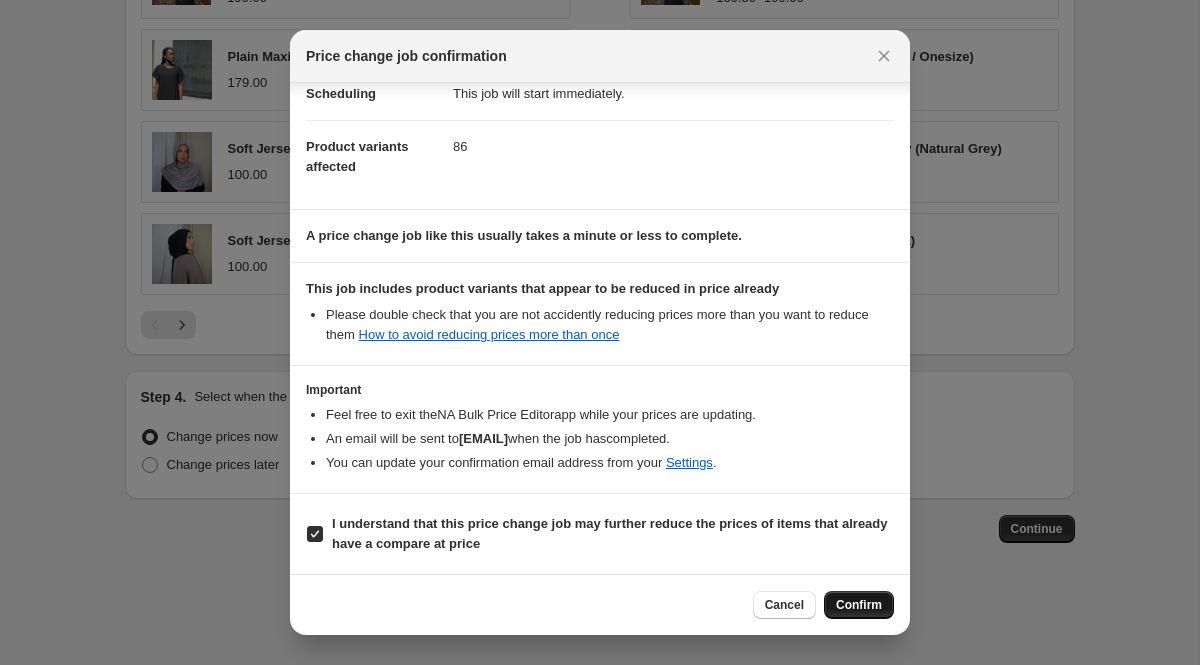 click on "Confirm" at bounding box center (859, 605) 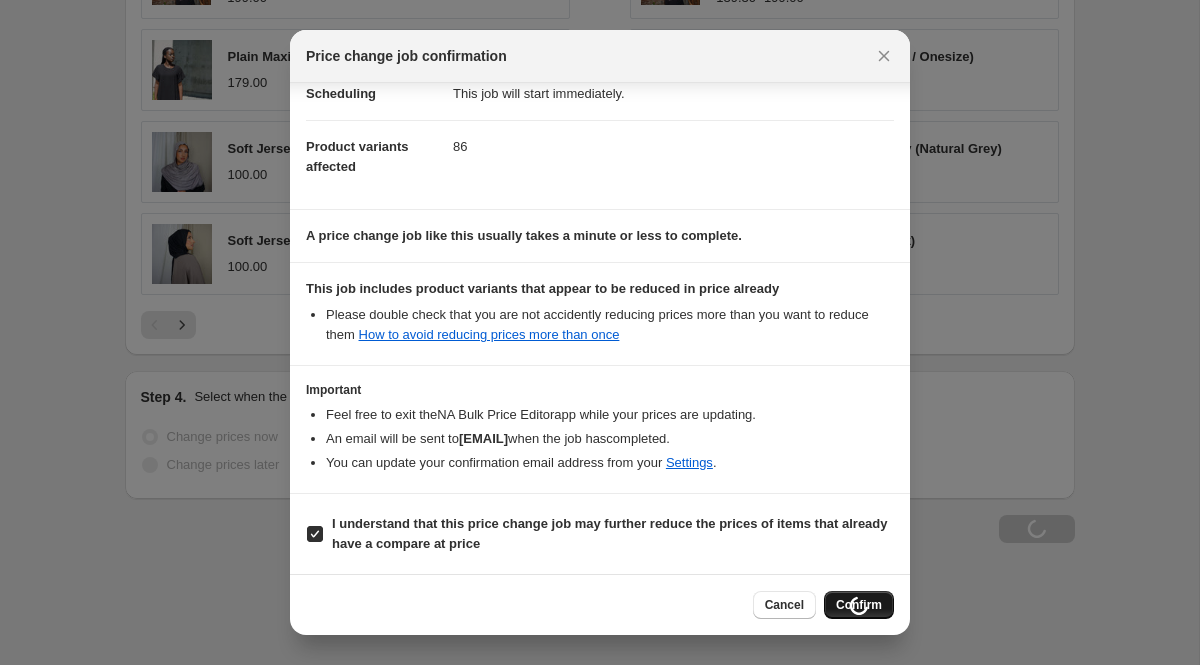 scroll, scrollTop: 1415, scrollLeft: 0, axis: vertical 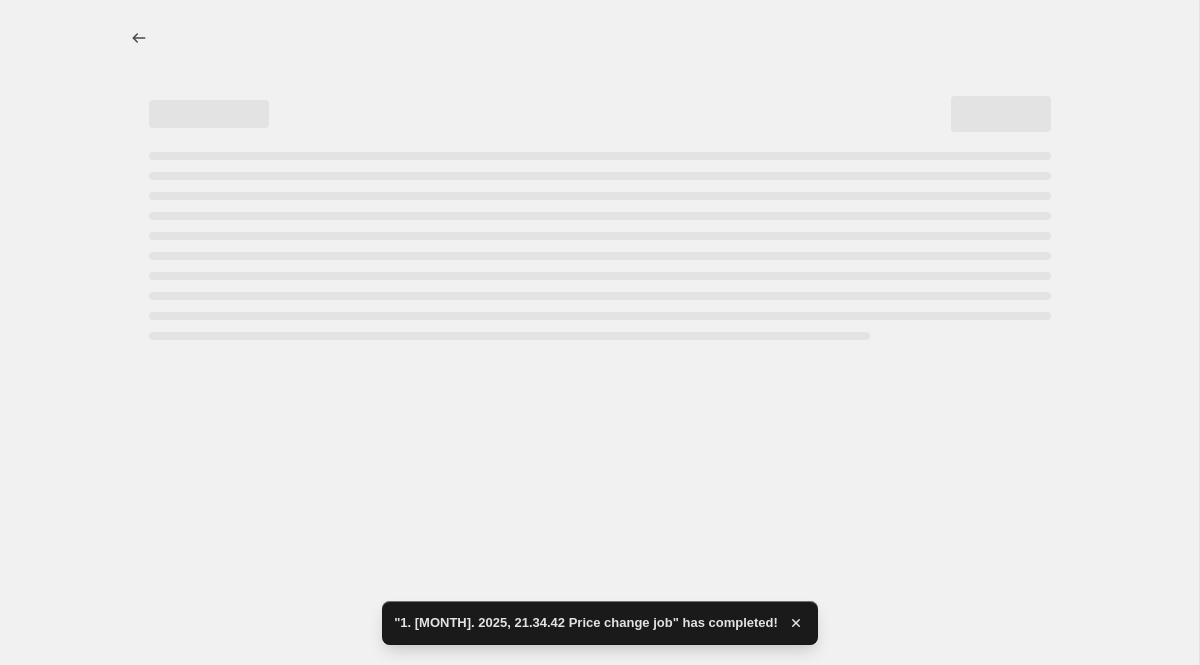 select on "percentage" 